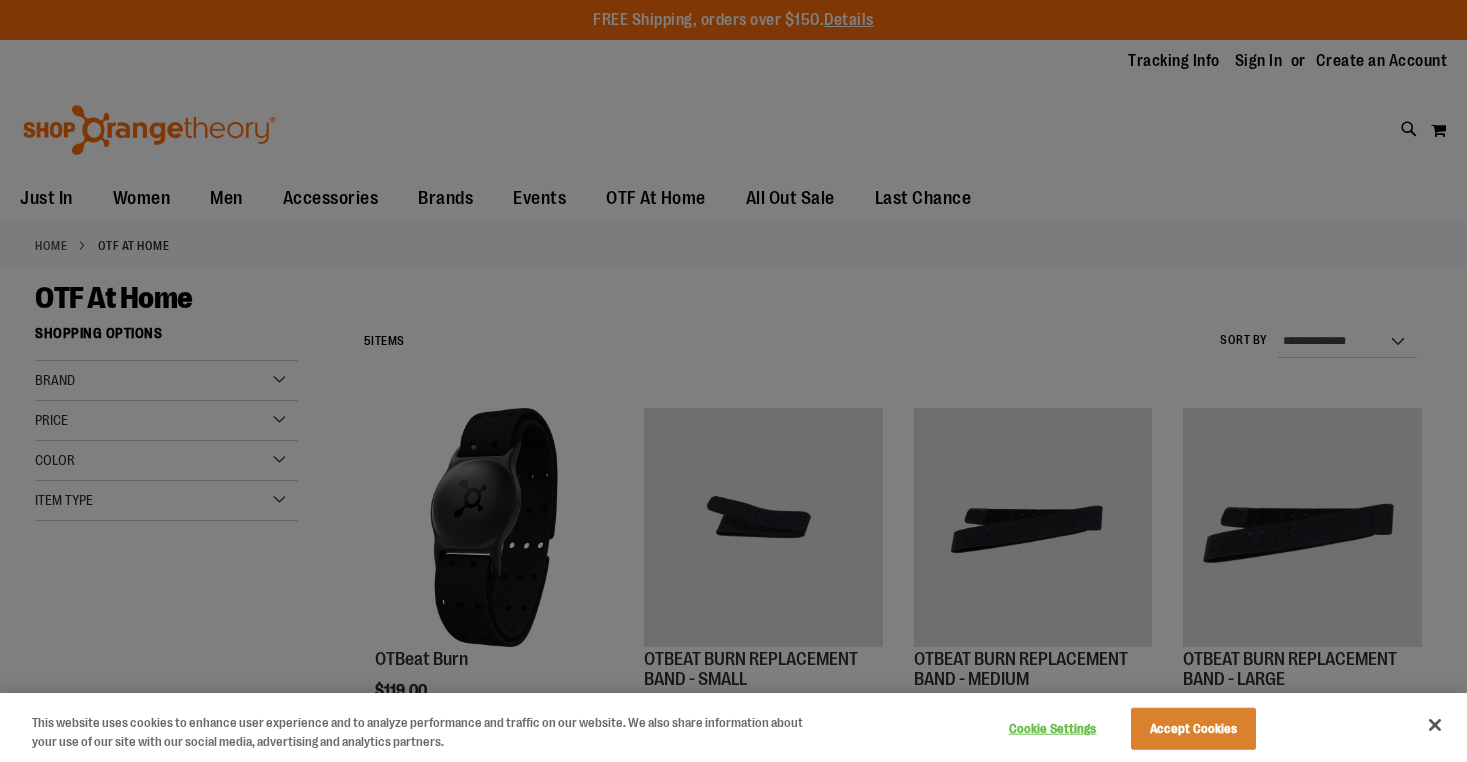 scroll, scrollTop: 0, scrollLeft: 0, axis: both 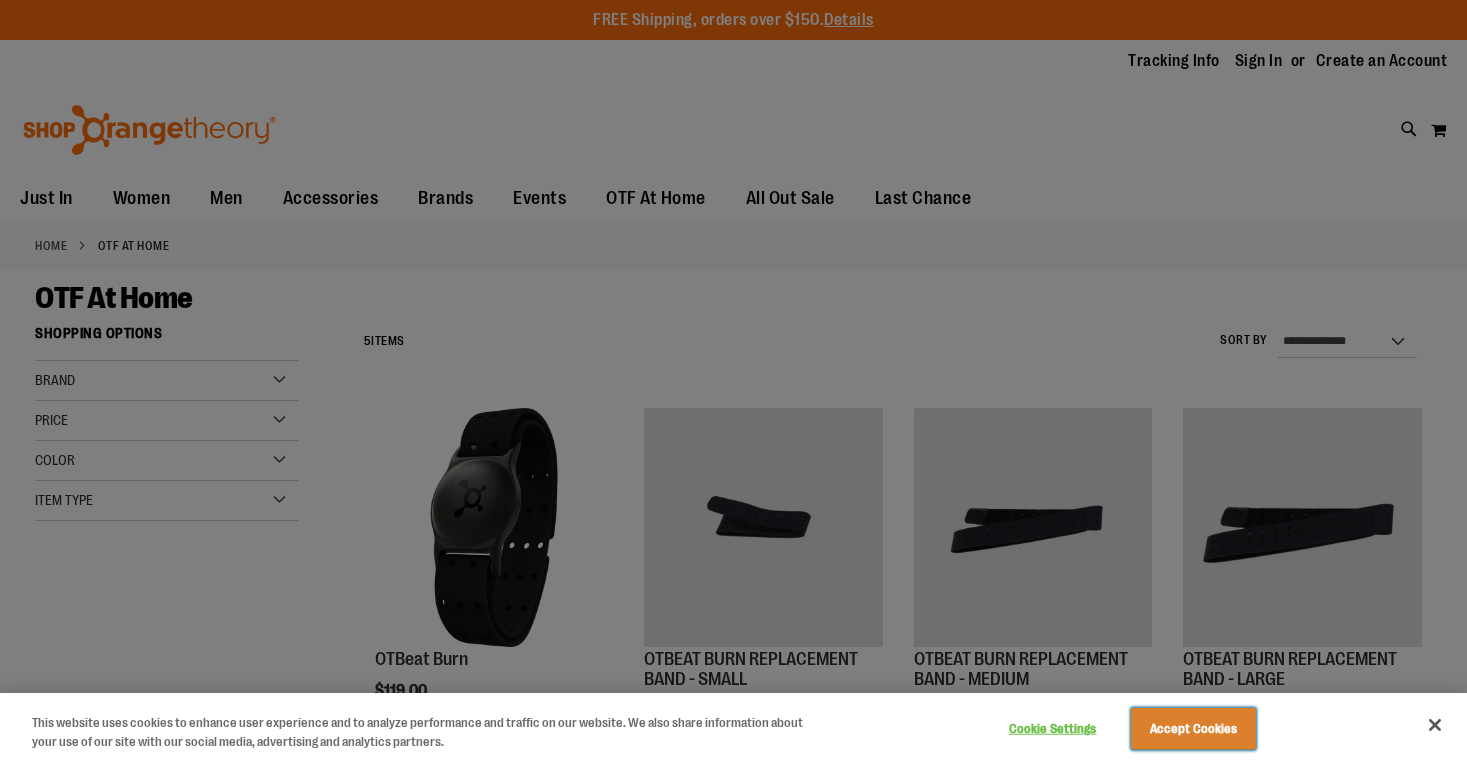 click on "Accept Cookies" at bounding box center (1193, 729) 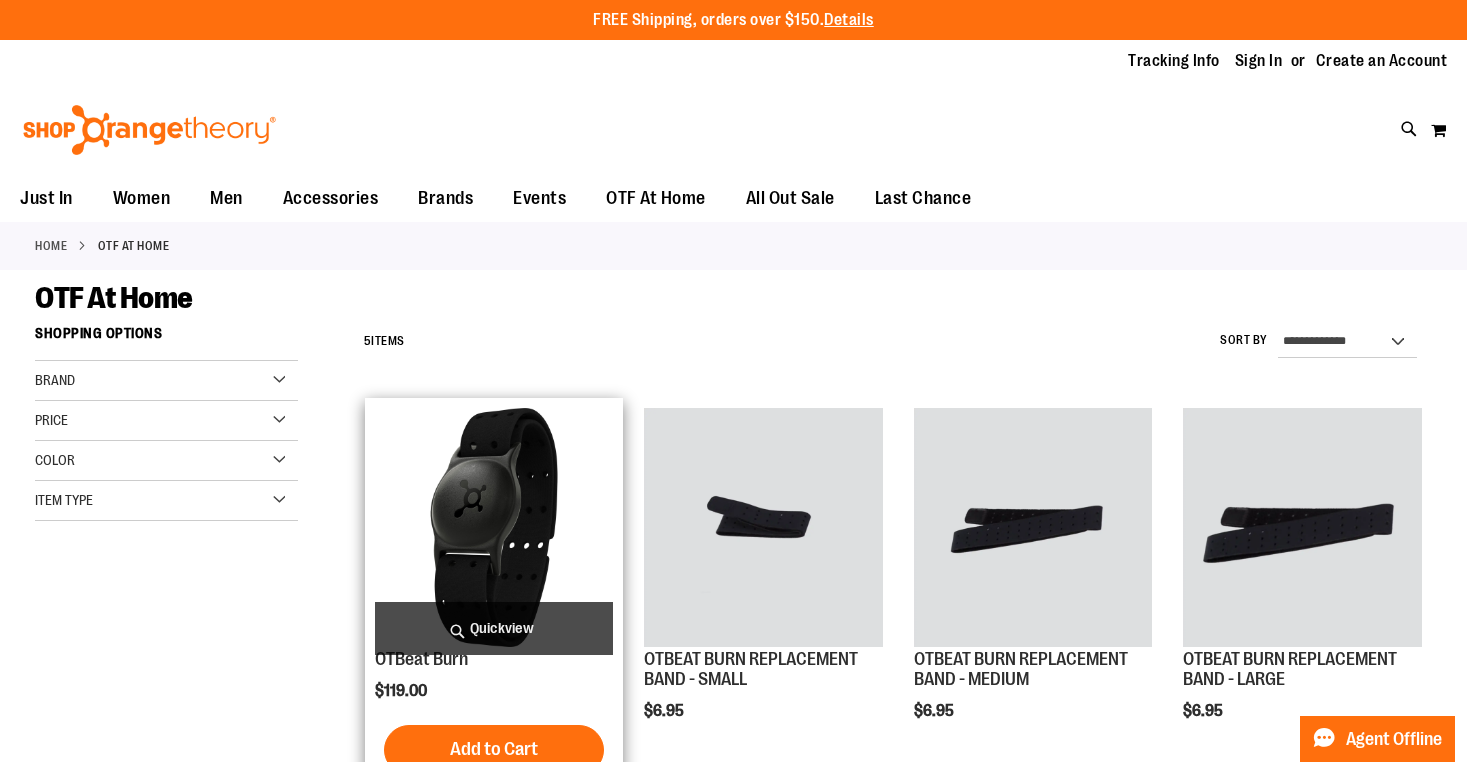 click at bounding box center [494, 527] 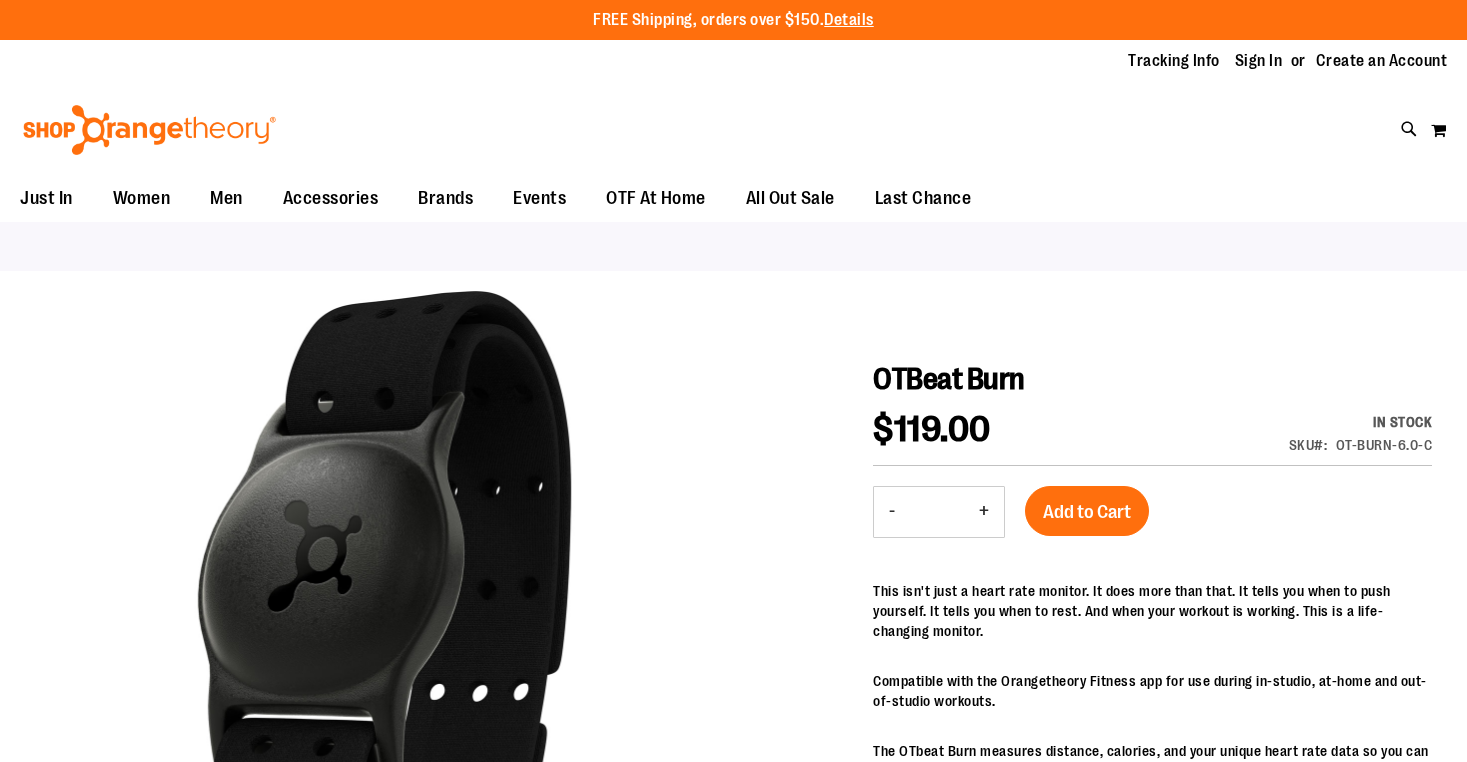 scroll, scrollTop: 0, scrollLeft: 0, axis: both 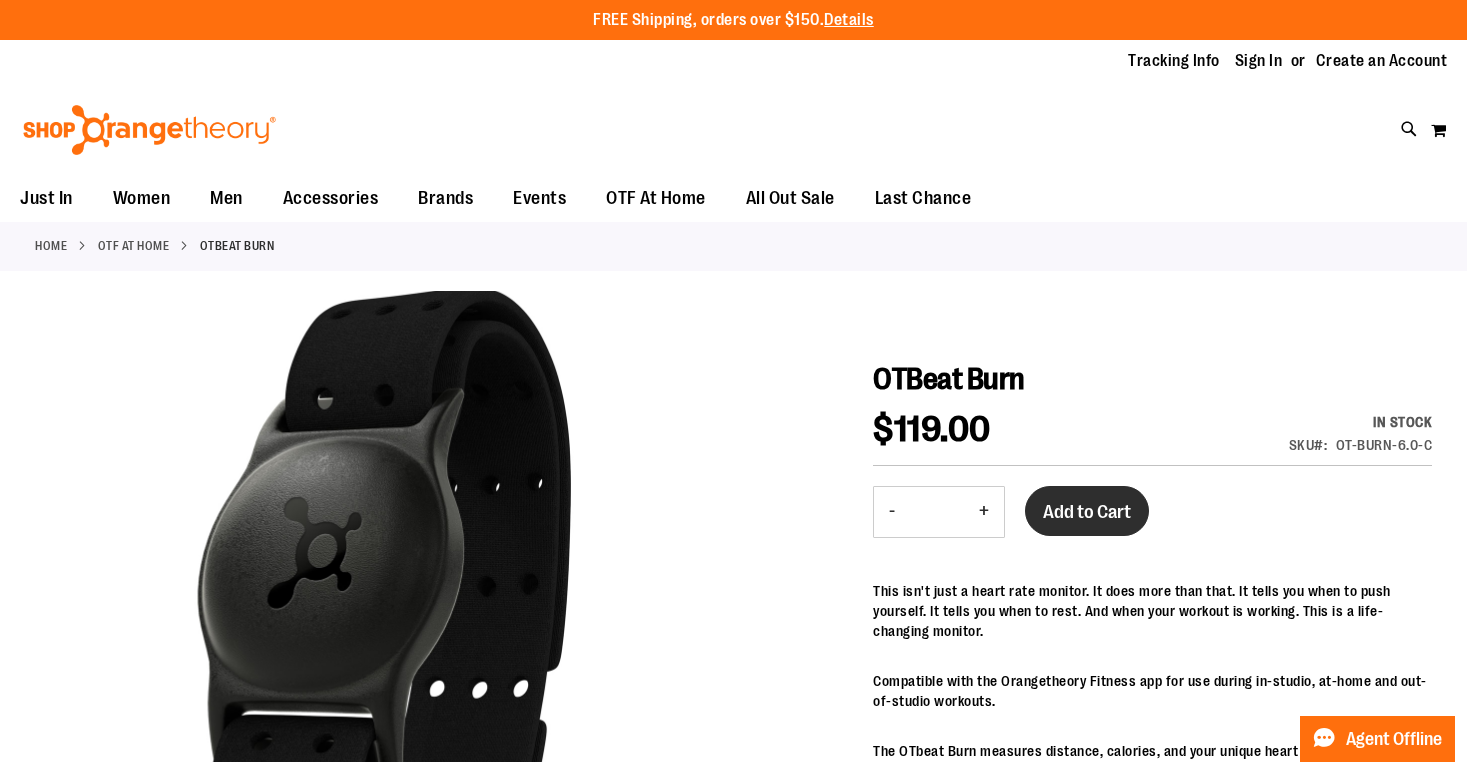 click on "Add to Cart" at bounding box center (1087, 512) 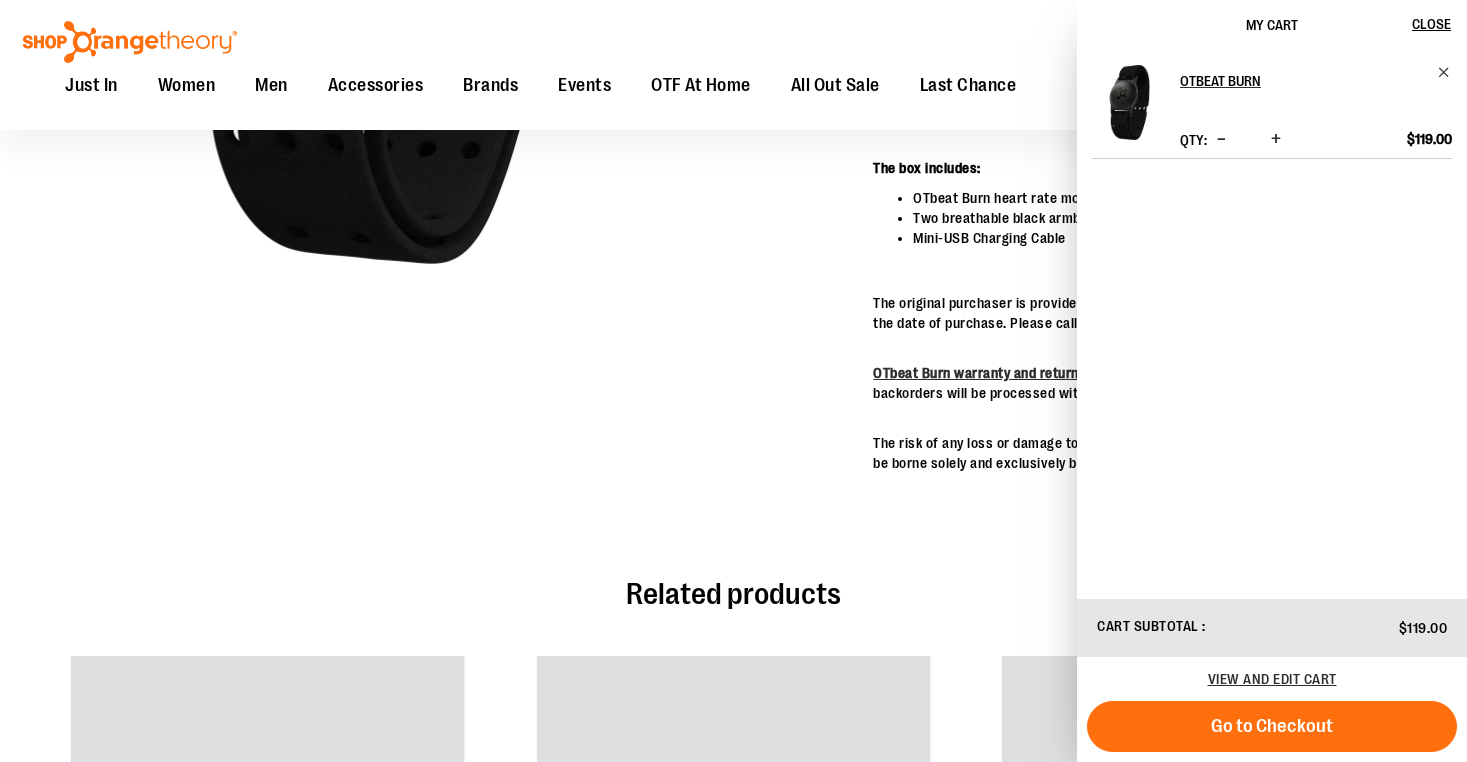 scroll, scrollTop: 55, scrollLeft: 0, axis: vertical 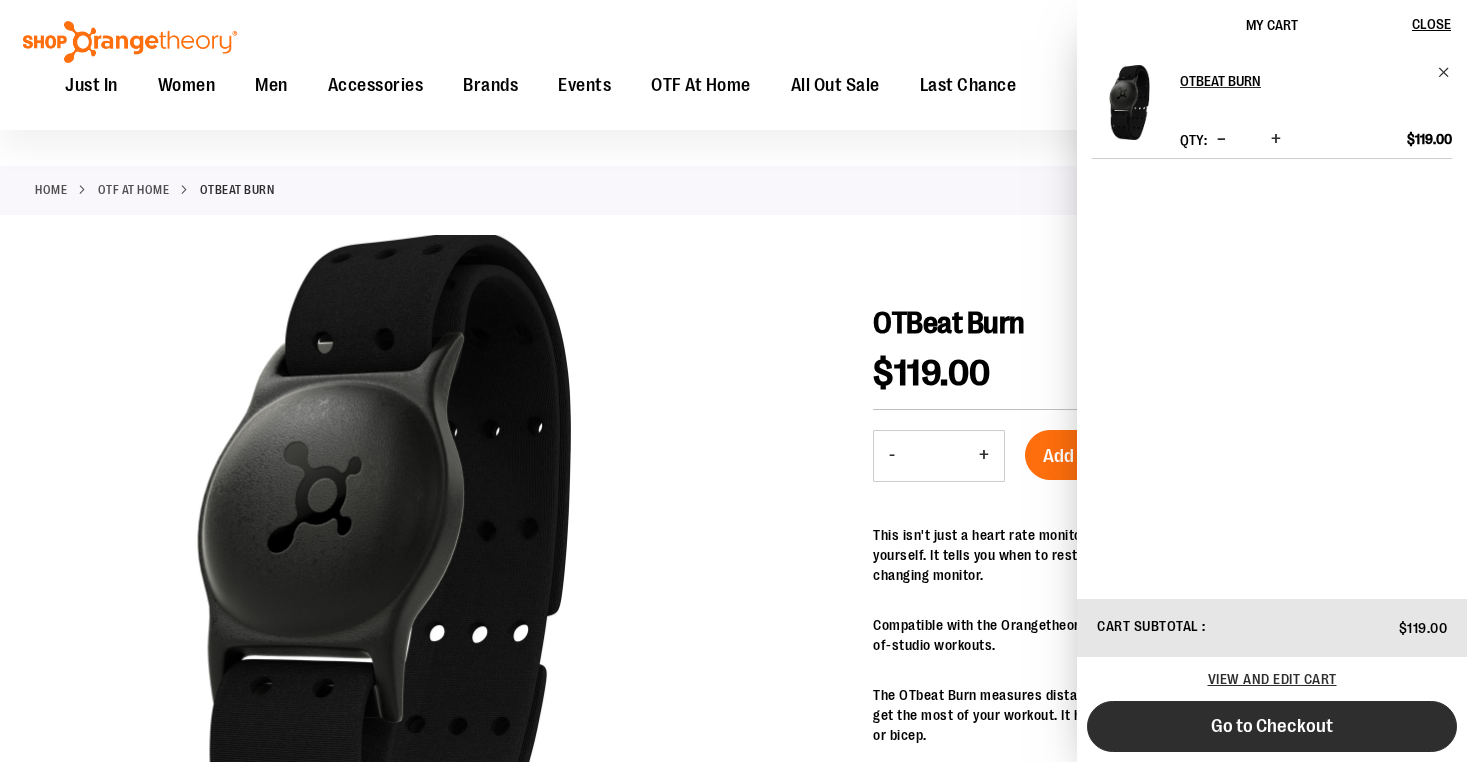 click on "Go to Checkout" at bounding box center [1272, 726] 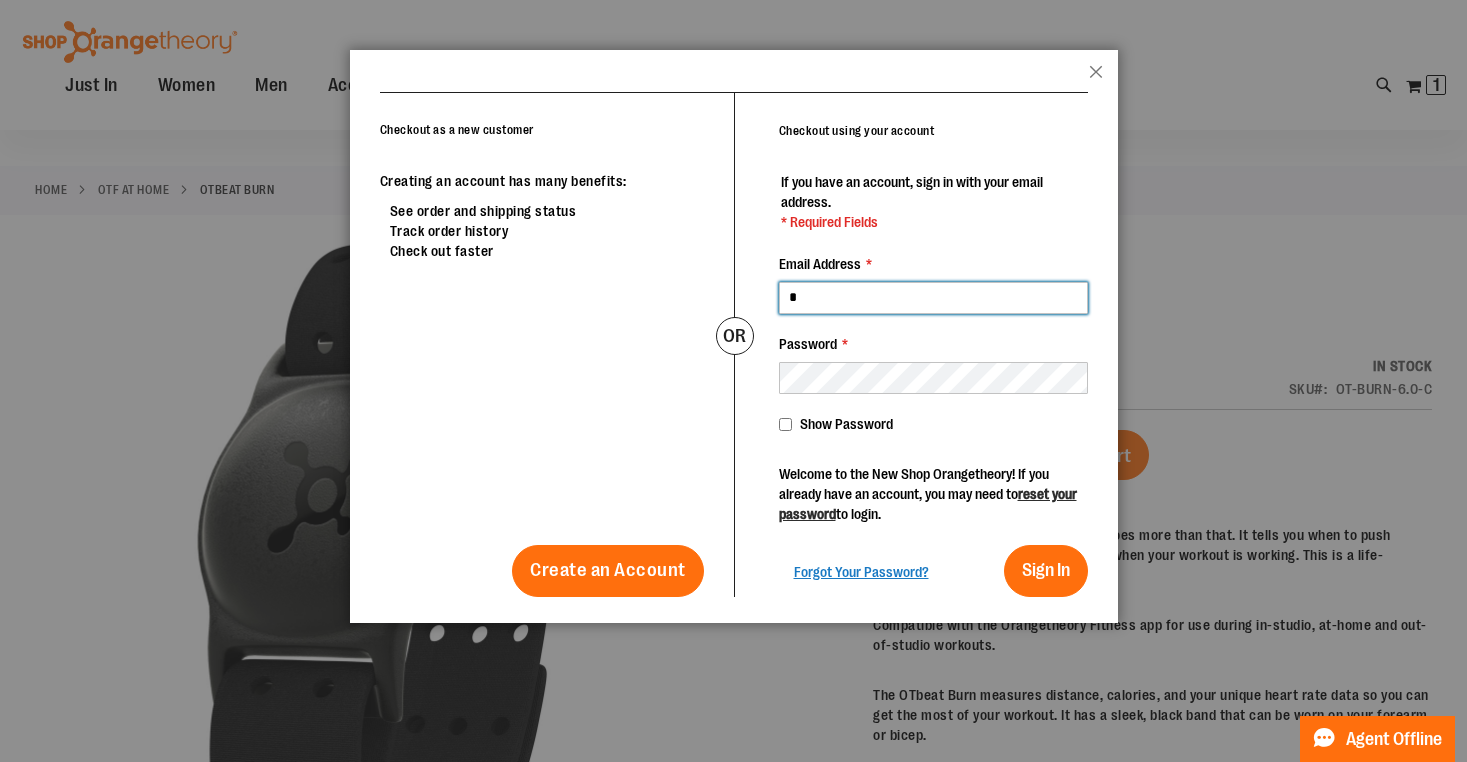 type on "**********" 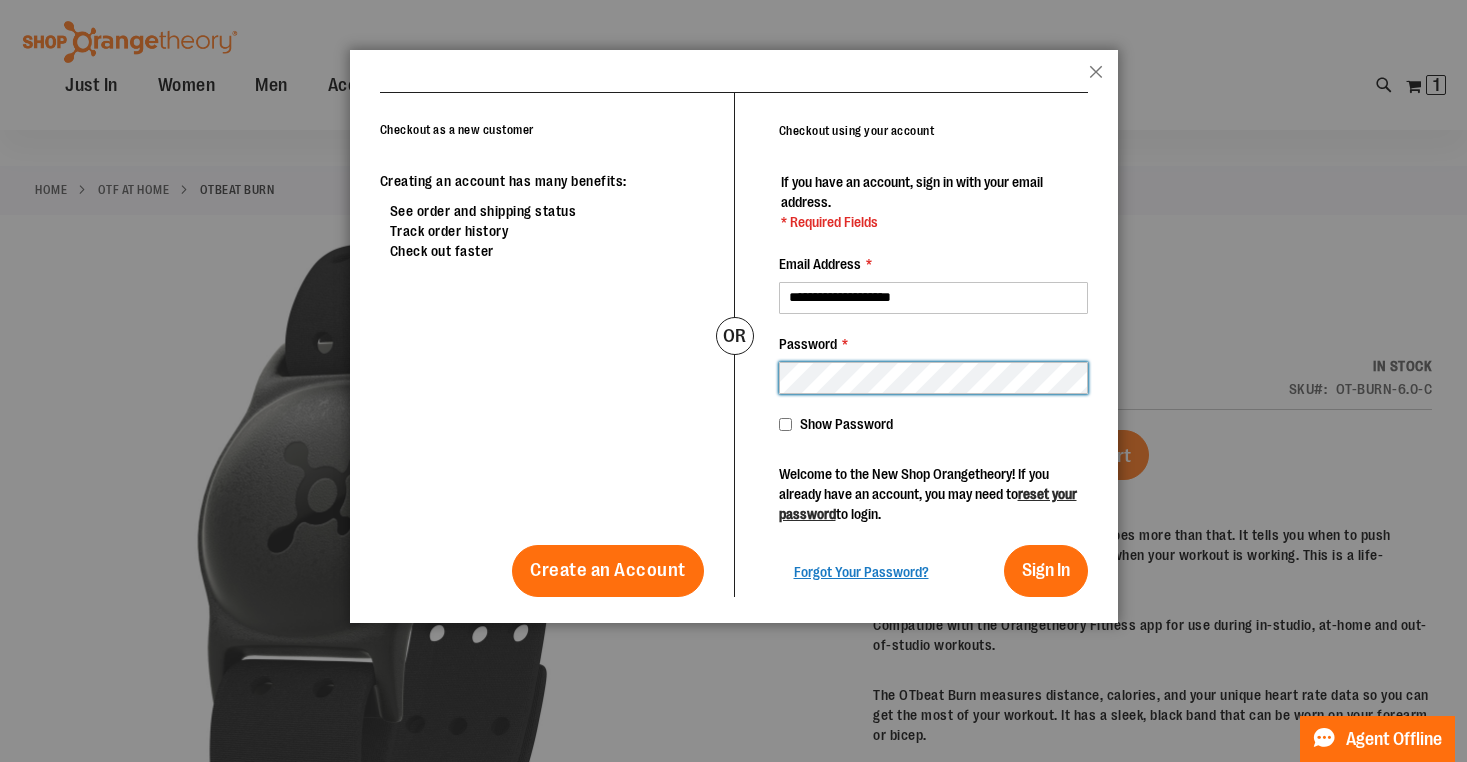 click on "Sign In" at bounding box center [1046, 571] 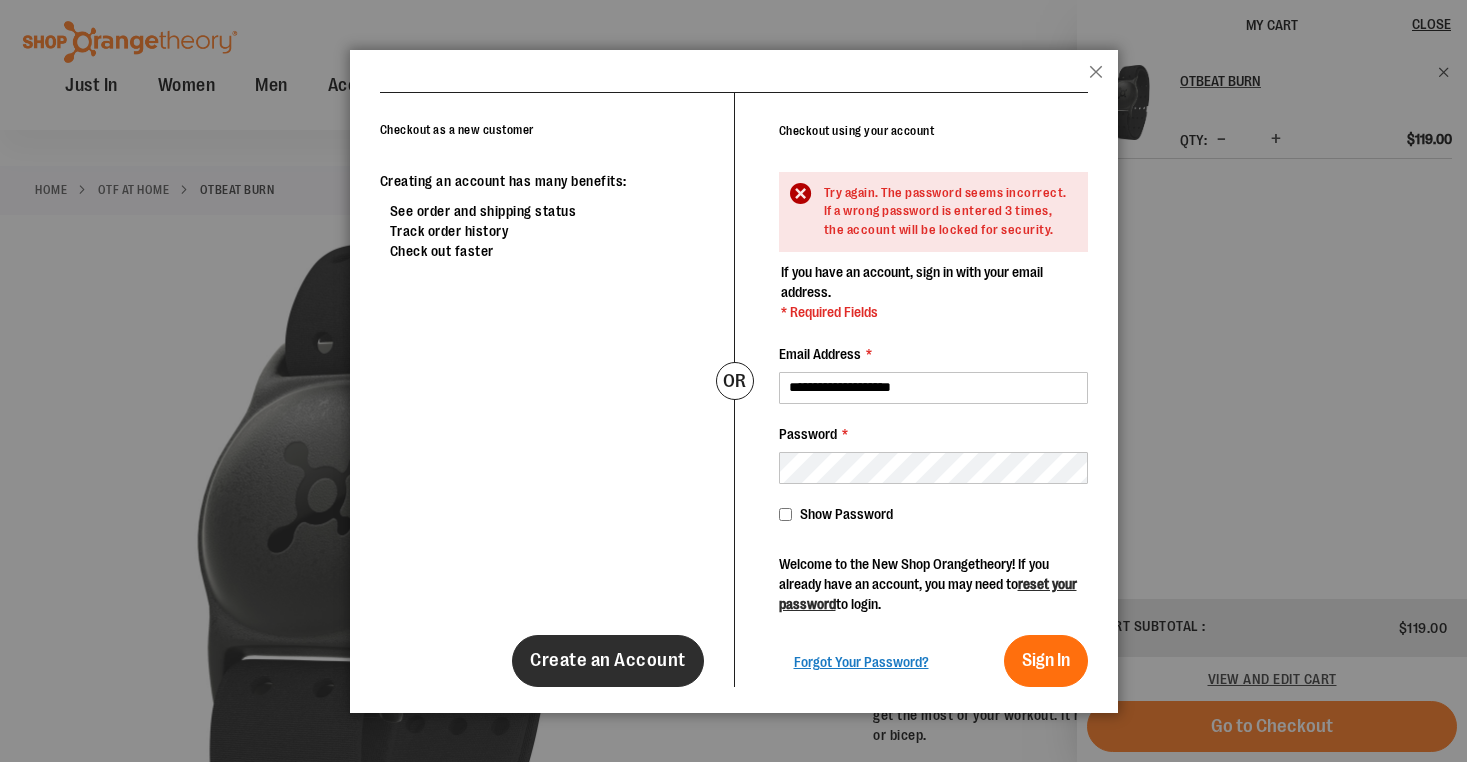 click on "Create an Account" at bounding box center [608, 660] 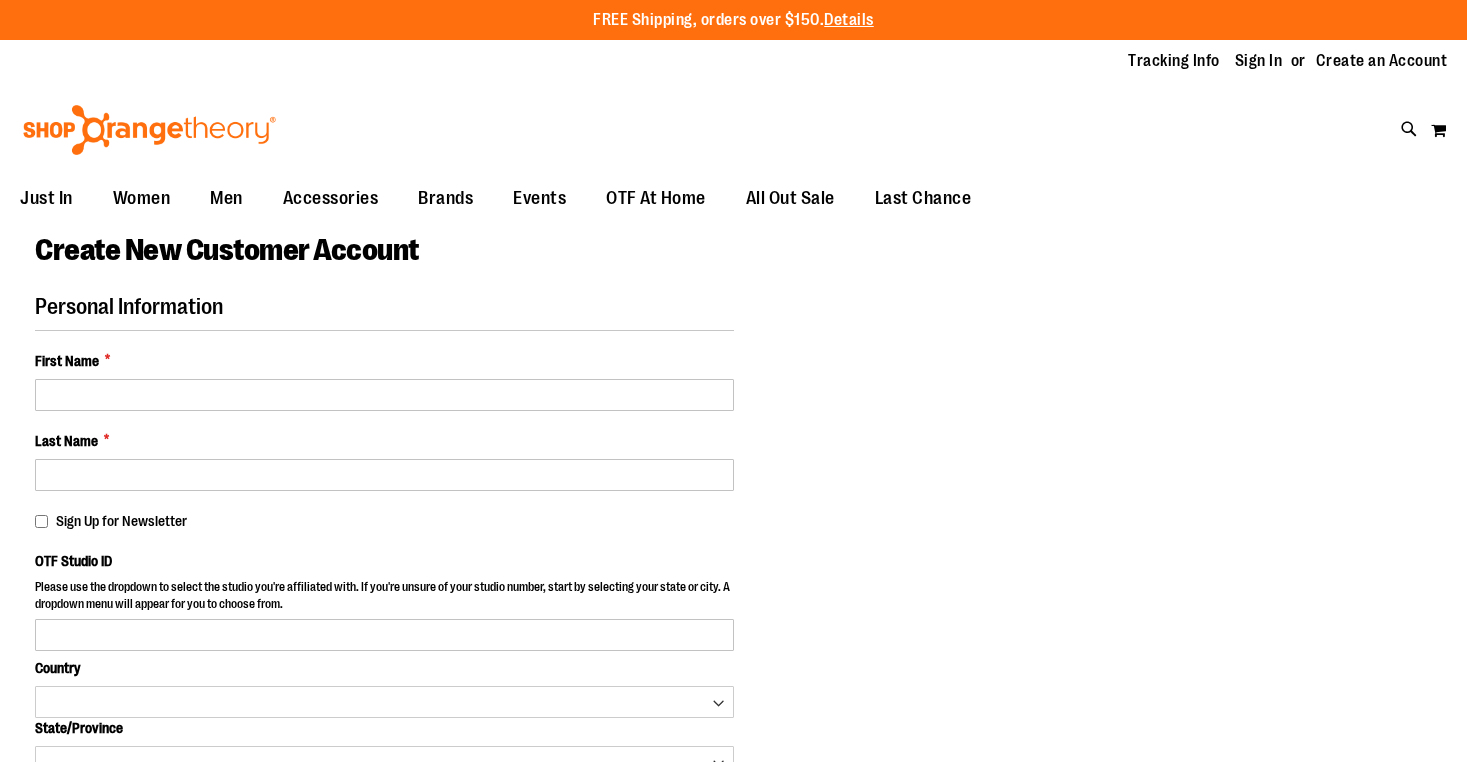 scroll, scrollTop: 0, scrollLeft: 0, axis: both 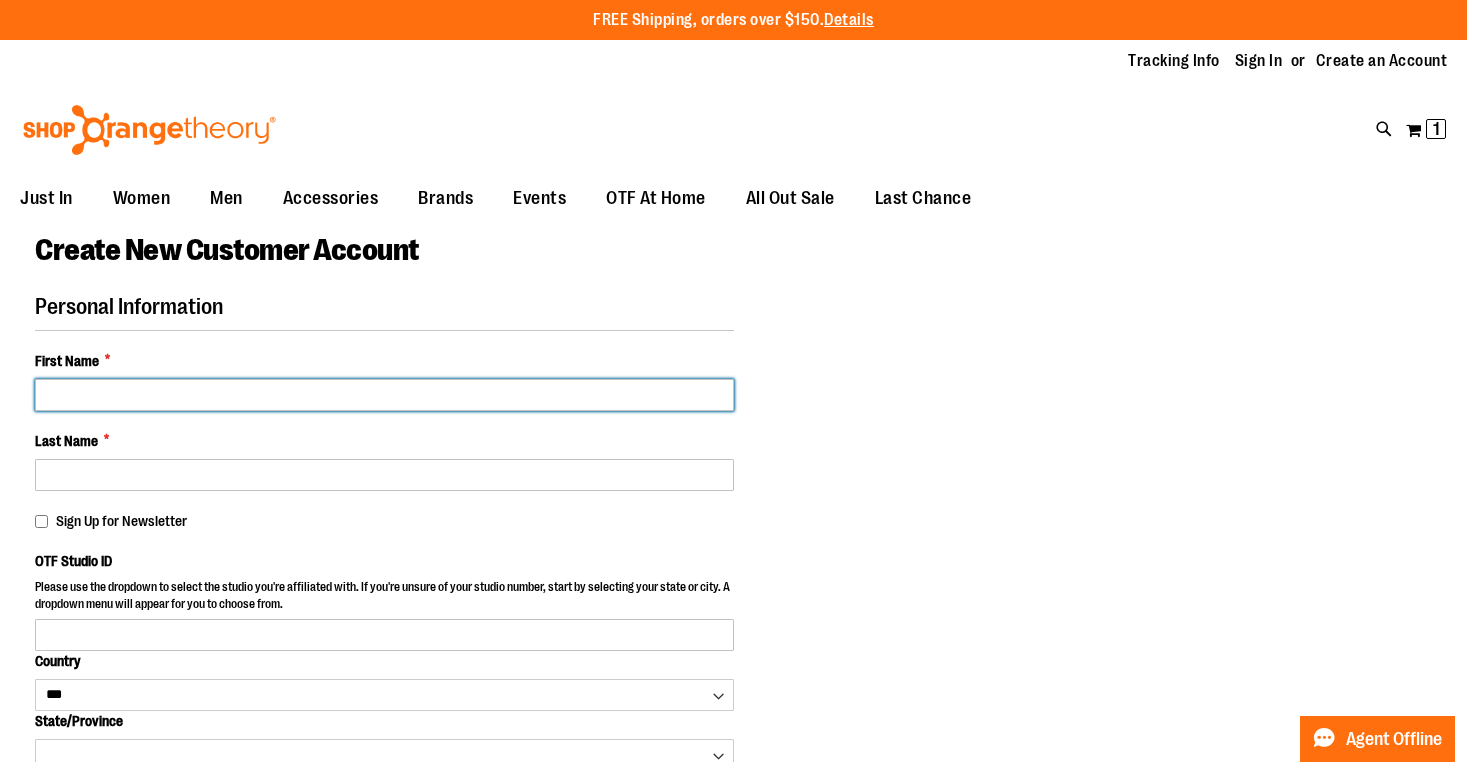 click on "First Name *" at bounding box center [384, 395] 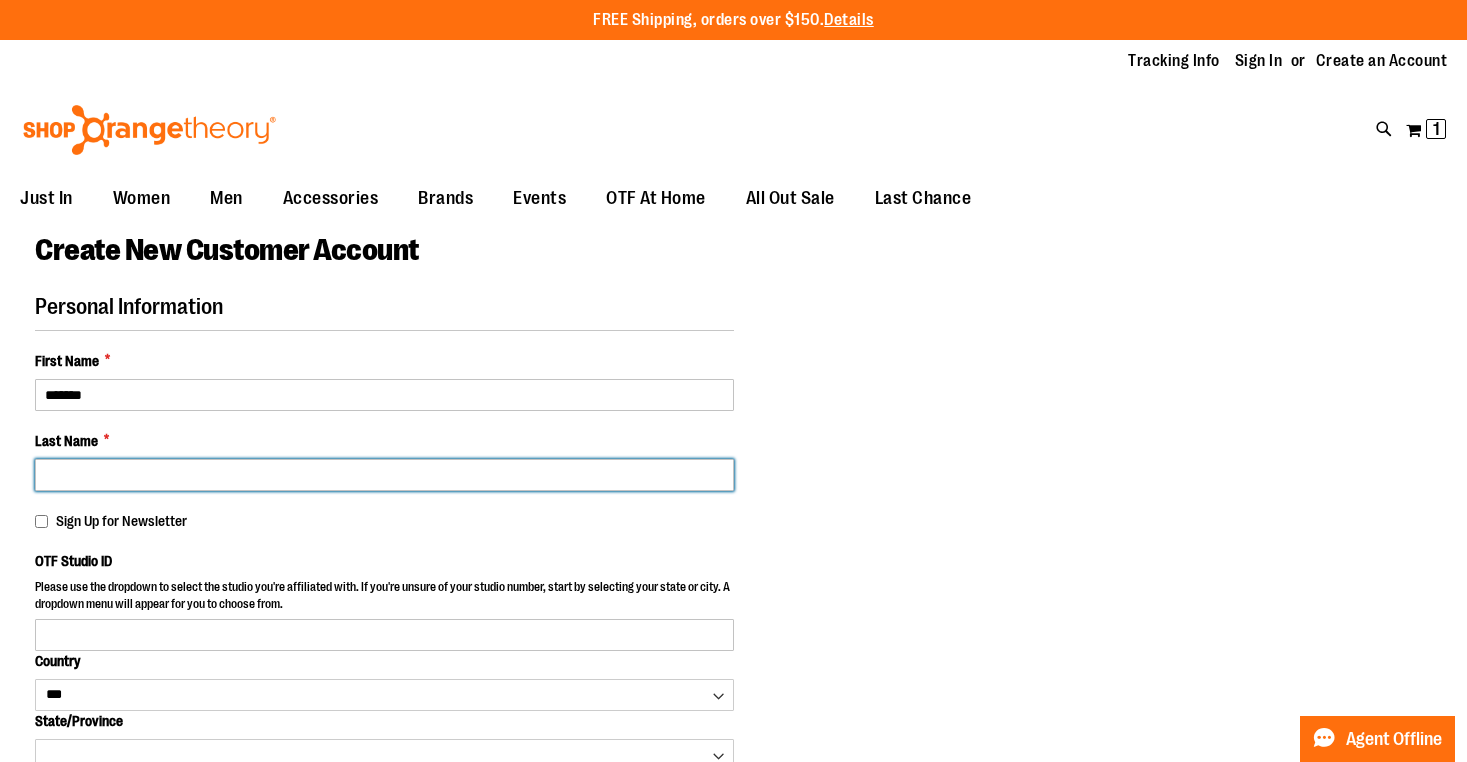 type on "********" 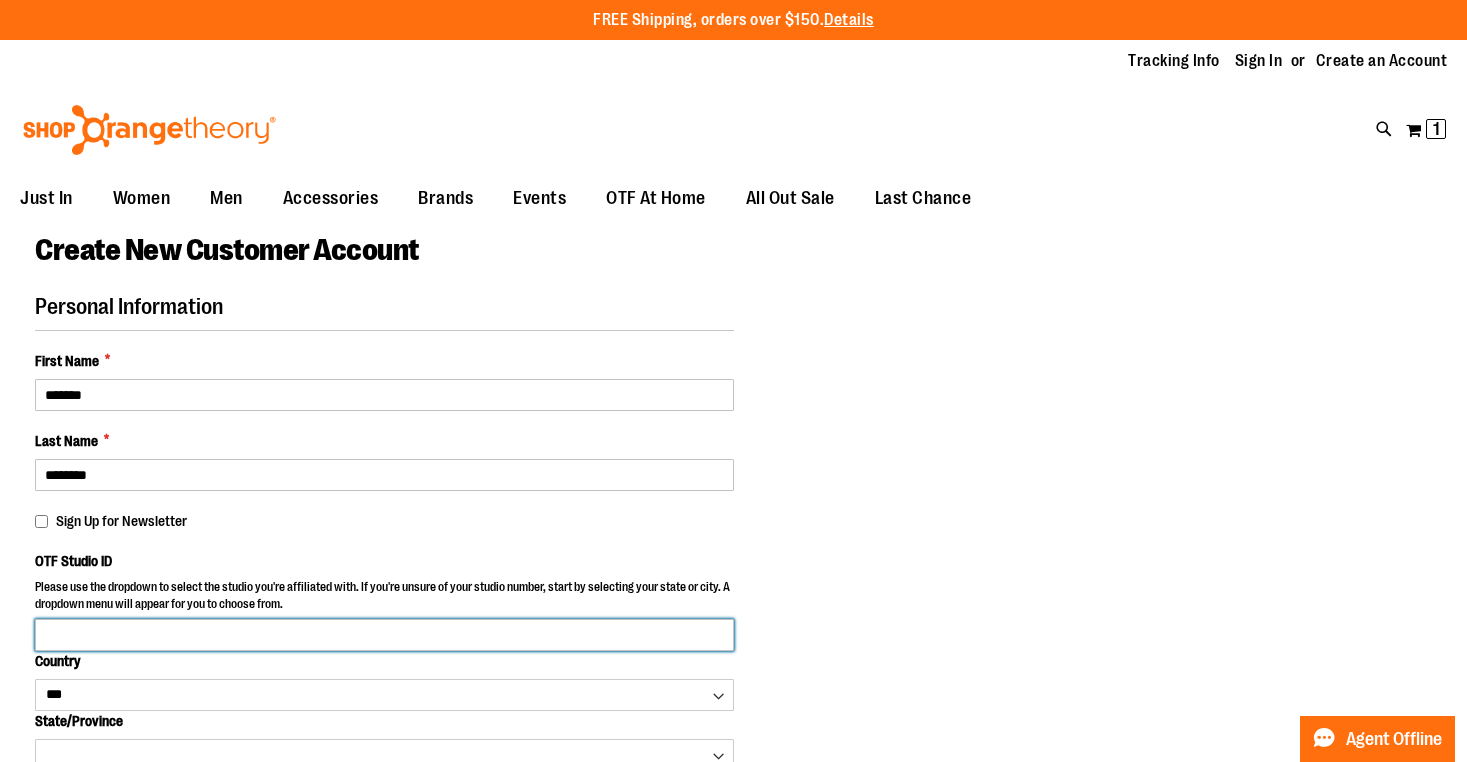 type on "**********" 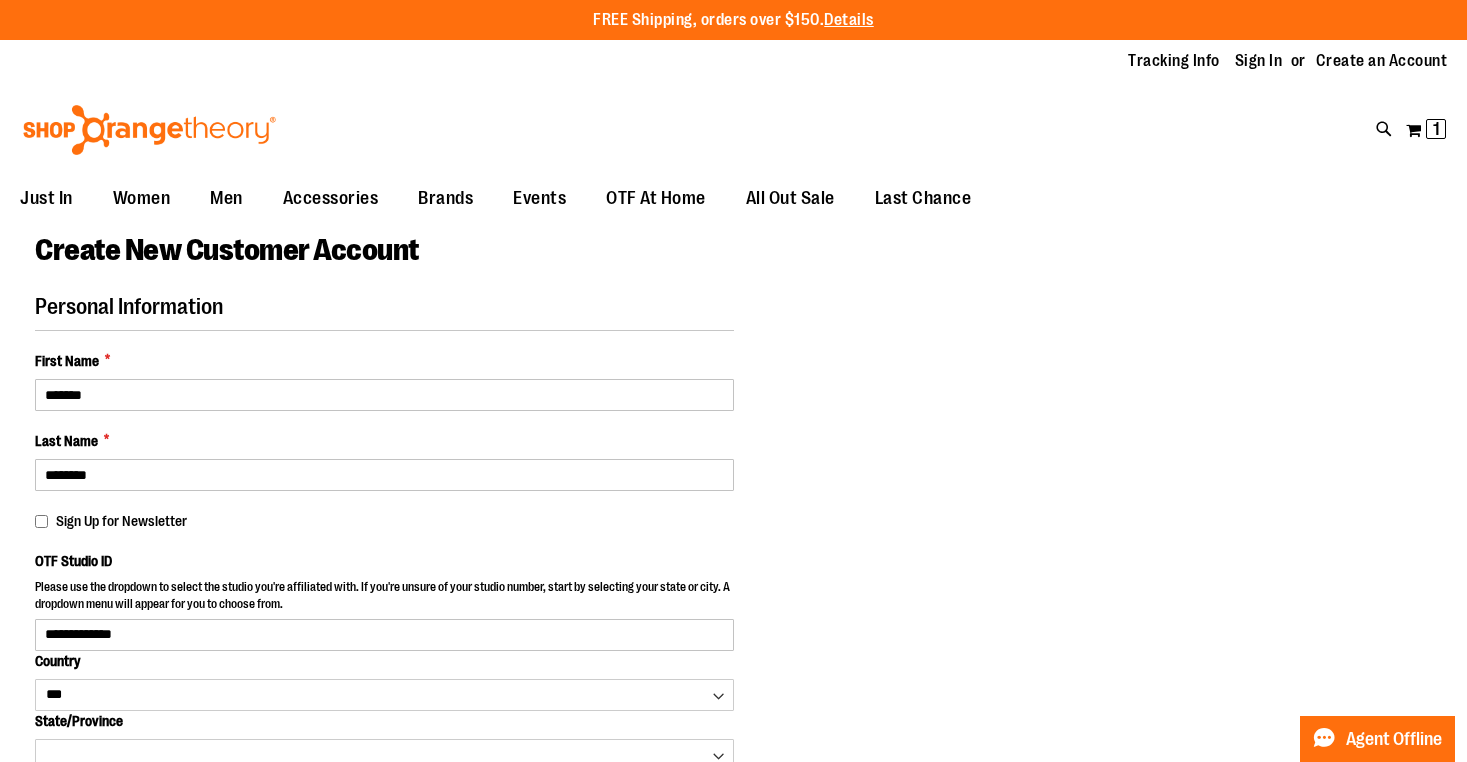 select on "**********" 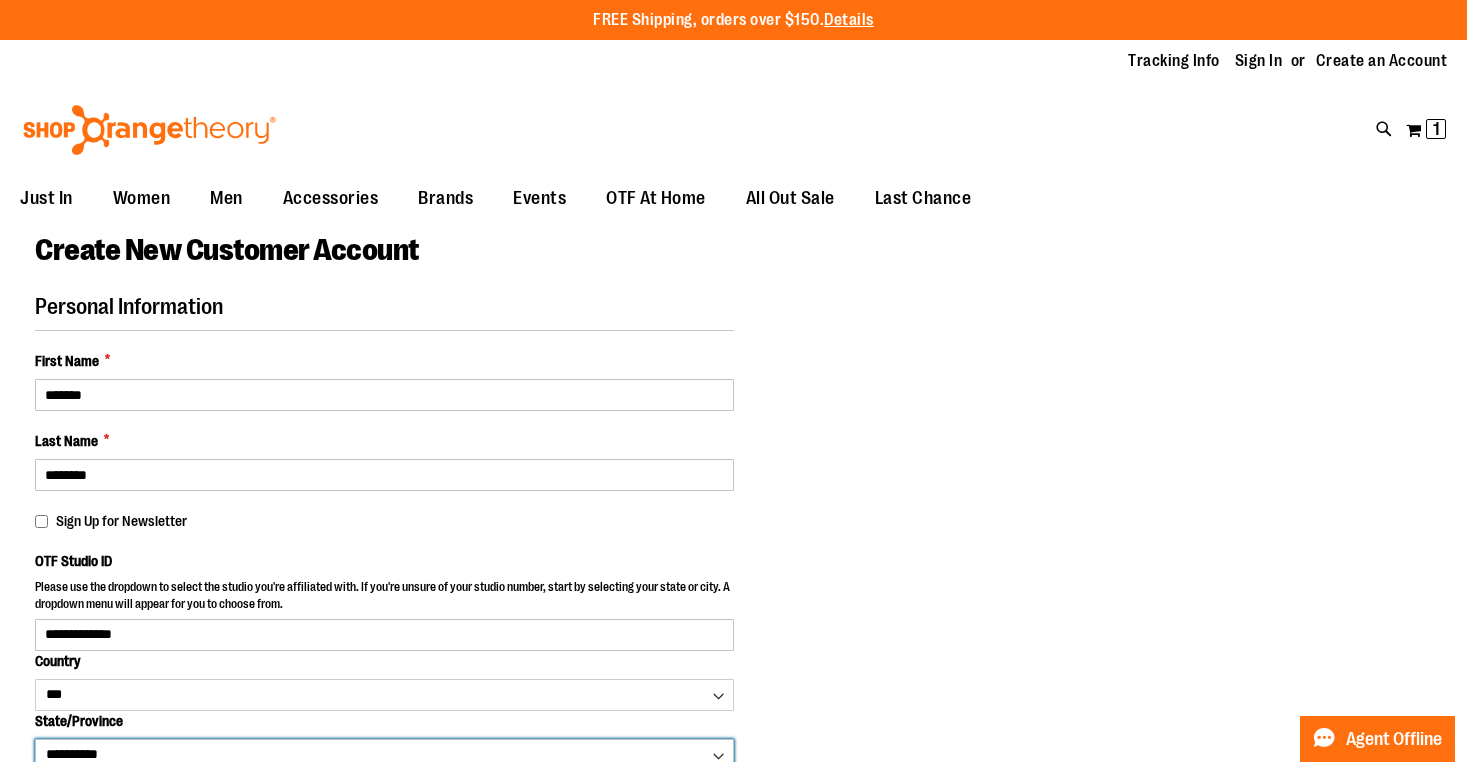 type on "**********" 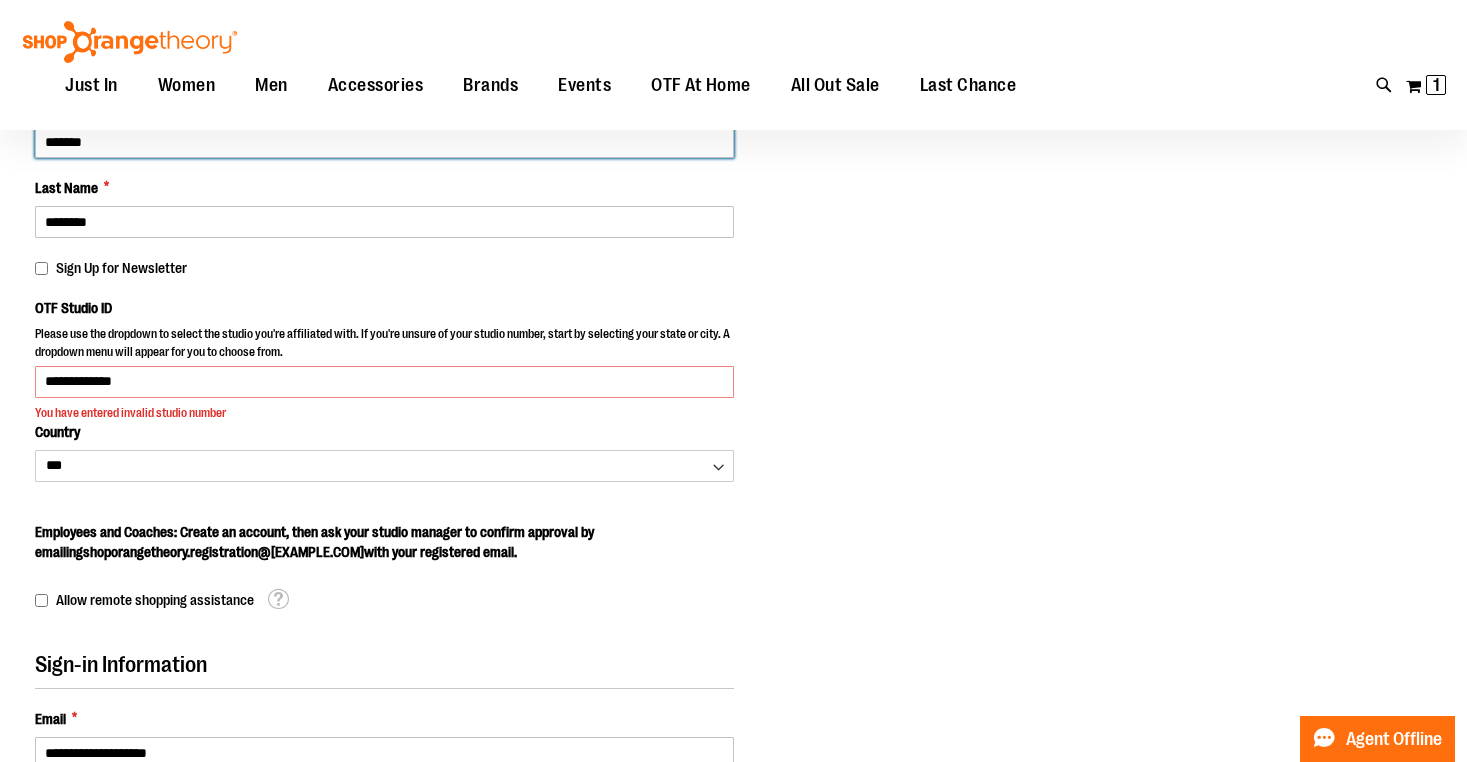 scroll, scrollTop: 255, scrollLeft: 0, axis: vertical 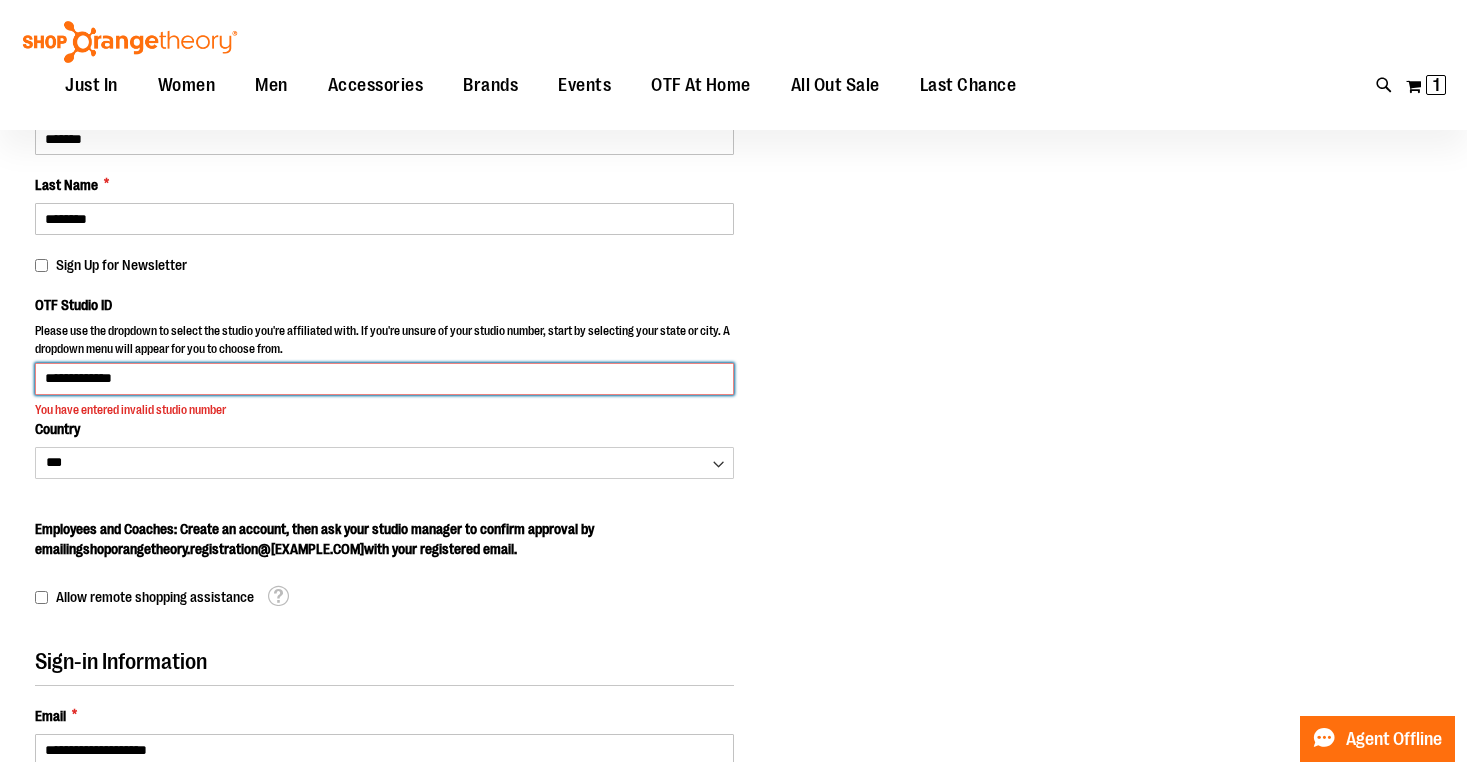 drag, startPoint x: 285, startPoint y: 383, endPoint x: -2, endPoint y: 369, distance: 287.34125 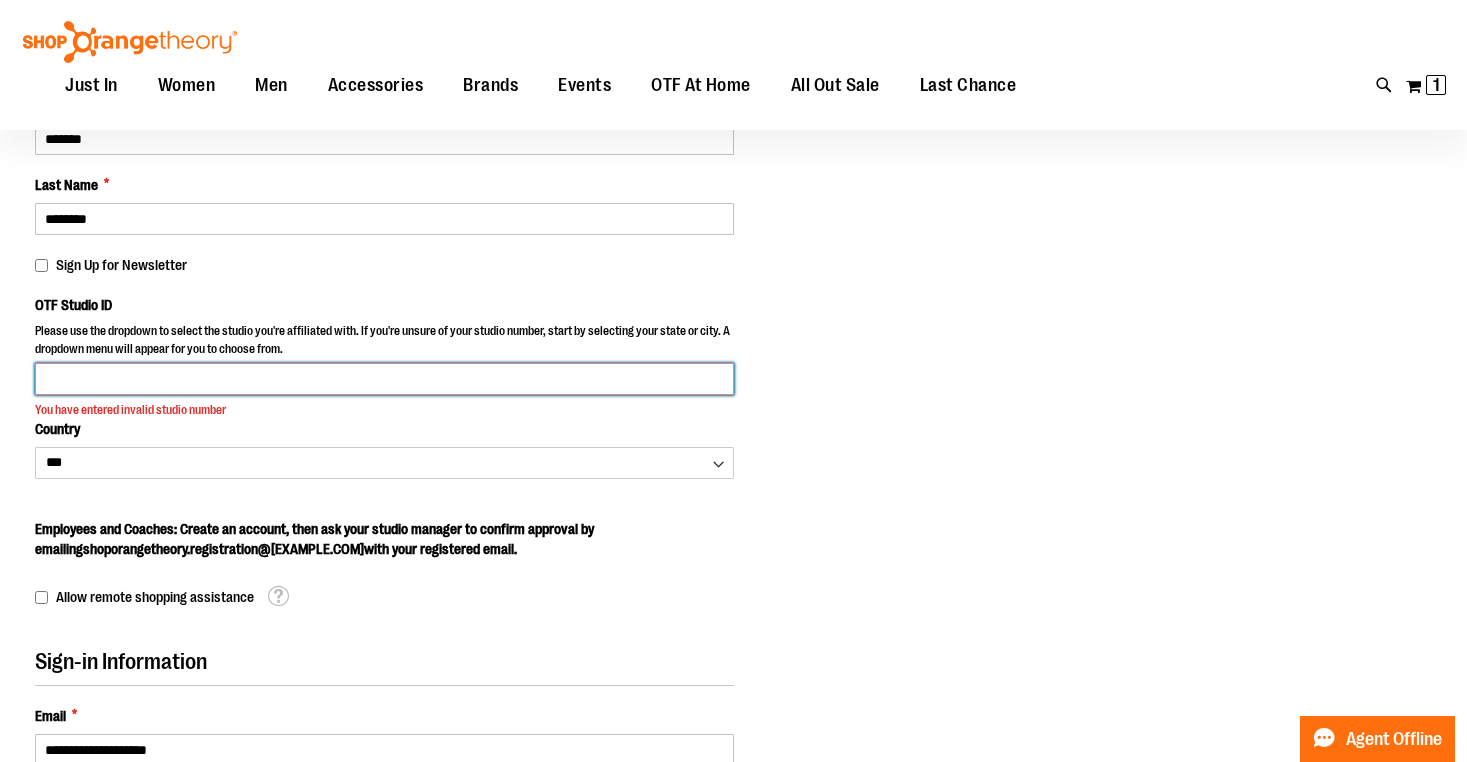 click on "OTF Studio ID" at bounding box center [384, 379] 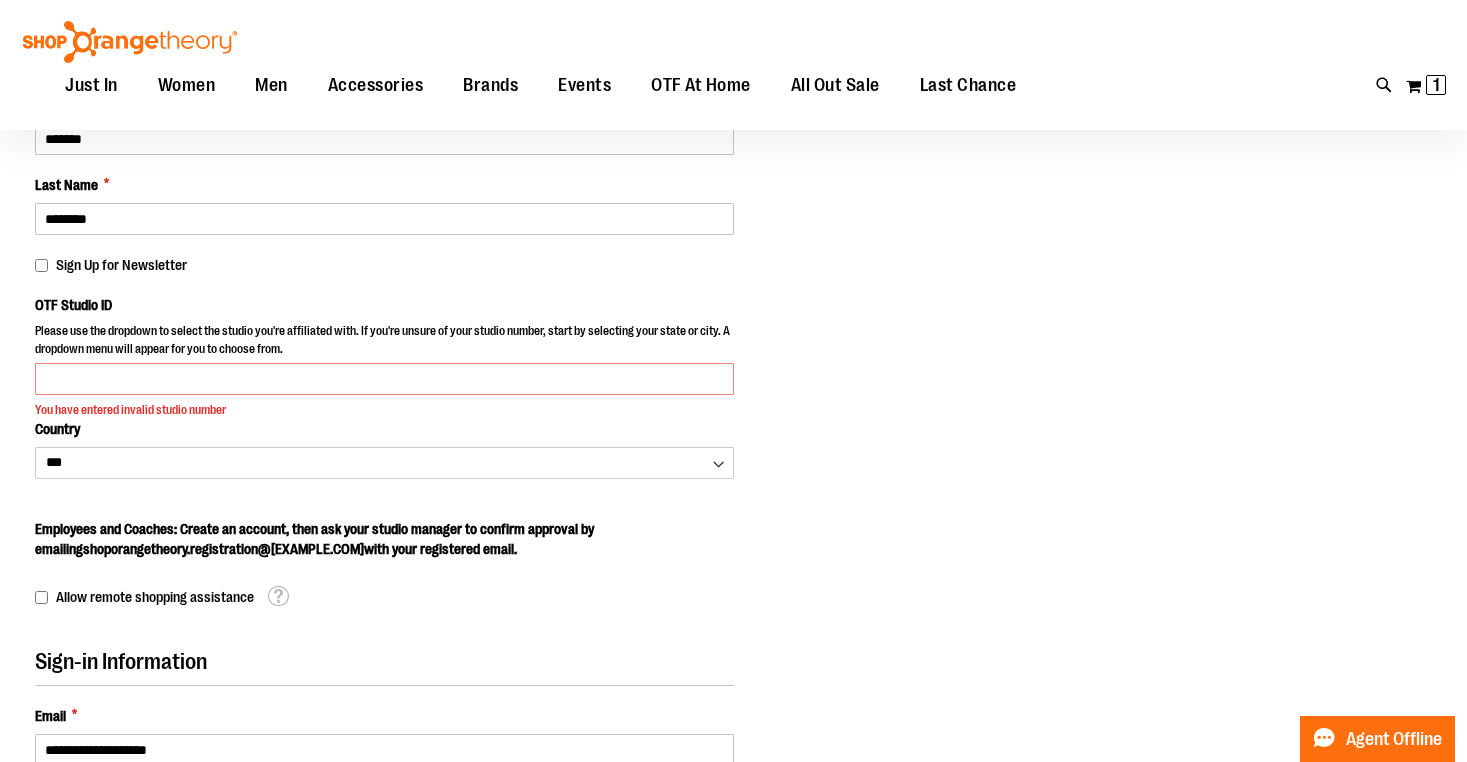 click on "You have entered invalid studio number" at bounding box center [384, 410] 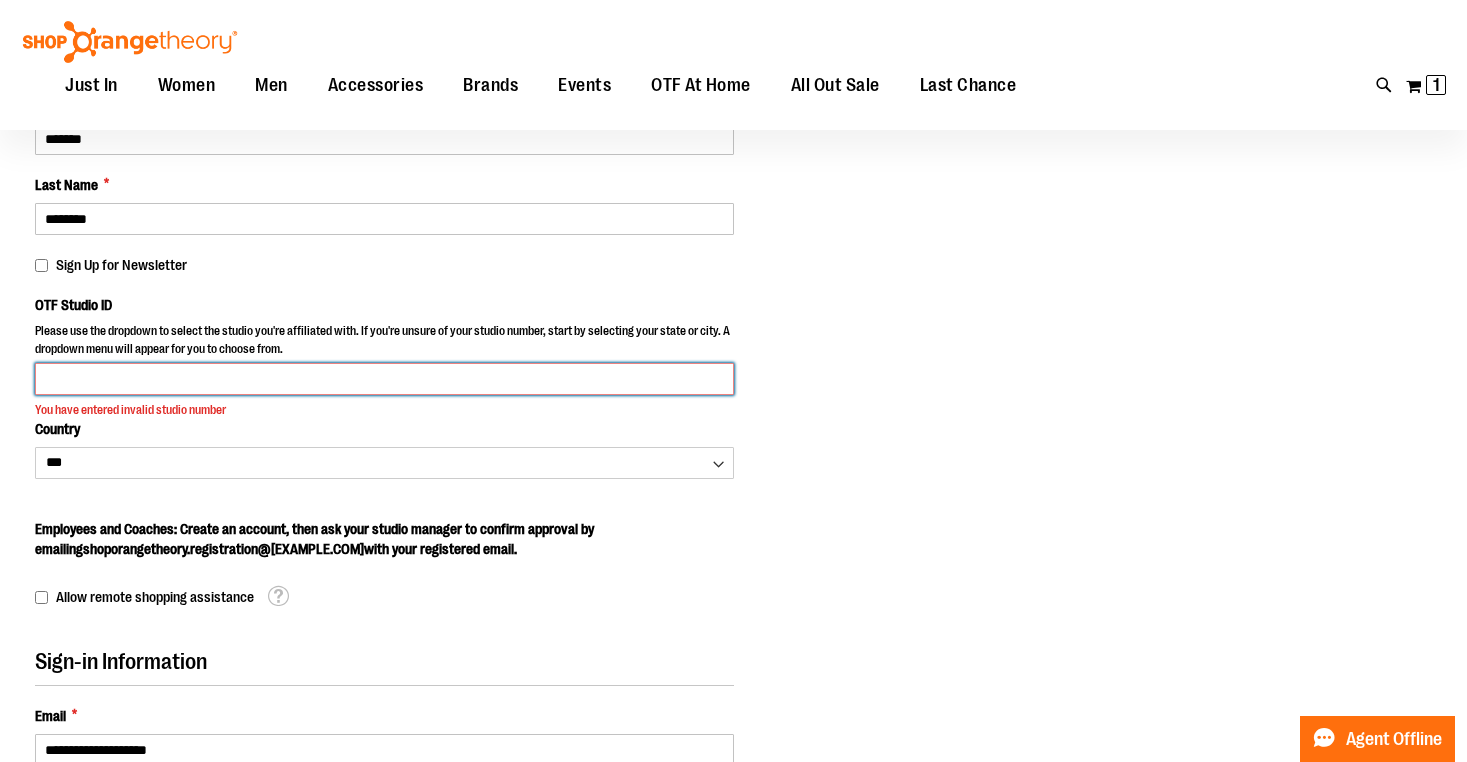 click on "OTF Studio ID" at bounding box center (384, 379) 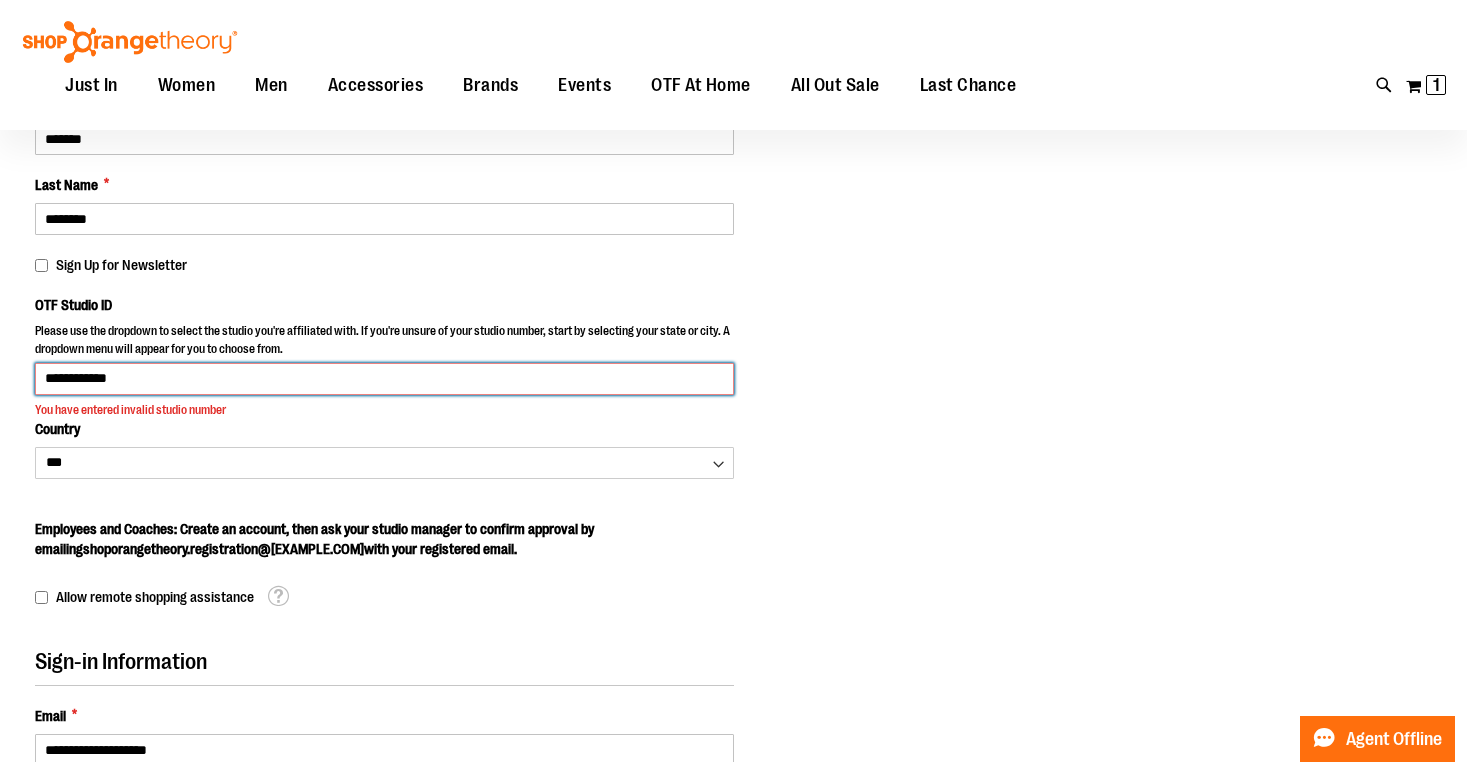 click on "Create an Account" at bounding box center [149, 1153] 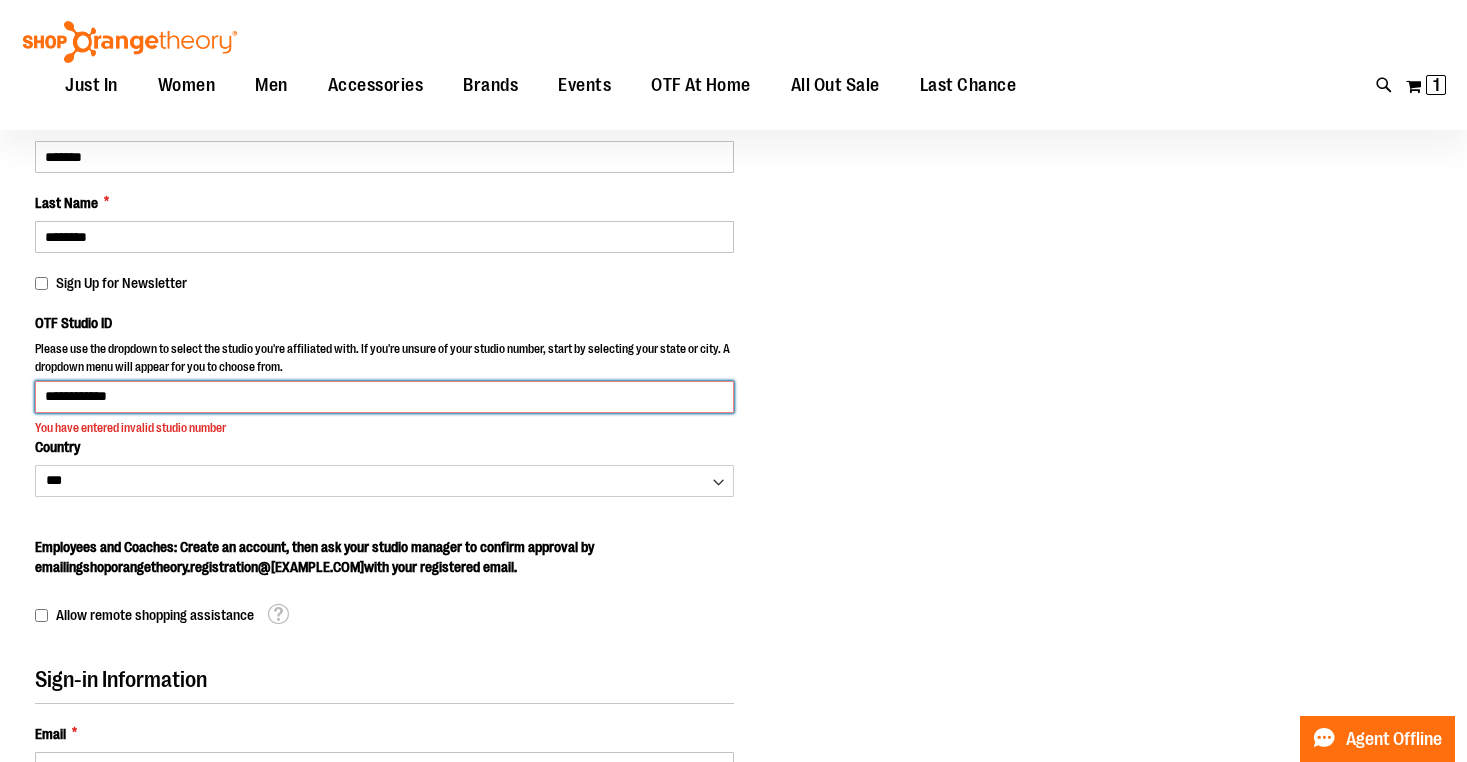scroll, scrollTop: 237, scrollLeft: 0, axis: vertical 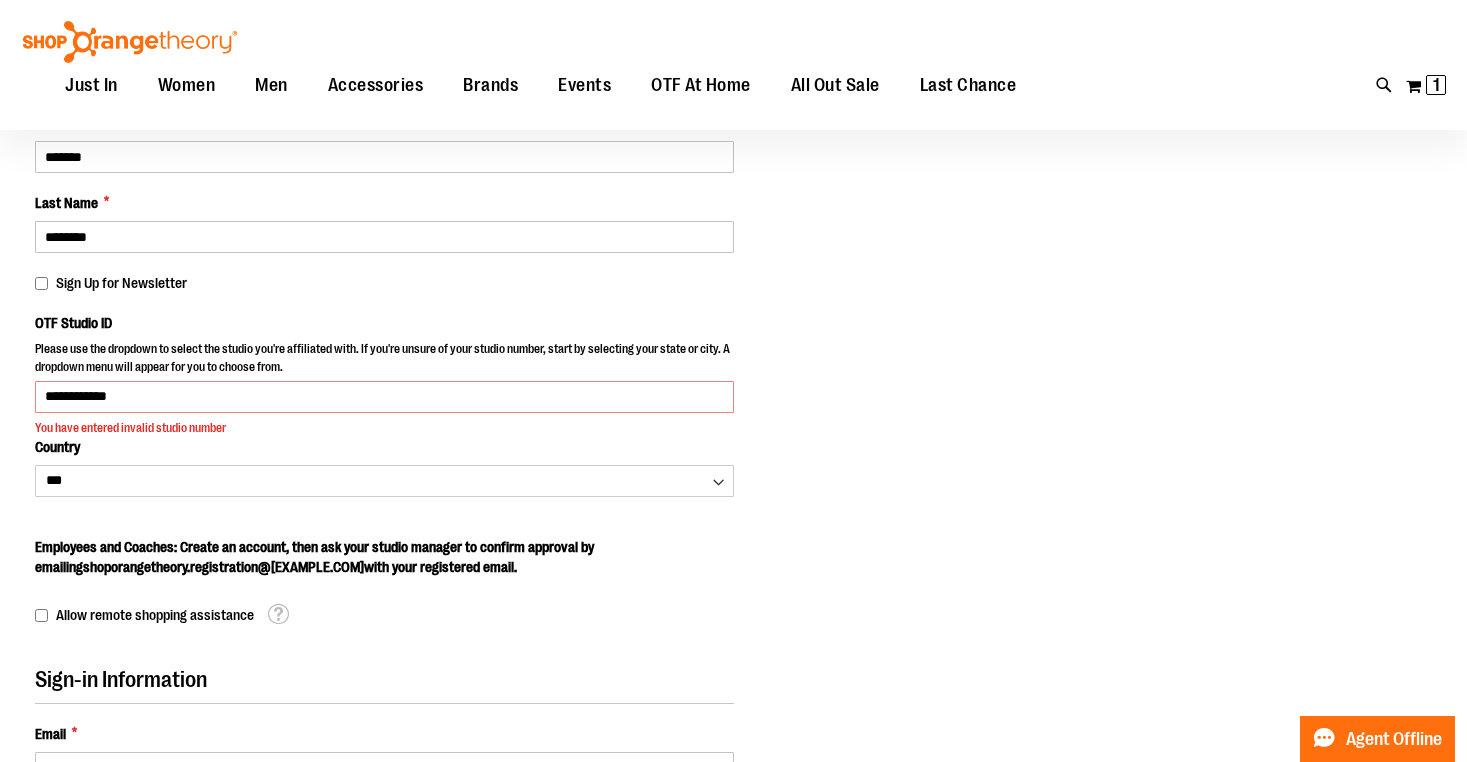 click on "**********" at bounding box center (384, 404) 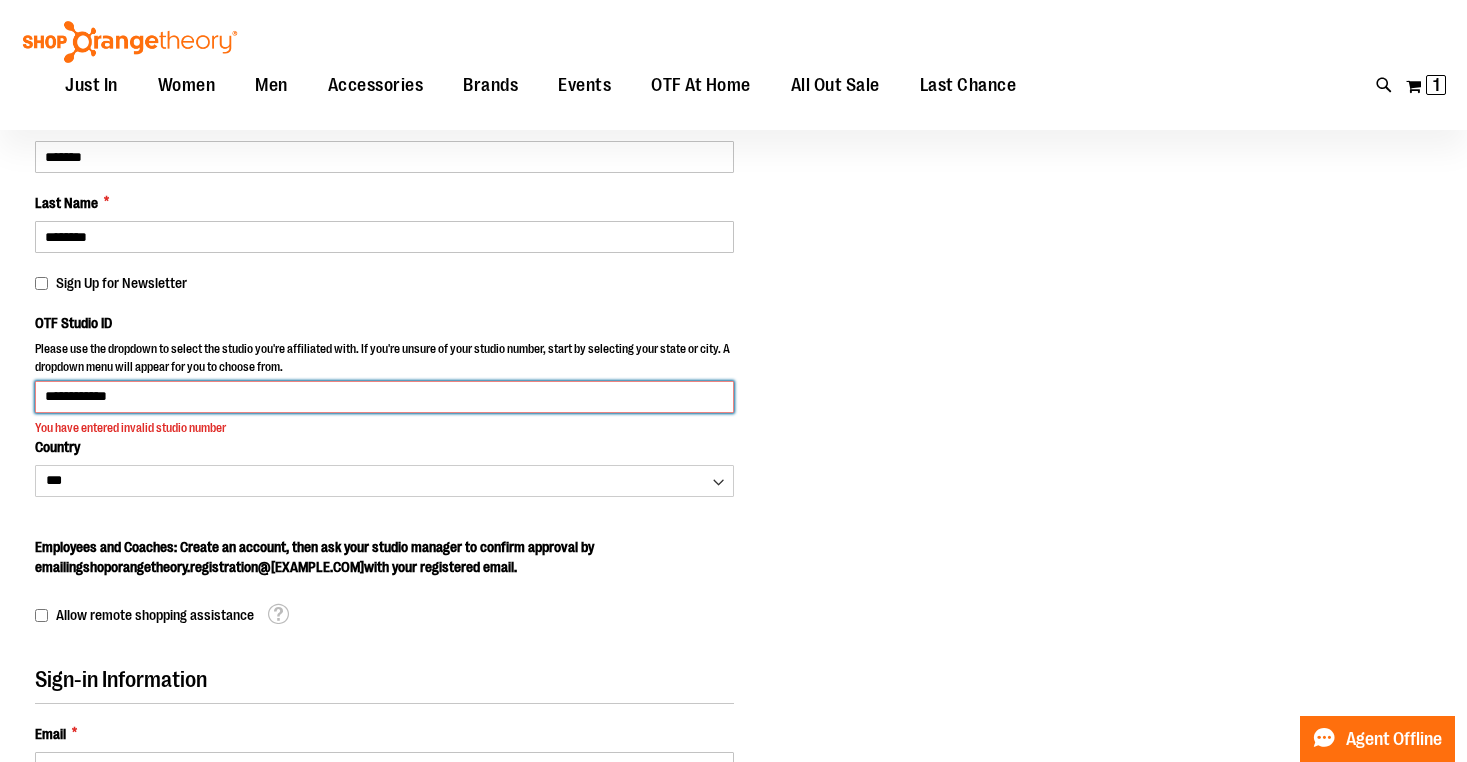 click on "**********" at bounding box center (384, 397) 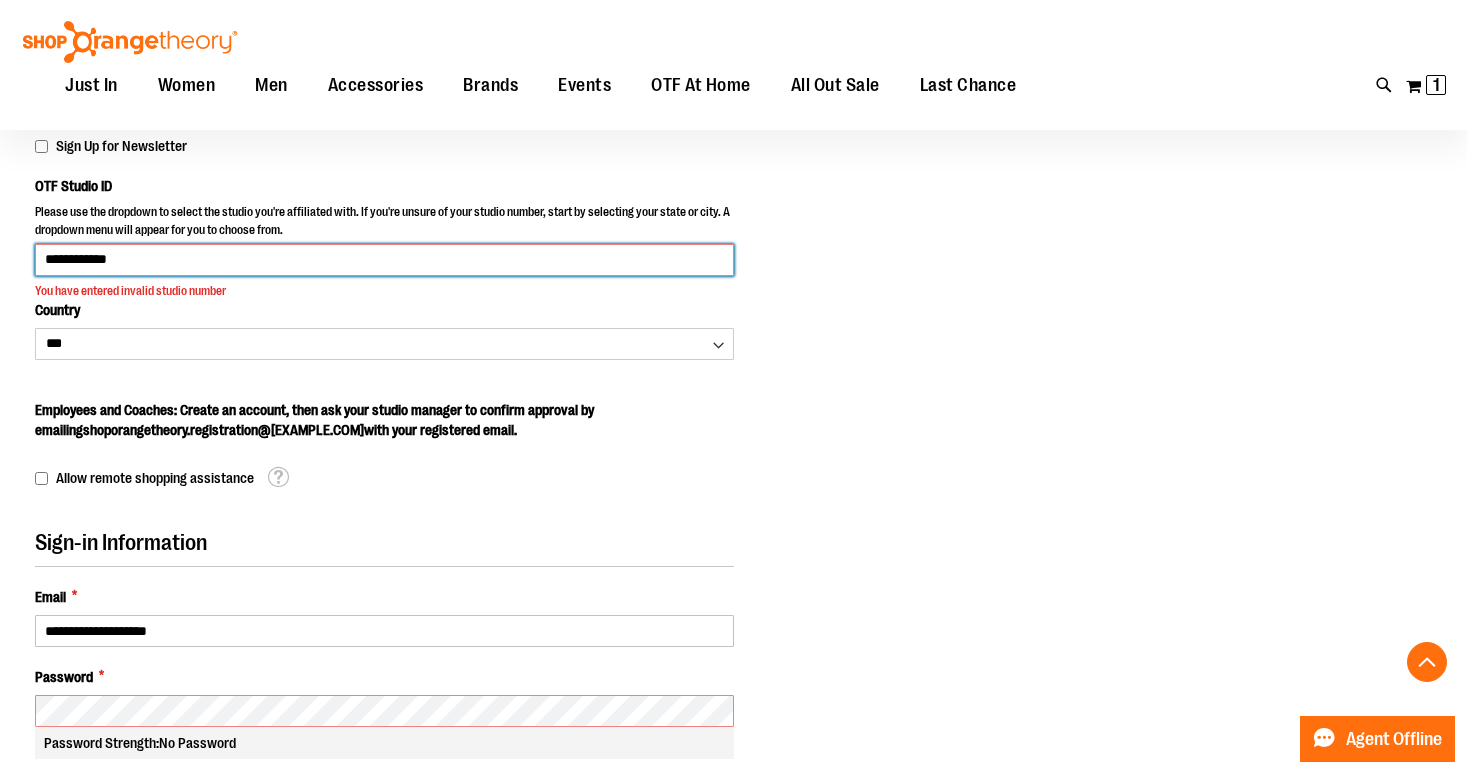 scroll, scrollTop: 576, scrollLeft: 0, axis: vertical 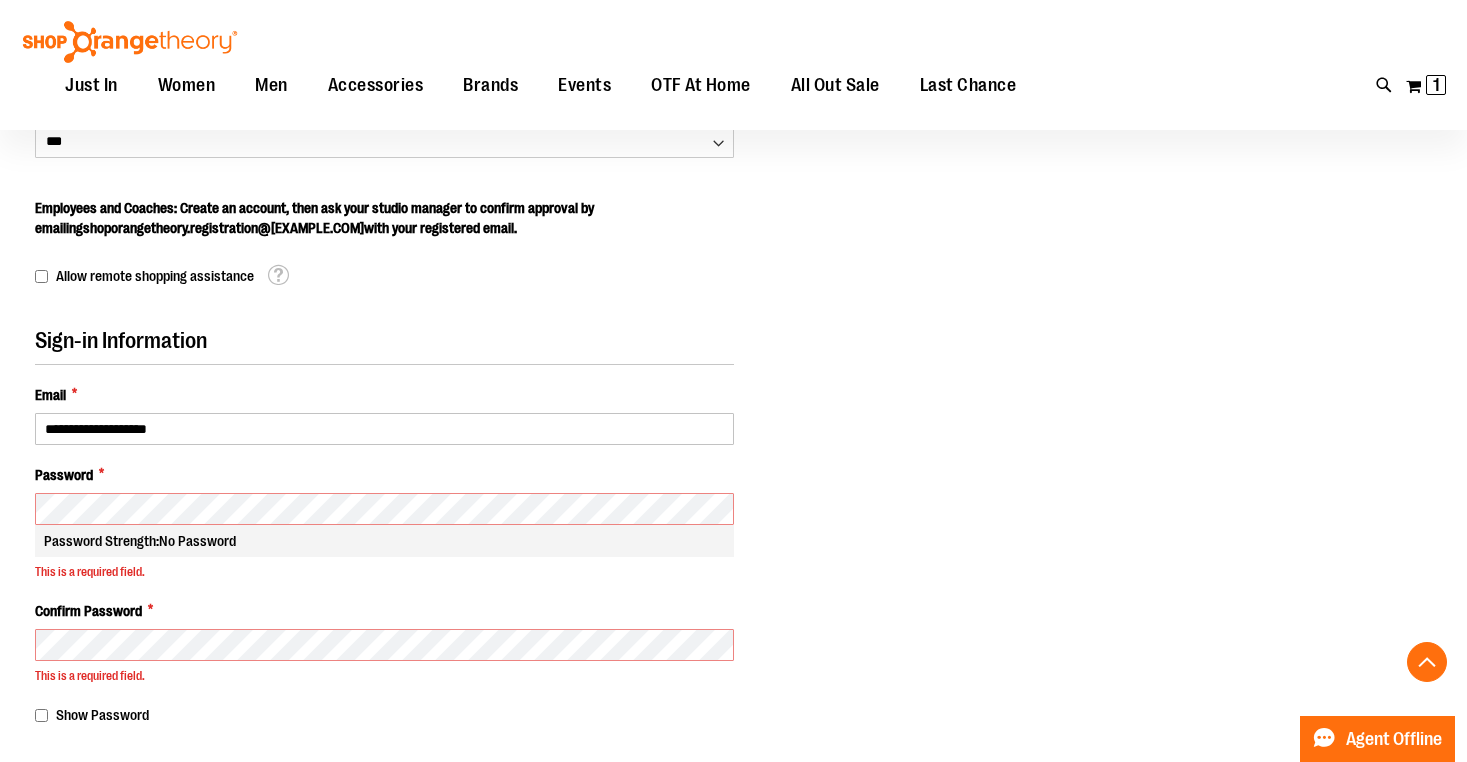 click on "Password Strength:
No Password" at bounding box center (384, 541) 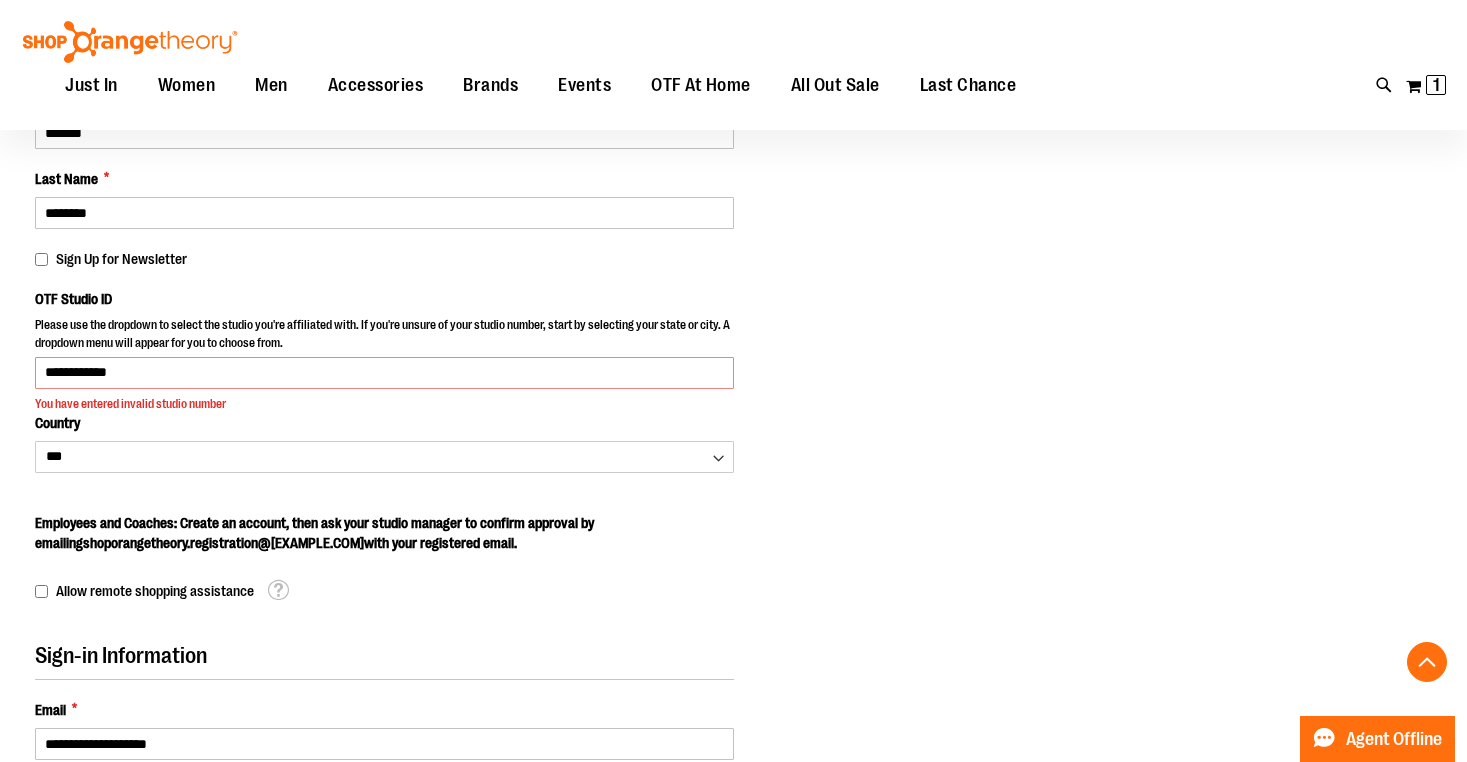 scroll, scrollTop: 149, scrollLeft: 0, axis: vertical 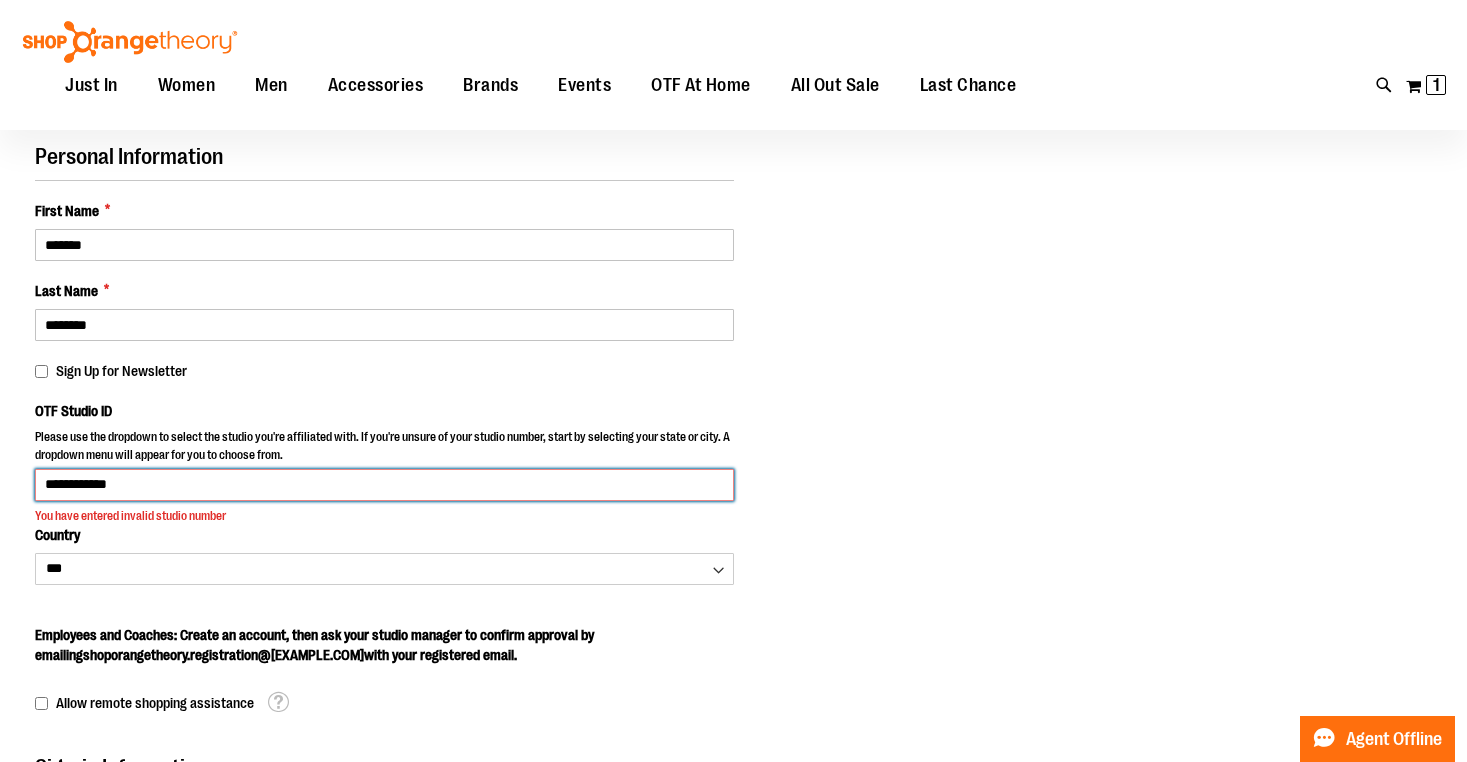 click on "**********" at bounding box center [384, 485] 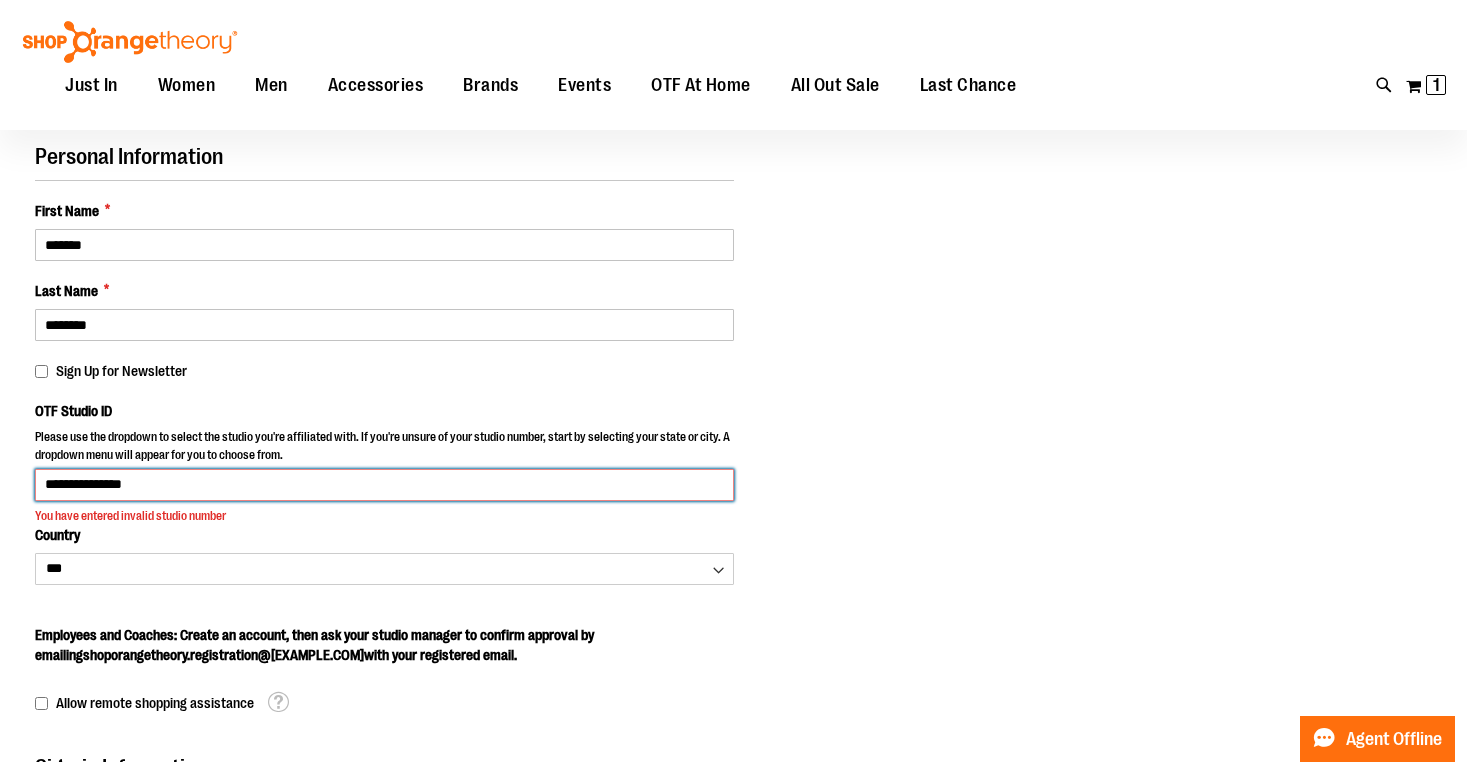 type on "**********" 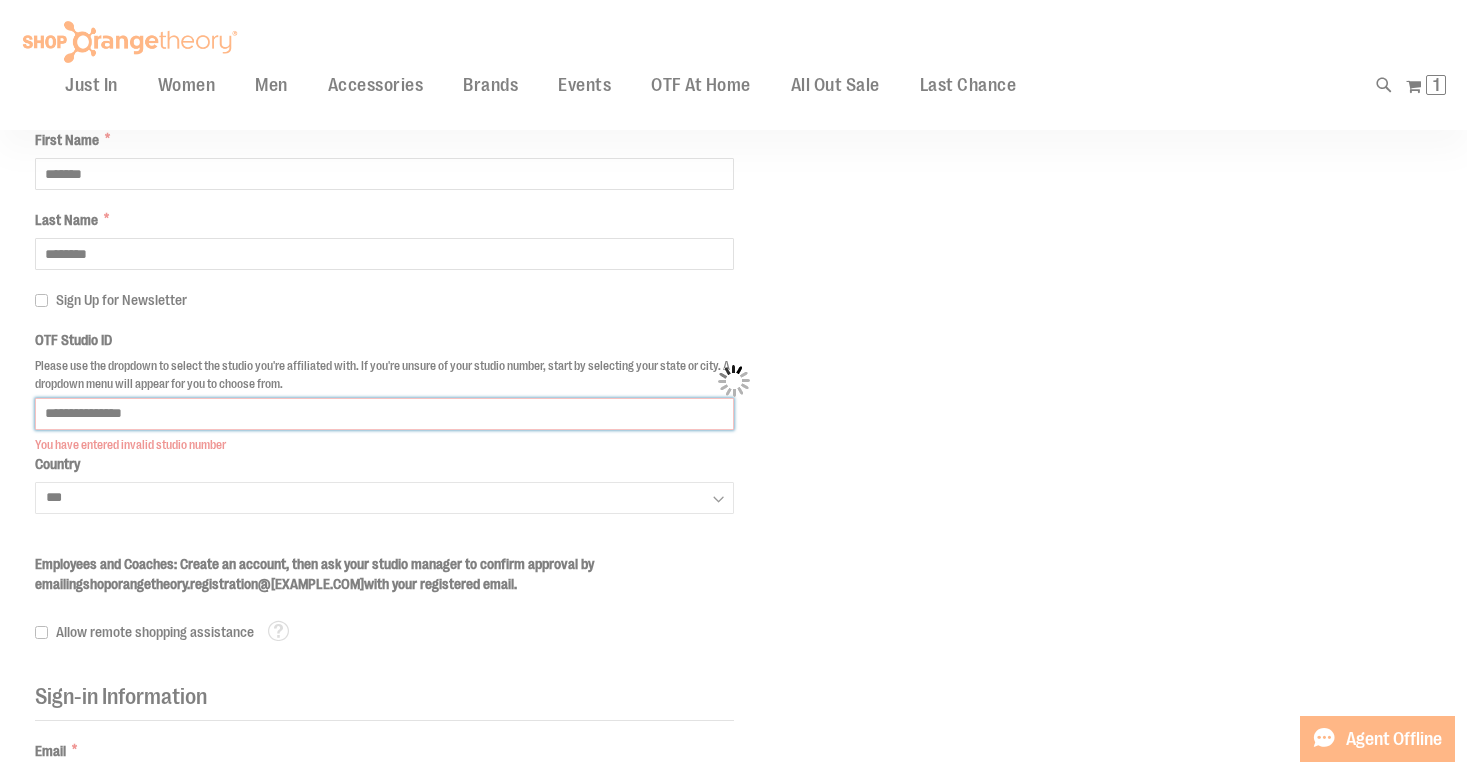 scroll, scrollTop: 237, scrollLeft: 0, axis: vertical 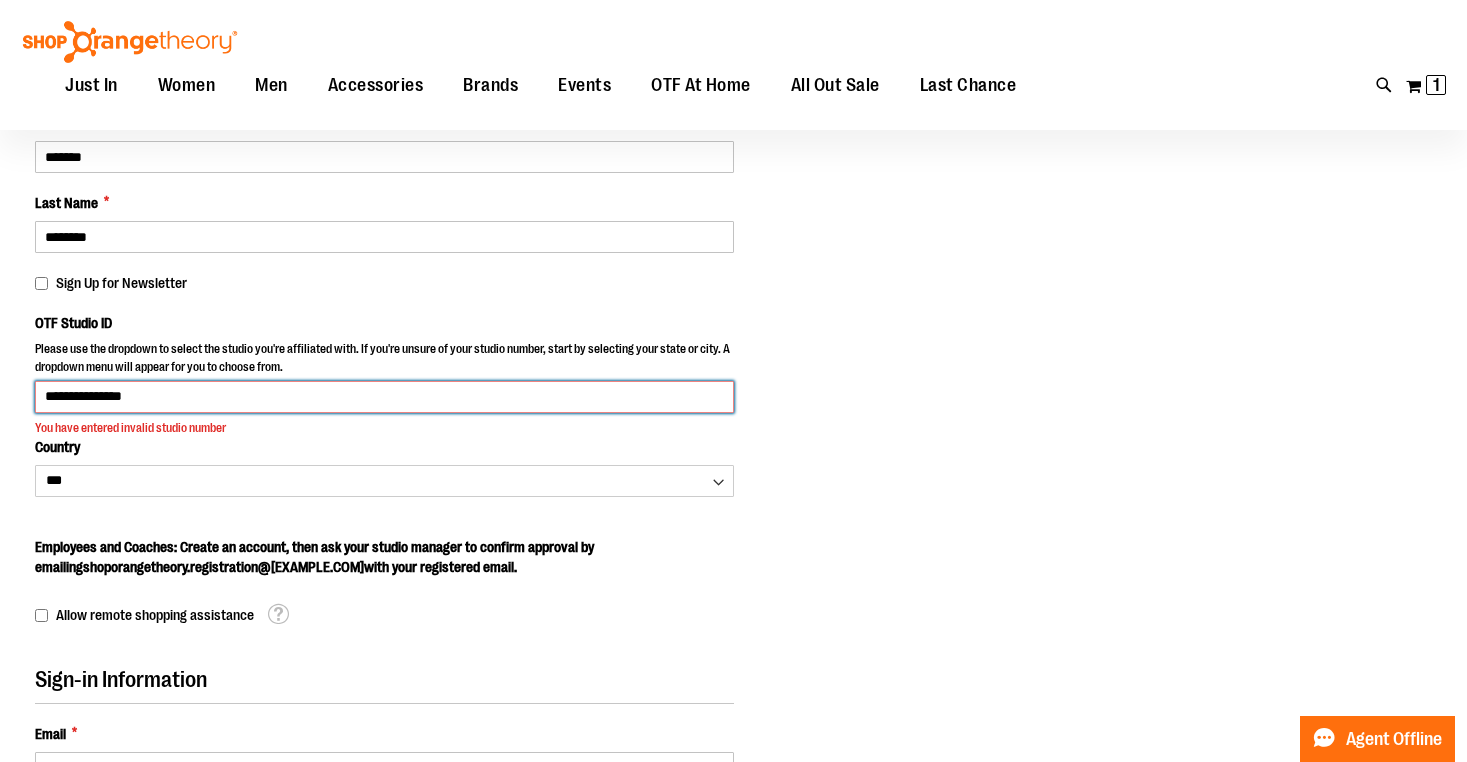 drag, startPoint x: 179, startPoint y: 393, endPoint x: -3, endPoint y: 387, distance: 182.09888 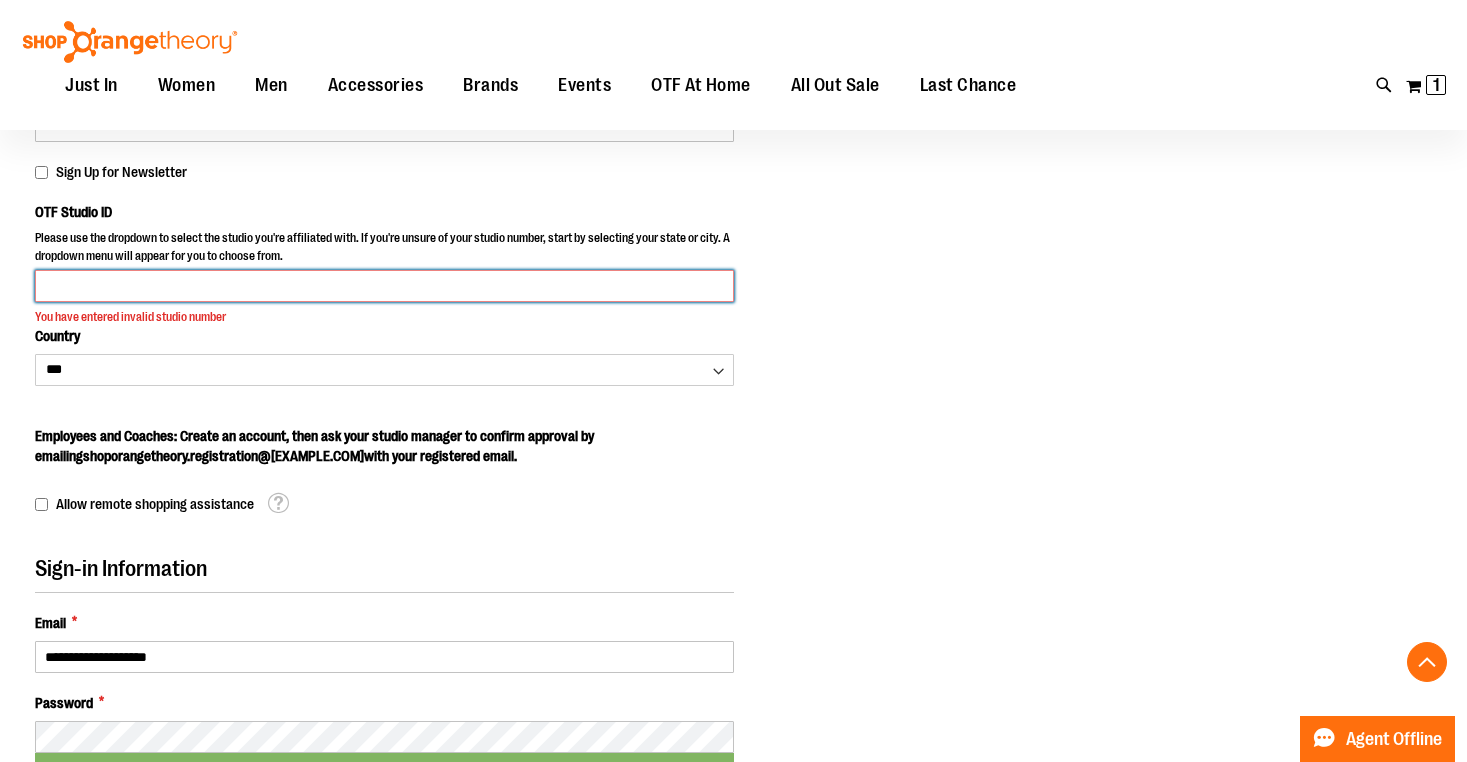 scroll, scrollTop: 372, scrollLeft: 0, axis: vertical 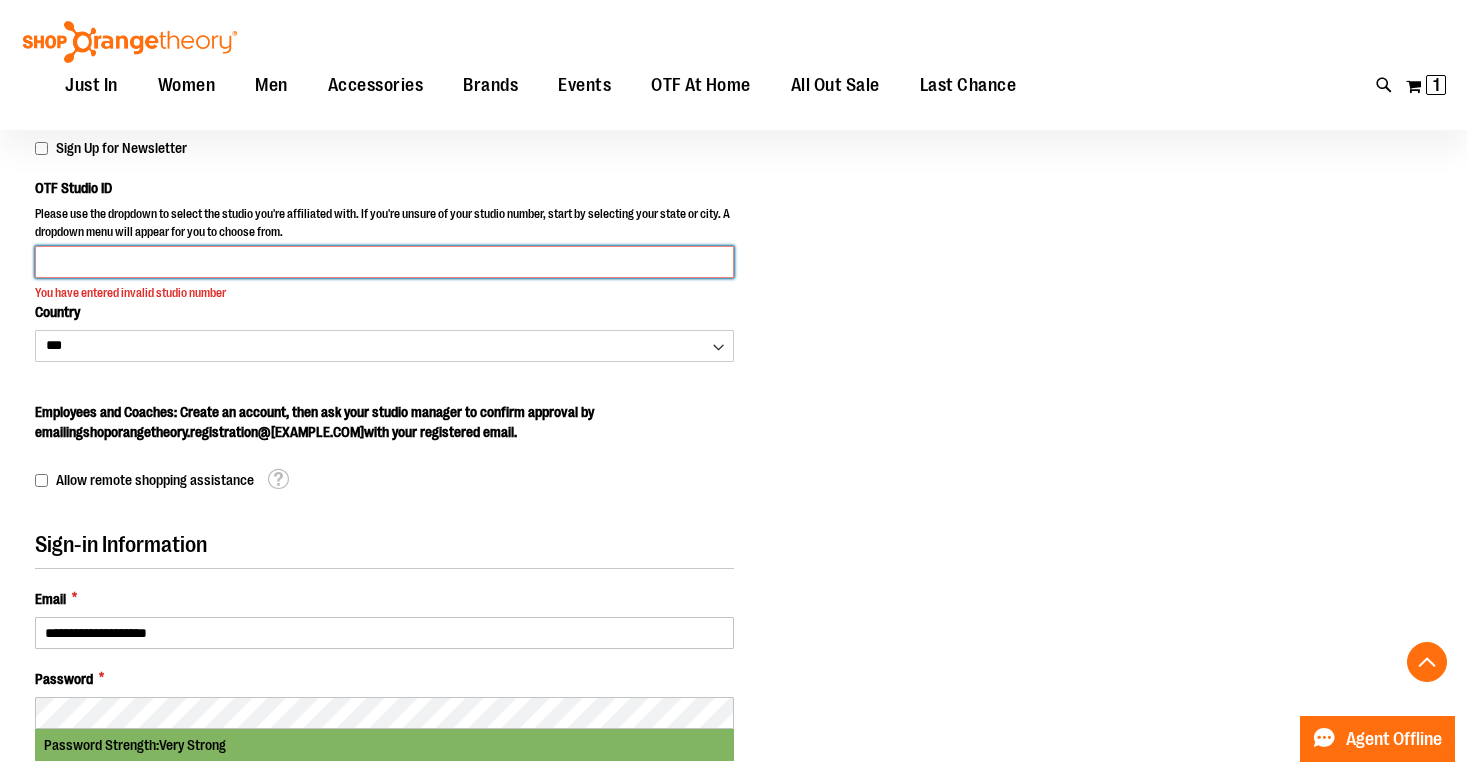 type 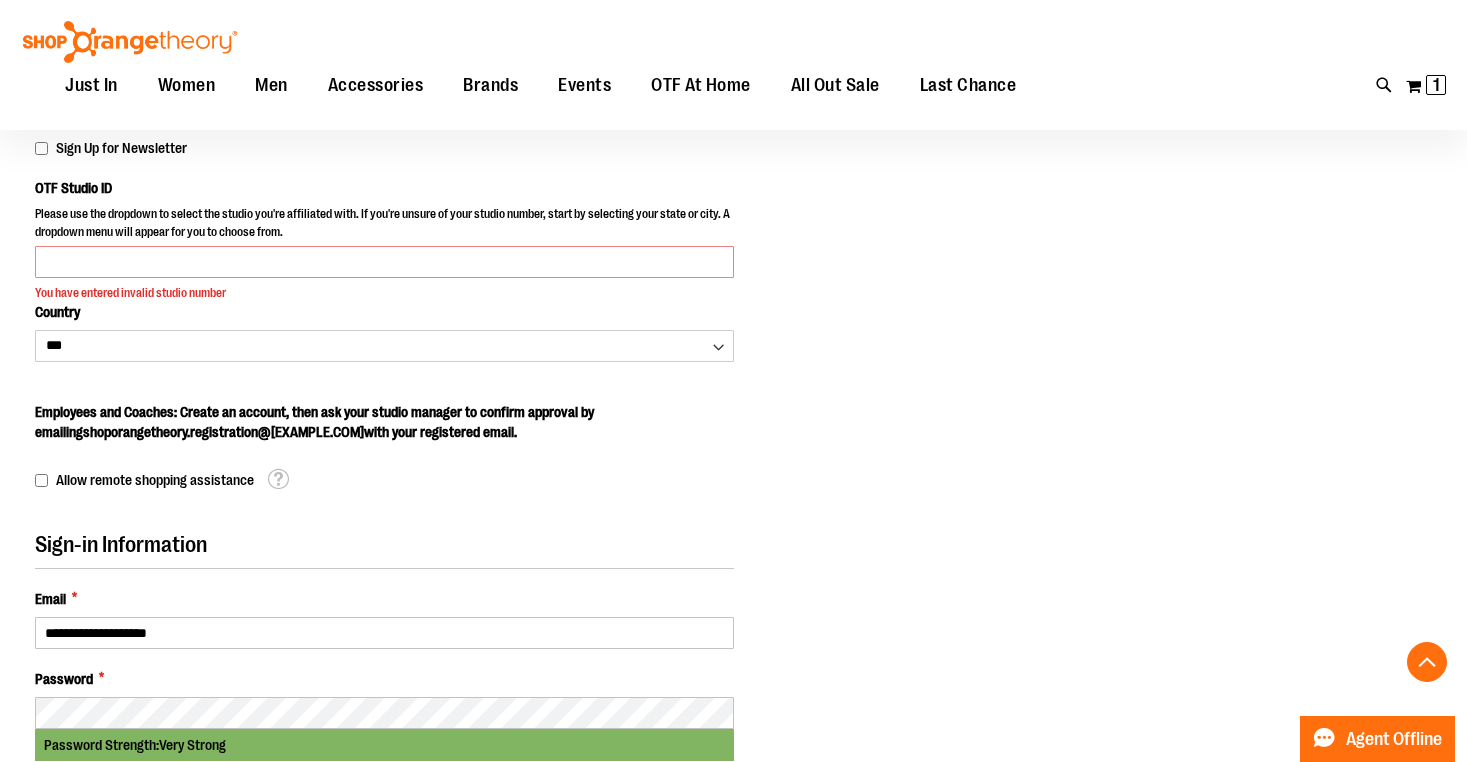 click on "Employees and Coaches: Create an account, then ask your studio manager to confirm approval by emailing  shoporangetheory.registration@bdainc.com  with your registered email." at bounding box center (314, 422) 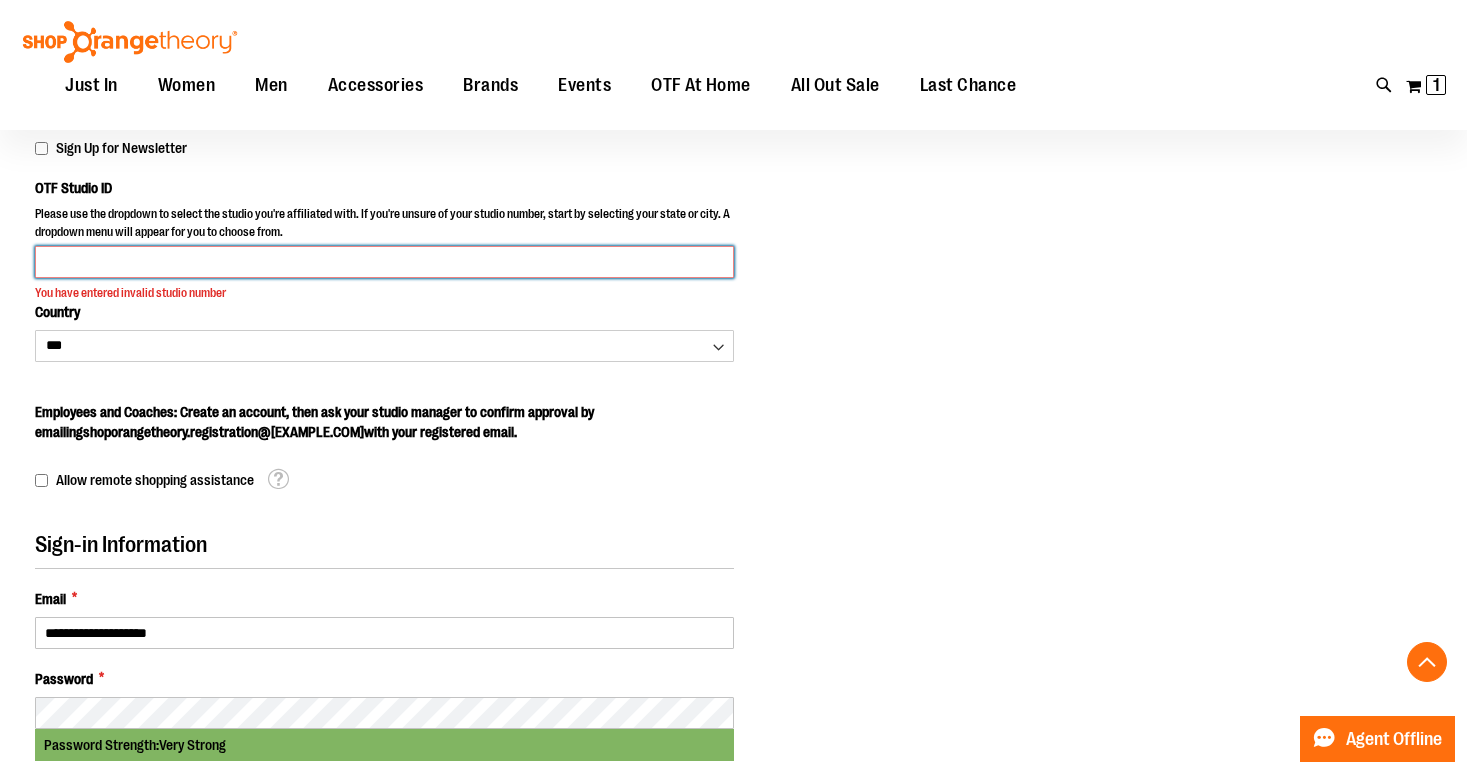 click on "OTF Studio ID" at bounding box center [384, 262] 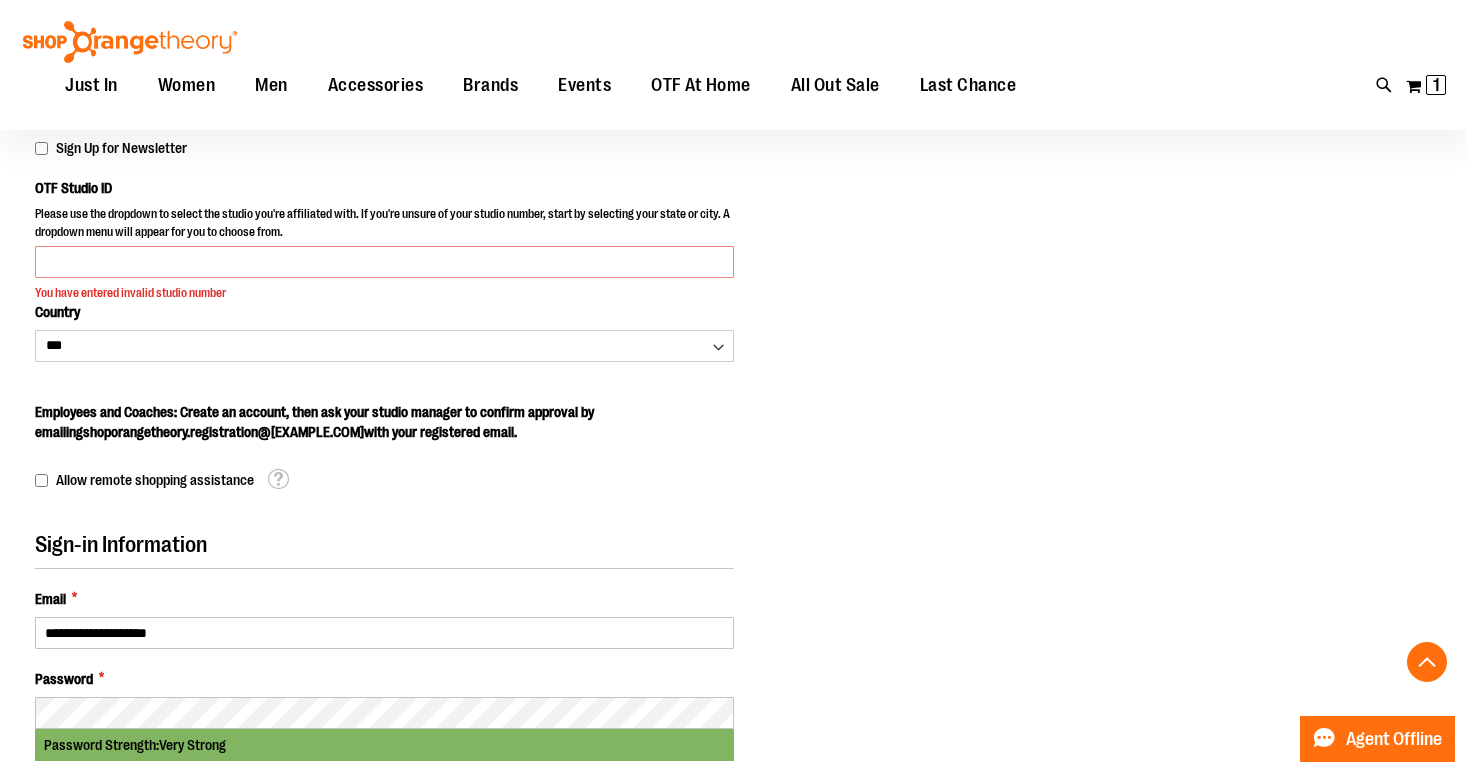 click on "You have entered invalid studio number" at bounding box center [384, 293] 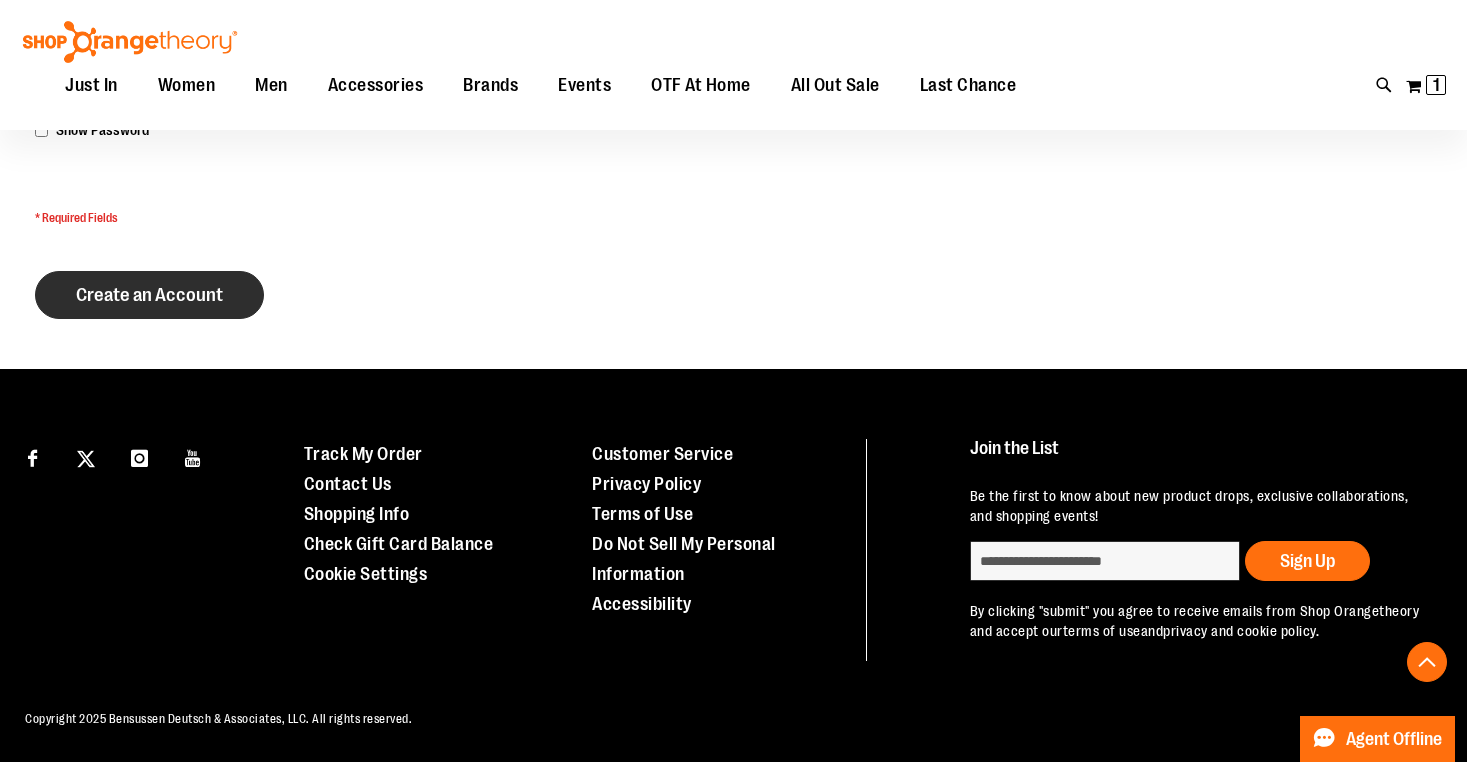 click on "Create an Account" at bounding box center (149, 295) 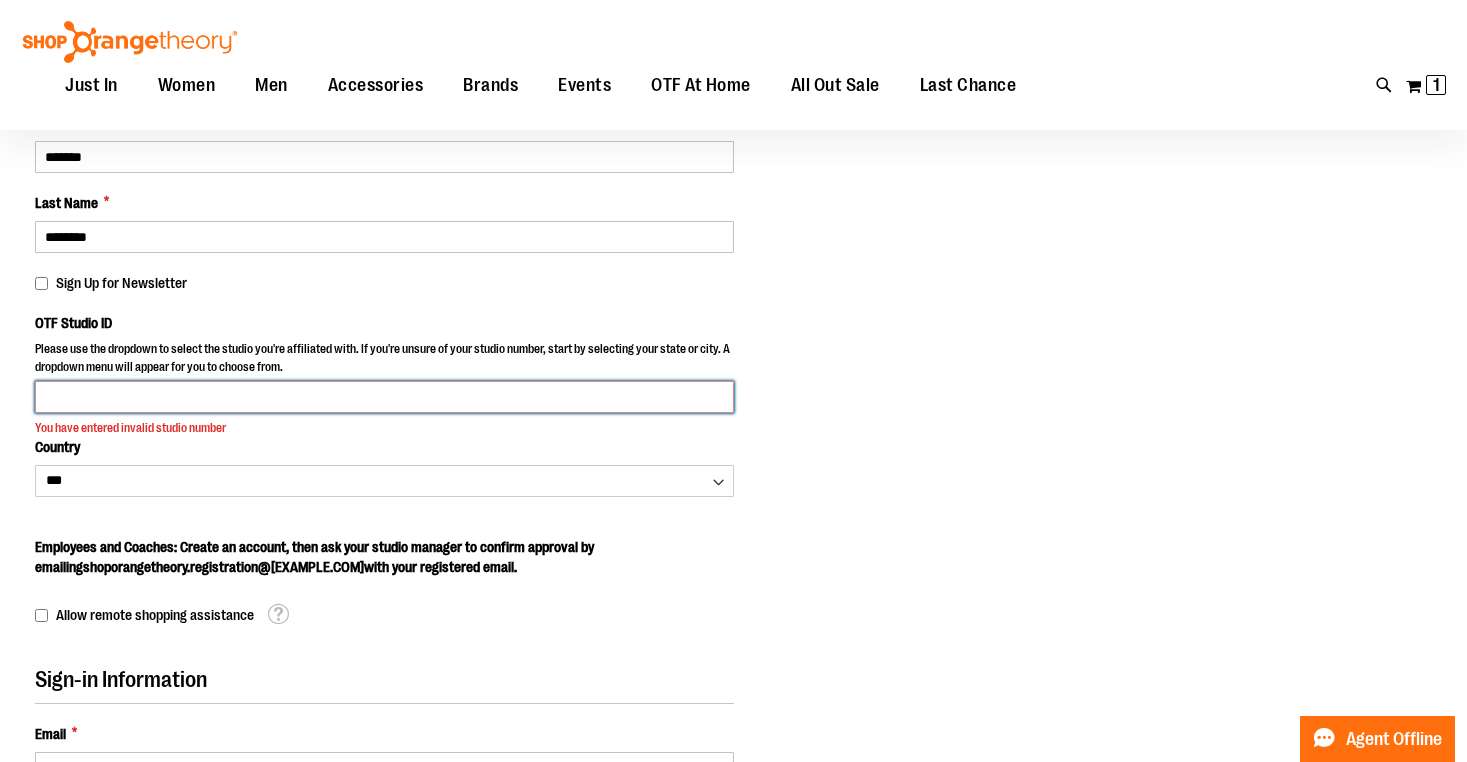 scroll, scrollTop: 237, scrollLeft: 0, axis: vertical 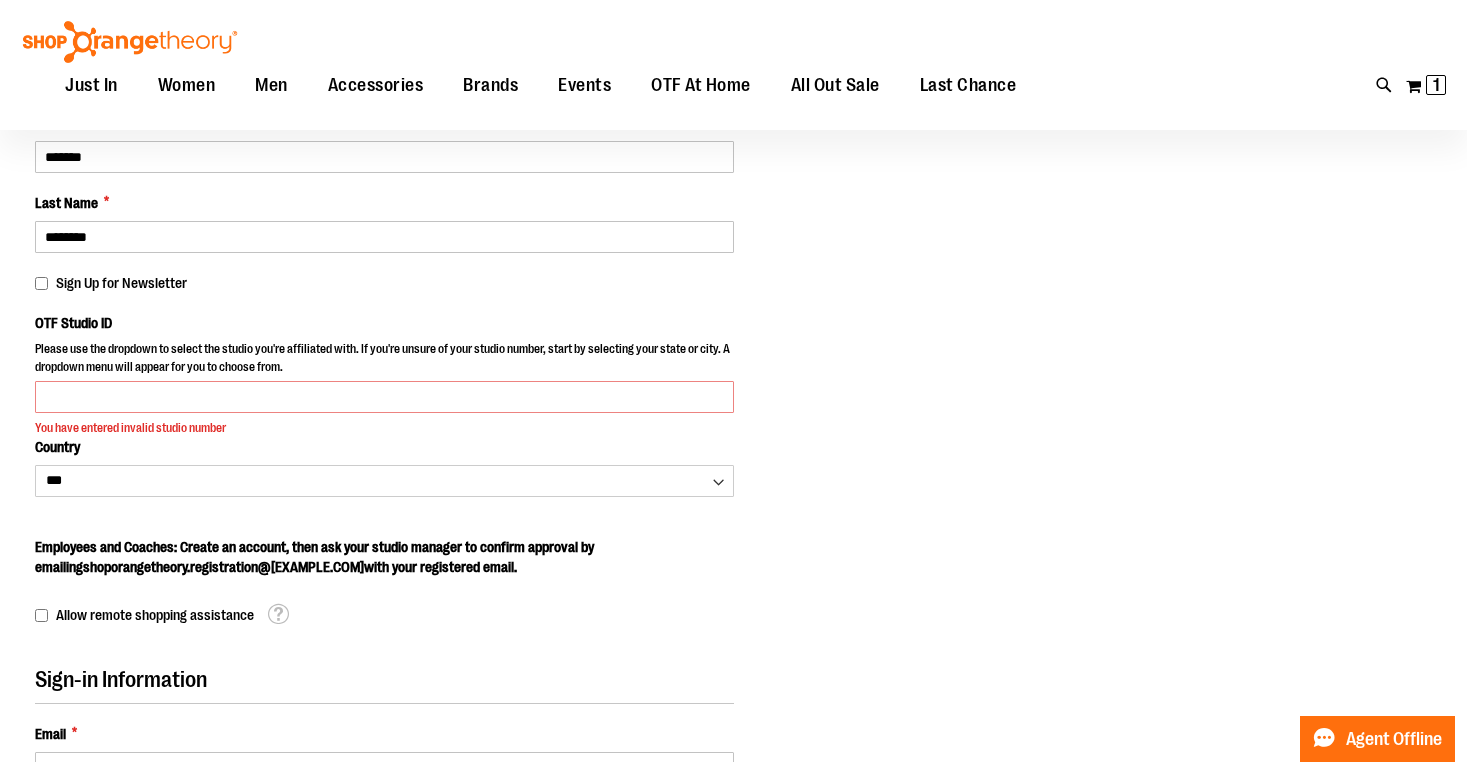 click on "OTF Studio ID
Please use the dropdown to select the studio you're affiliated with. If you're unsure of your studio number, start by selecting your state or city. A dropdown menu will appear for you to choose from.
You have entered invalid studio number
Country
***
***
*******
***
***
***
**
***
***
***
***
***
***
***
***
***
***
***
***" at bounding box center (384, 404) 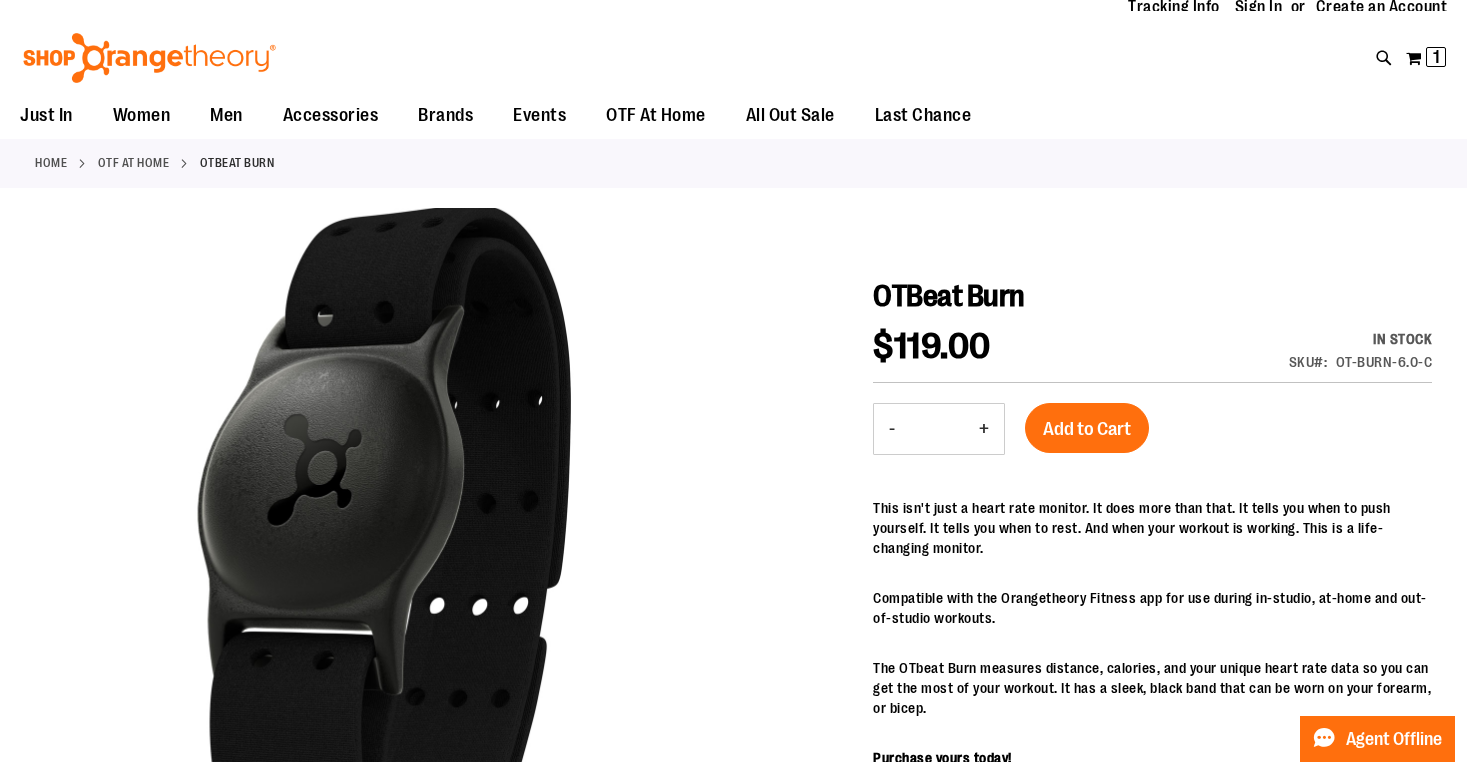 scroll, scrollTop: 0, scrollLeft: 0, axis: both 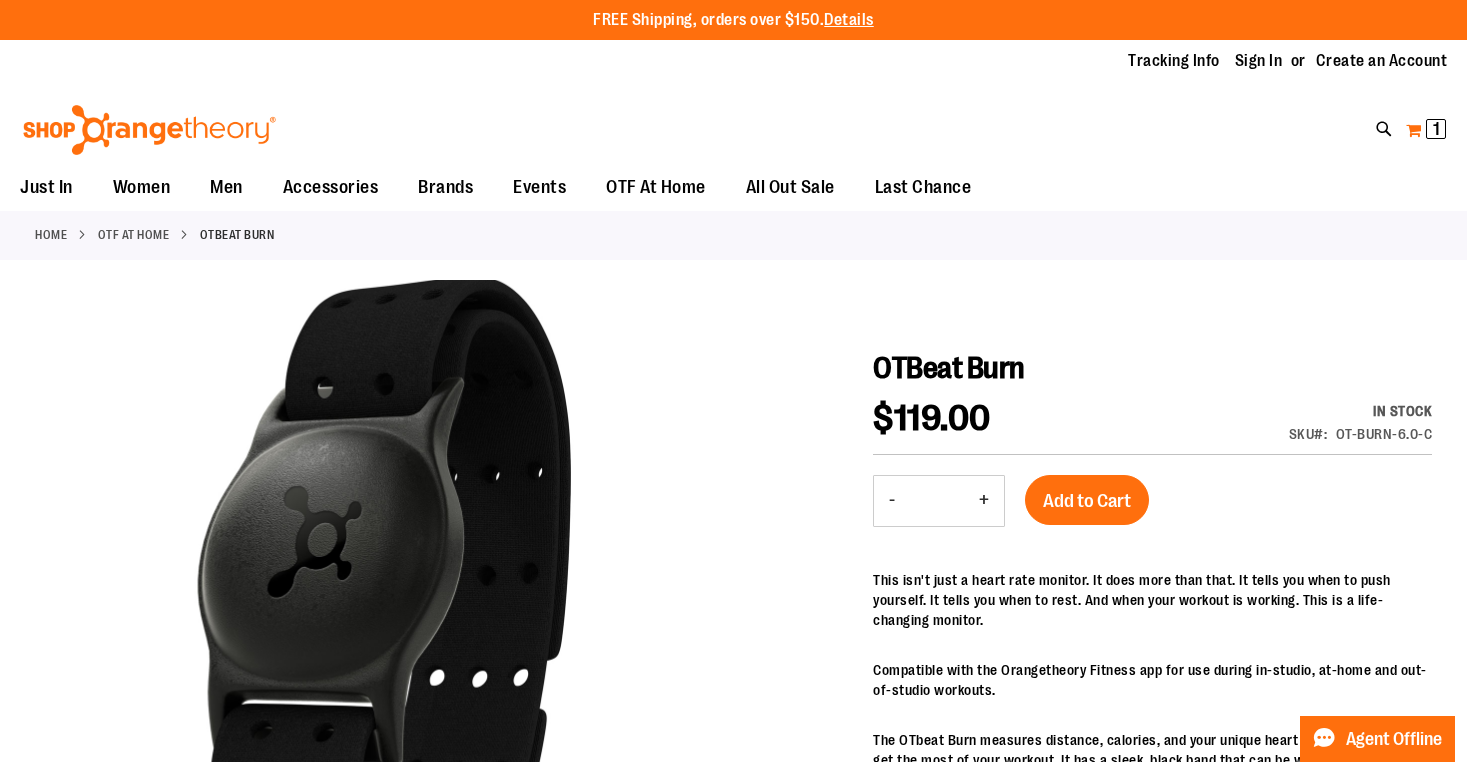 click on "1
1
items" at bounding box center [1436, 129] 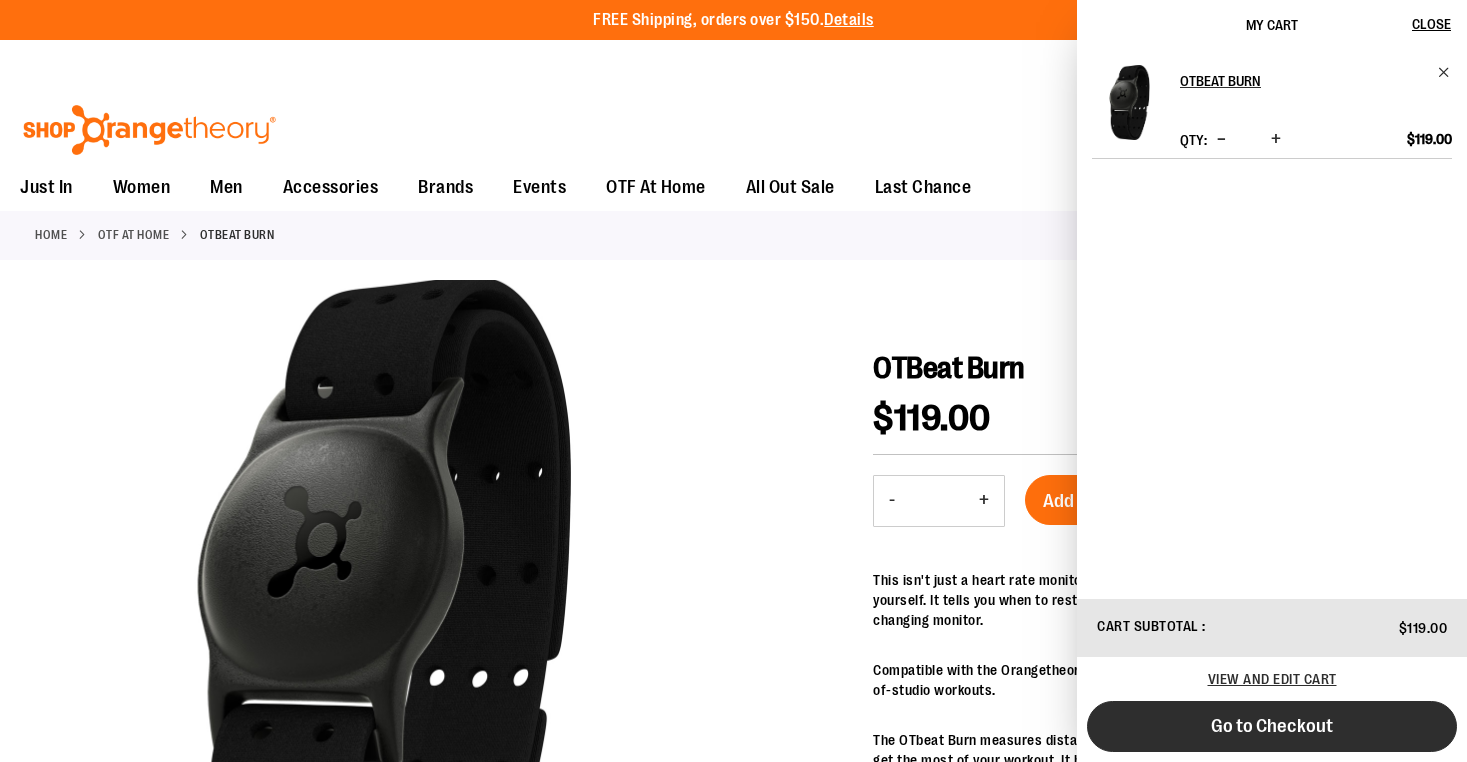 click on "Go to Checkout" at bounding box center (1272, 726) 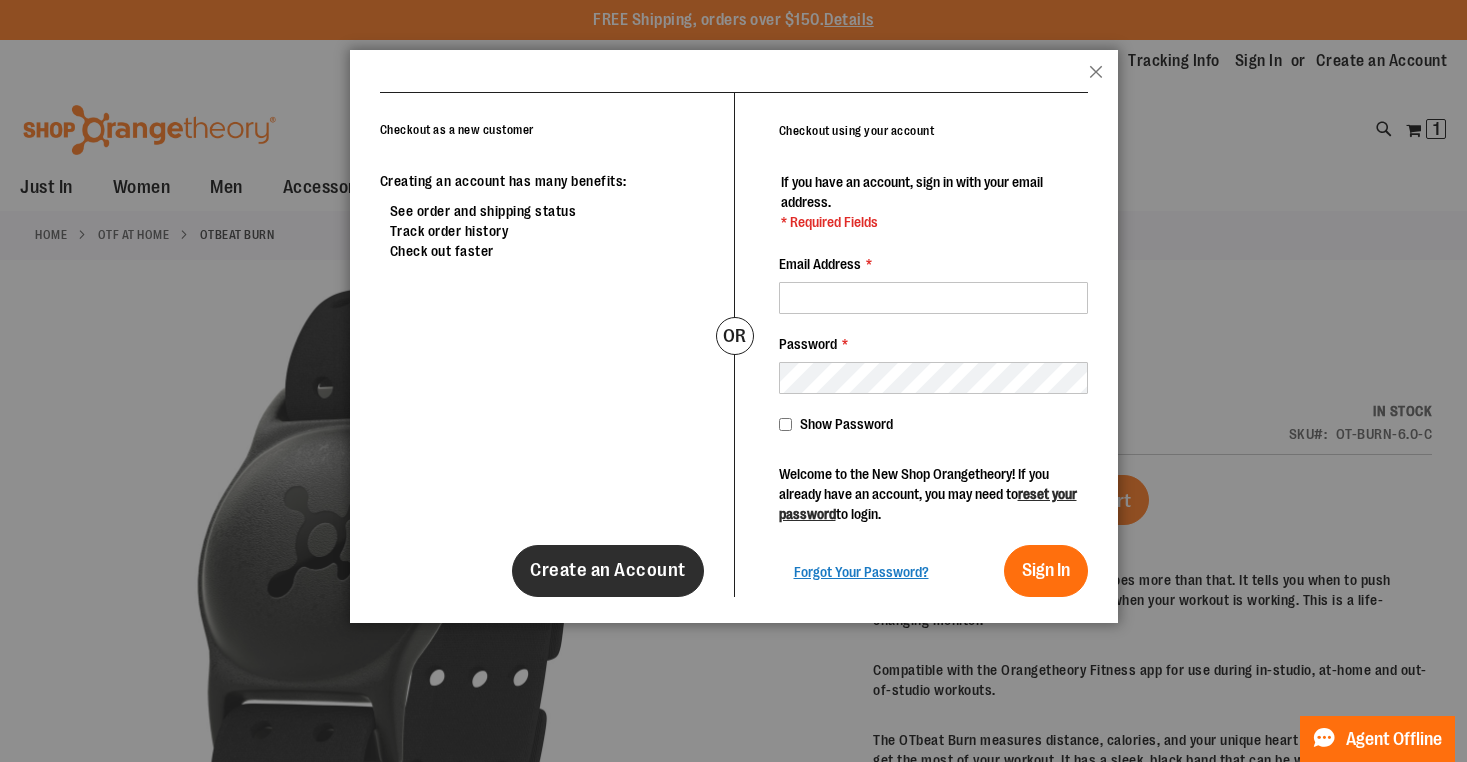 click on "Create an Account" at bounding box center [608, 571] 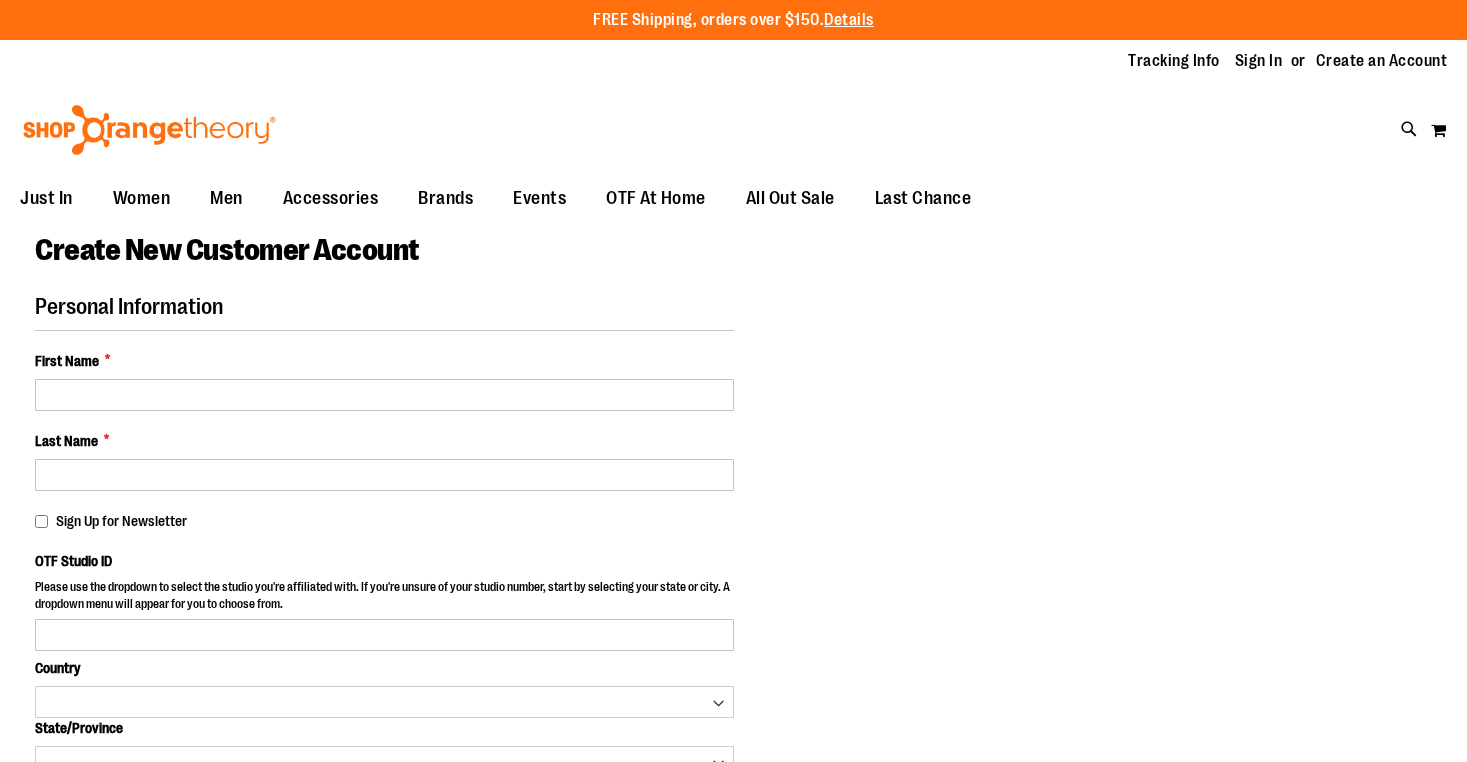 scroll, scrollTop: 0, scrollLeft: 0, axis: both 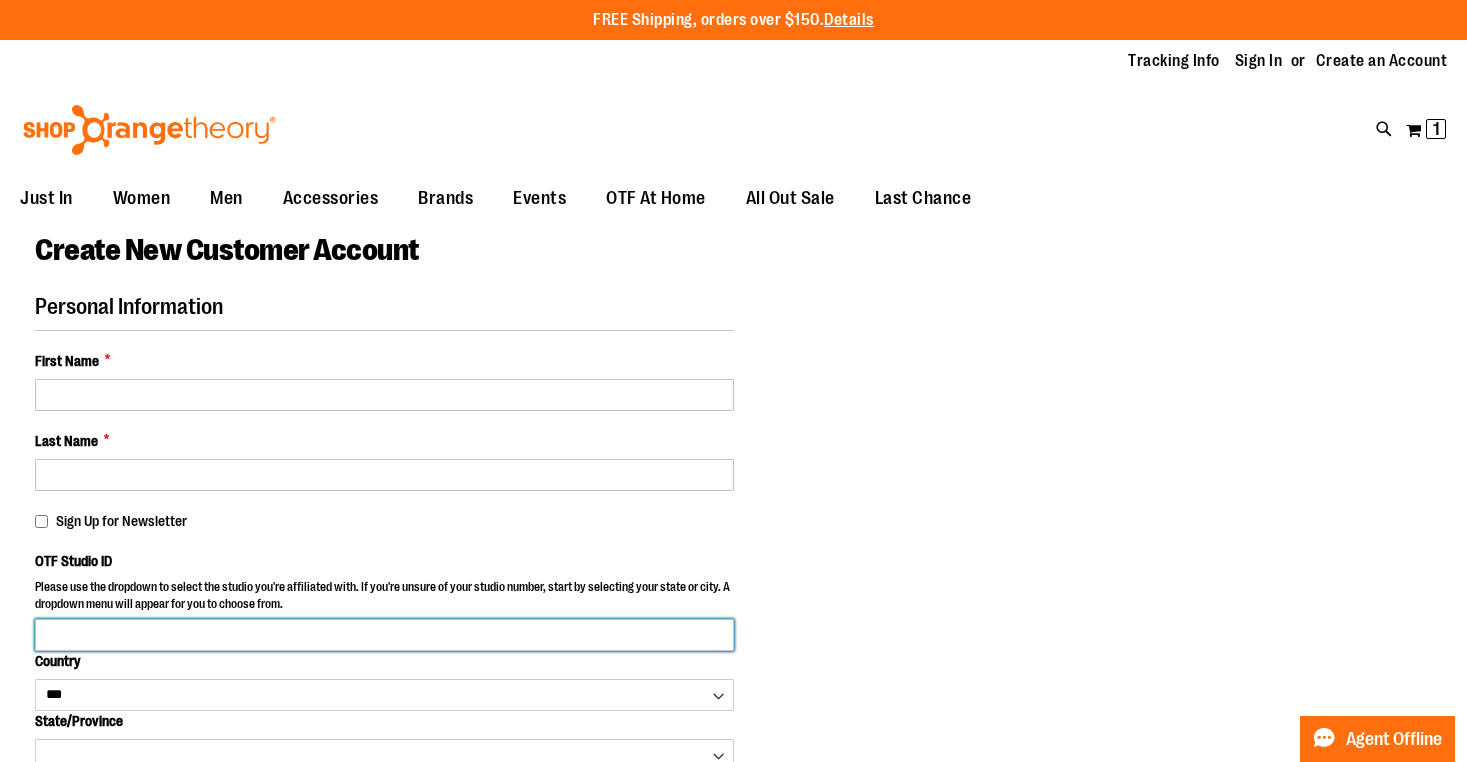 click on "OTF Studio ID" at bounding box center [384, 635] 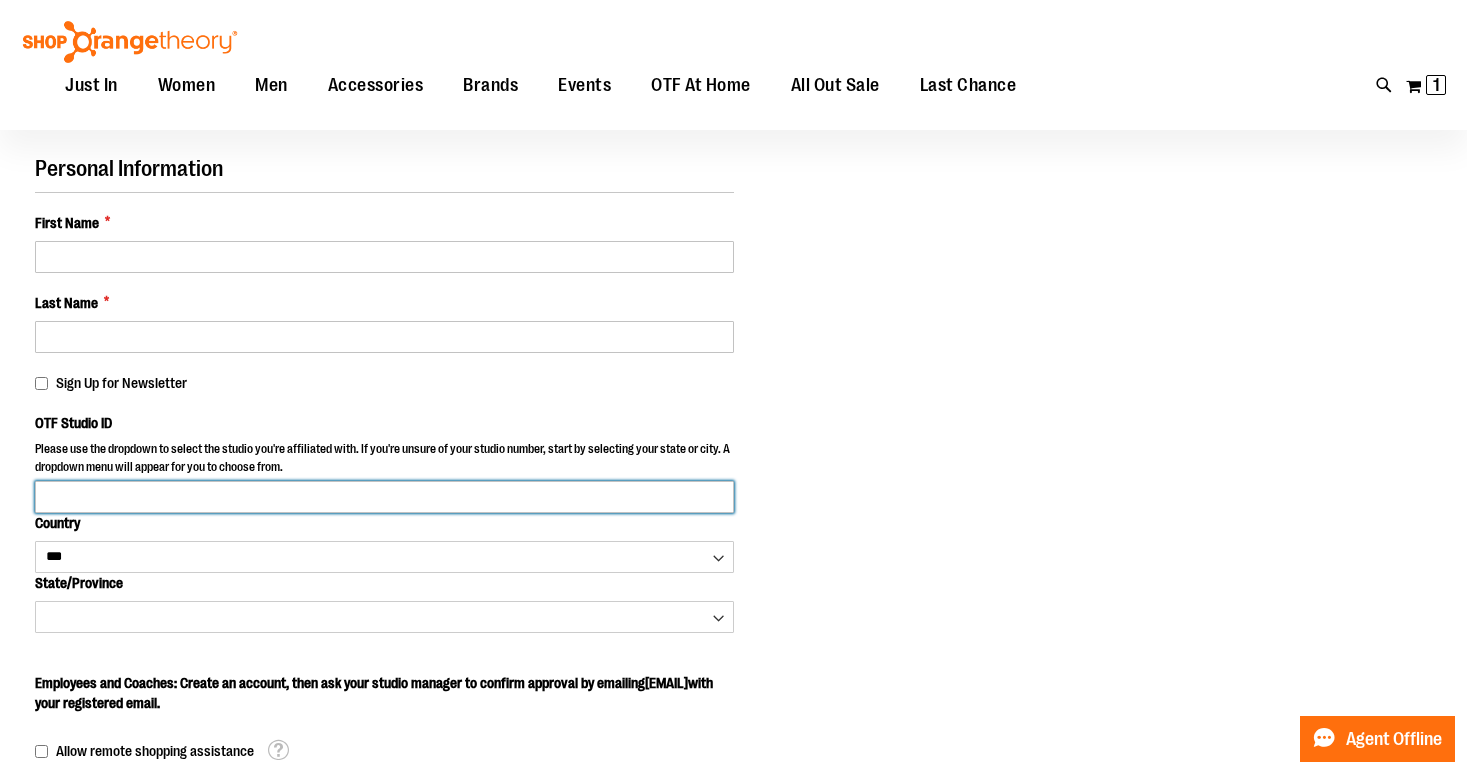 scroll, scrollTop: 138, scrollLeft: 0, axis: vertical 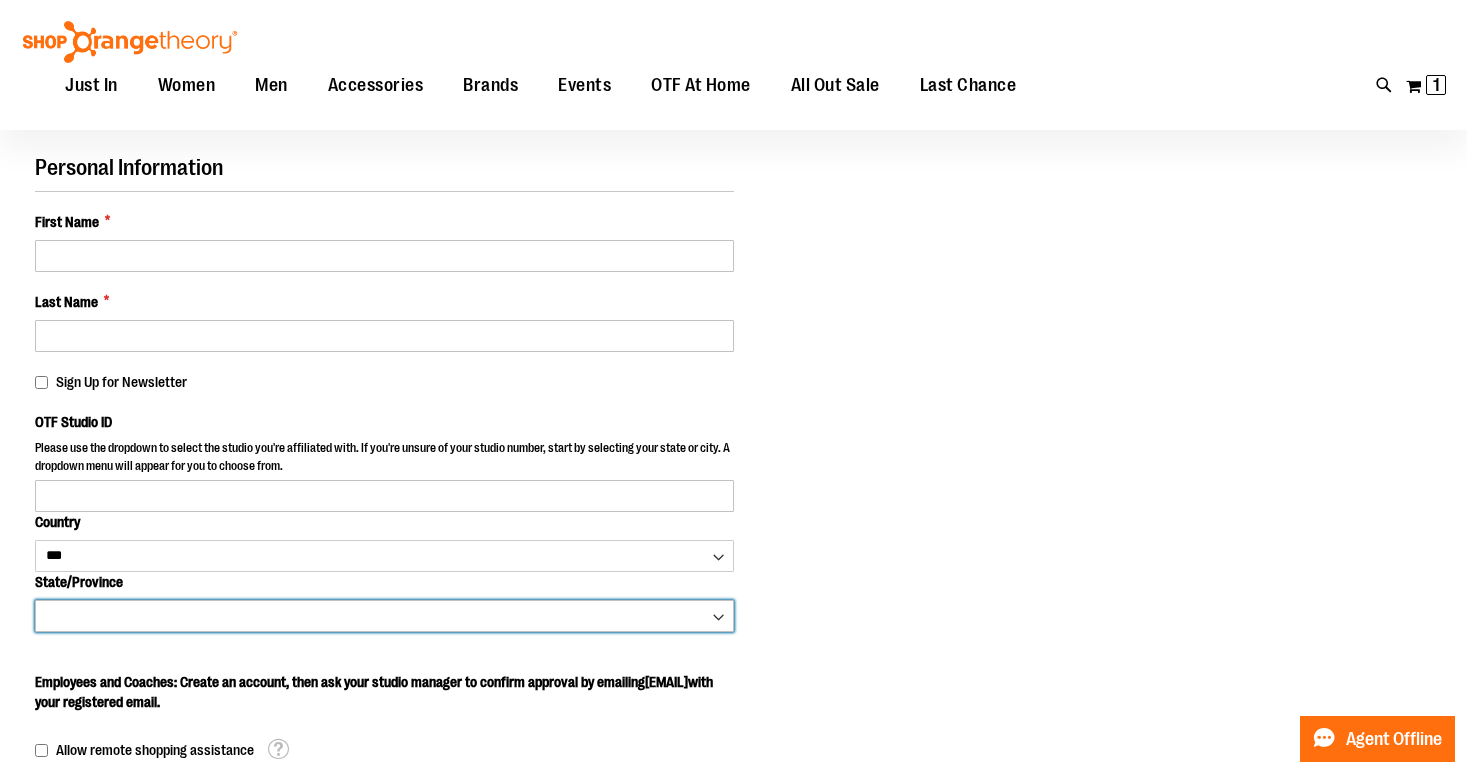 click on "**********" at bounding box center (384, 616) 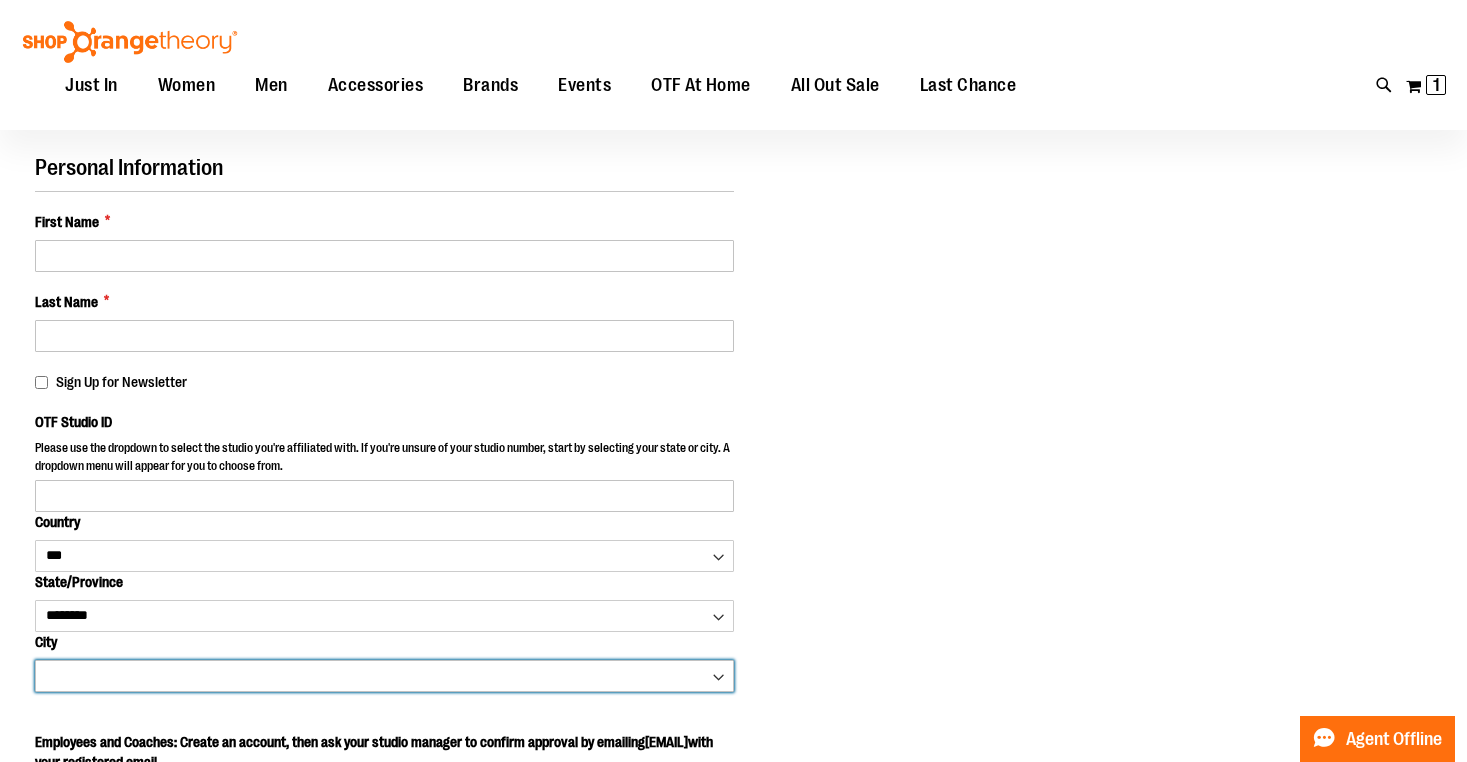 click on "**********" at bounding box center (384, 676) 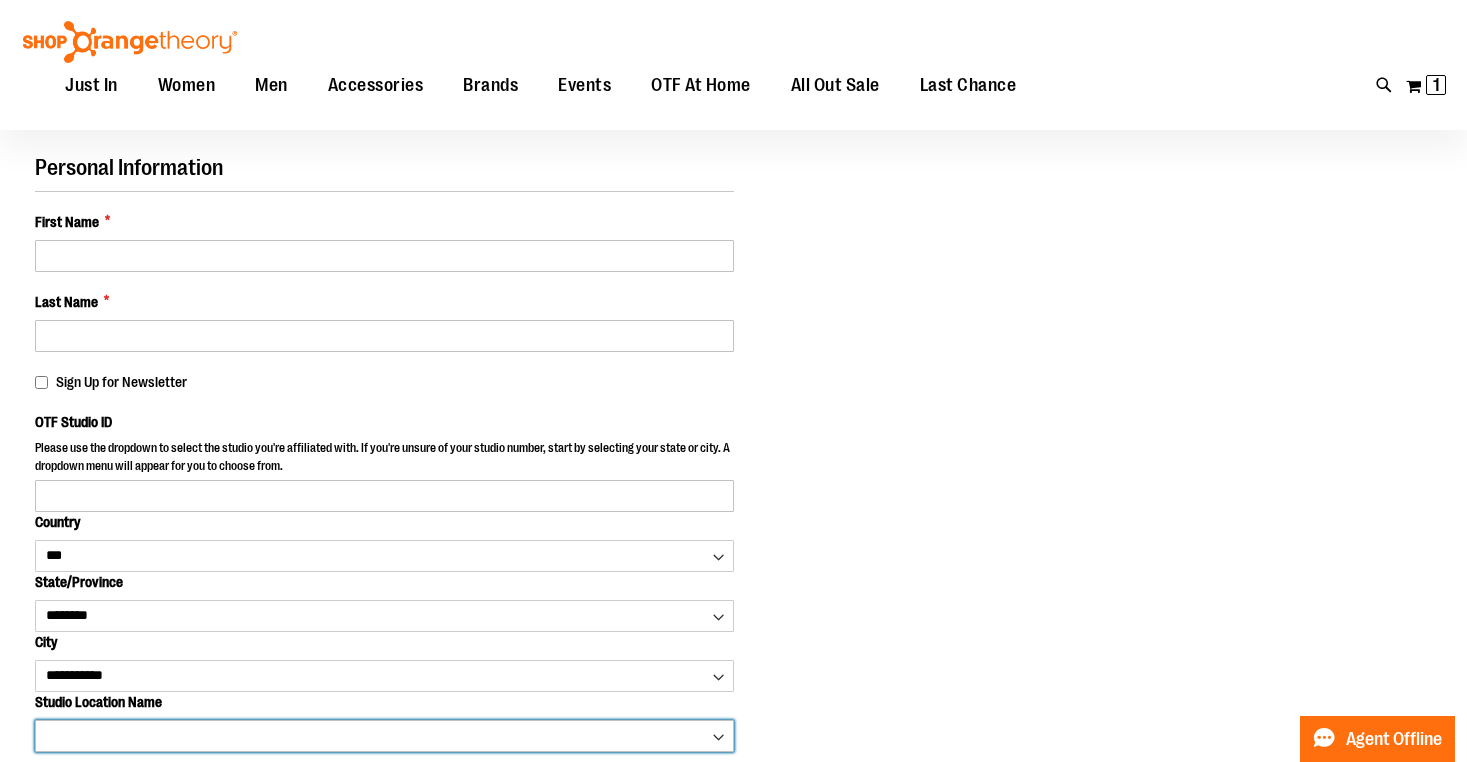 click on "**********" at bounding box center [384, 736] 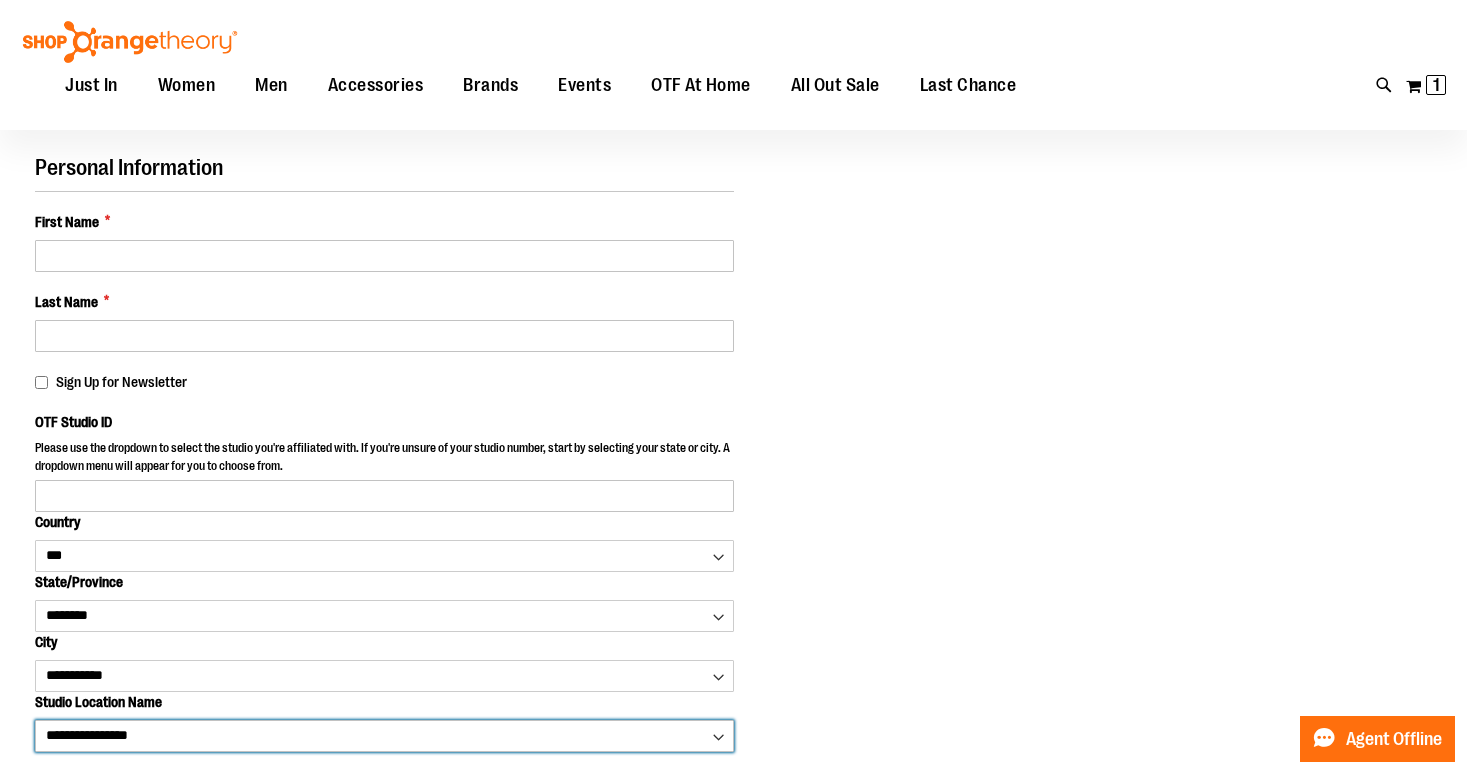 type on "****" 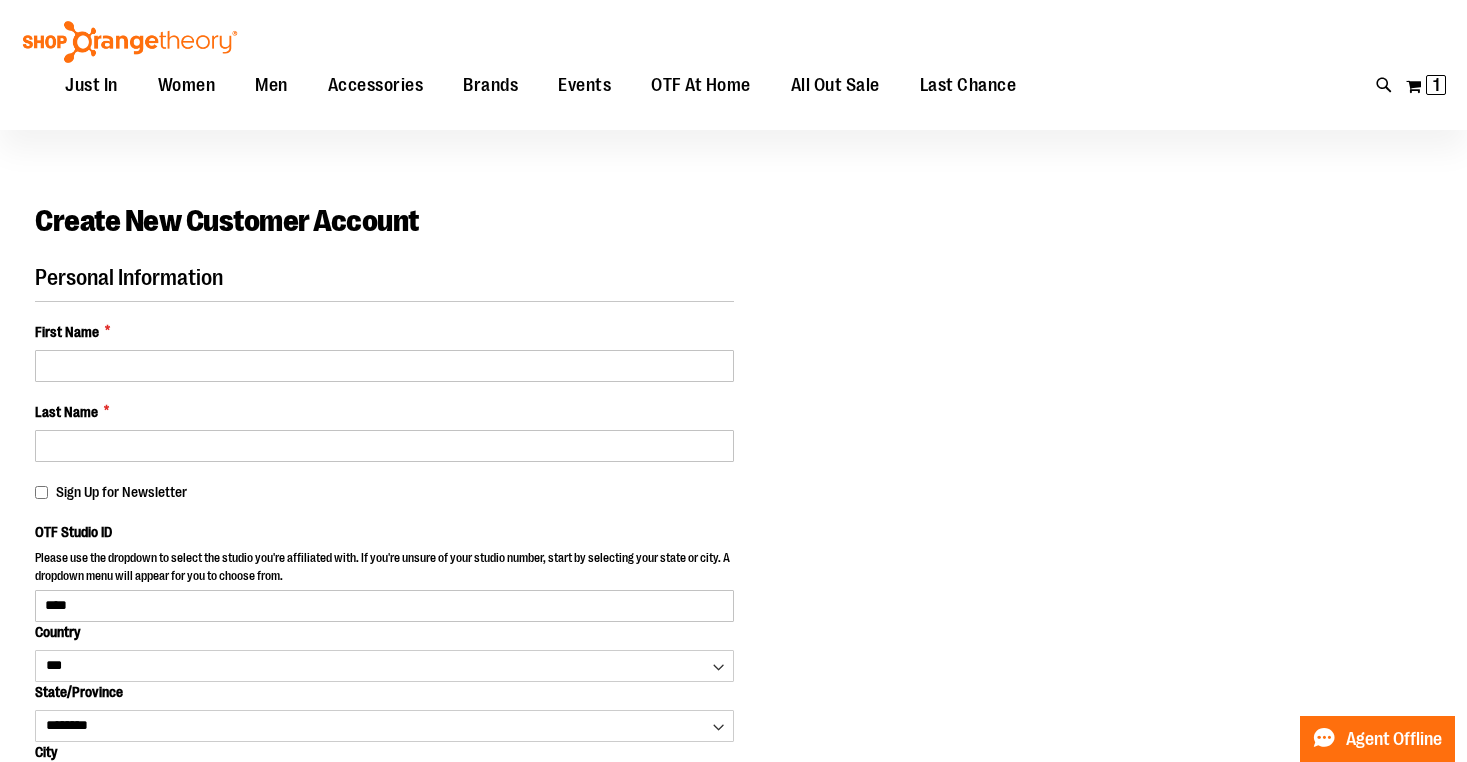 scroll, scrollTop: 27, scrollLeft: 0, axis: vertical 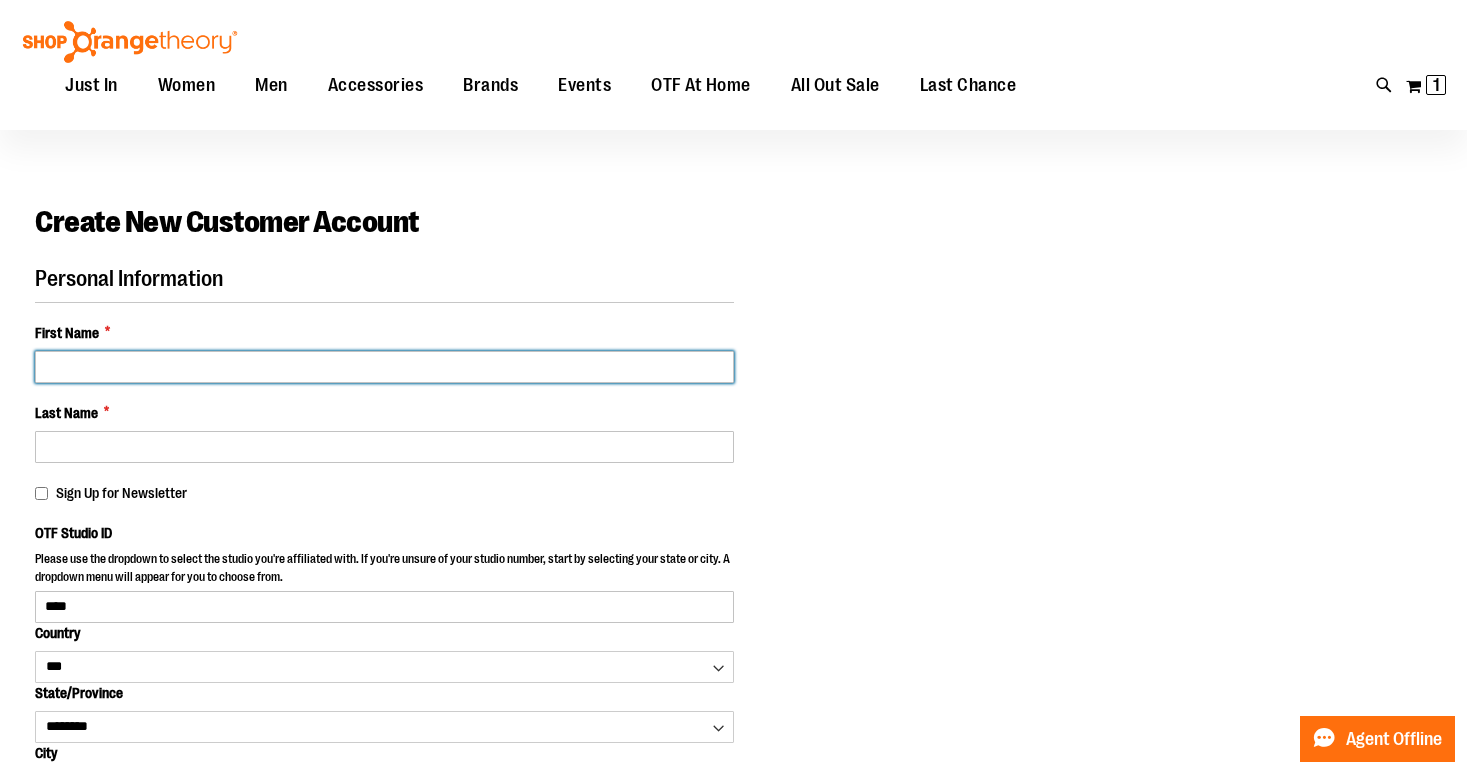 click on "First Name *" at bounding box center (384, 367) 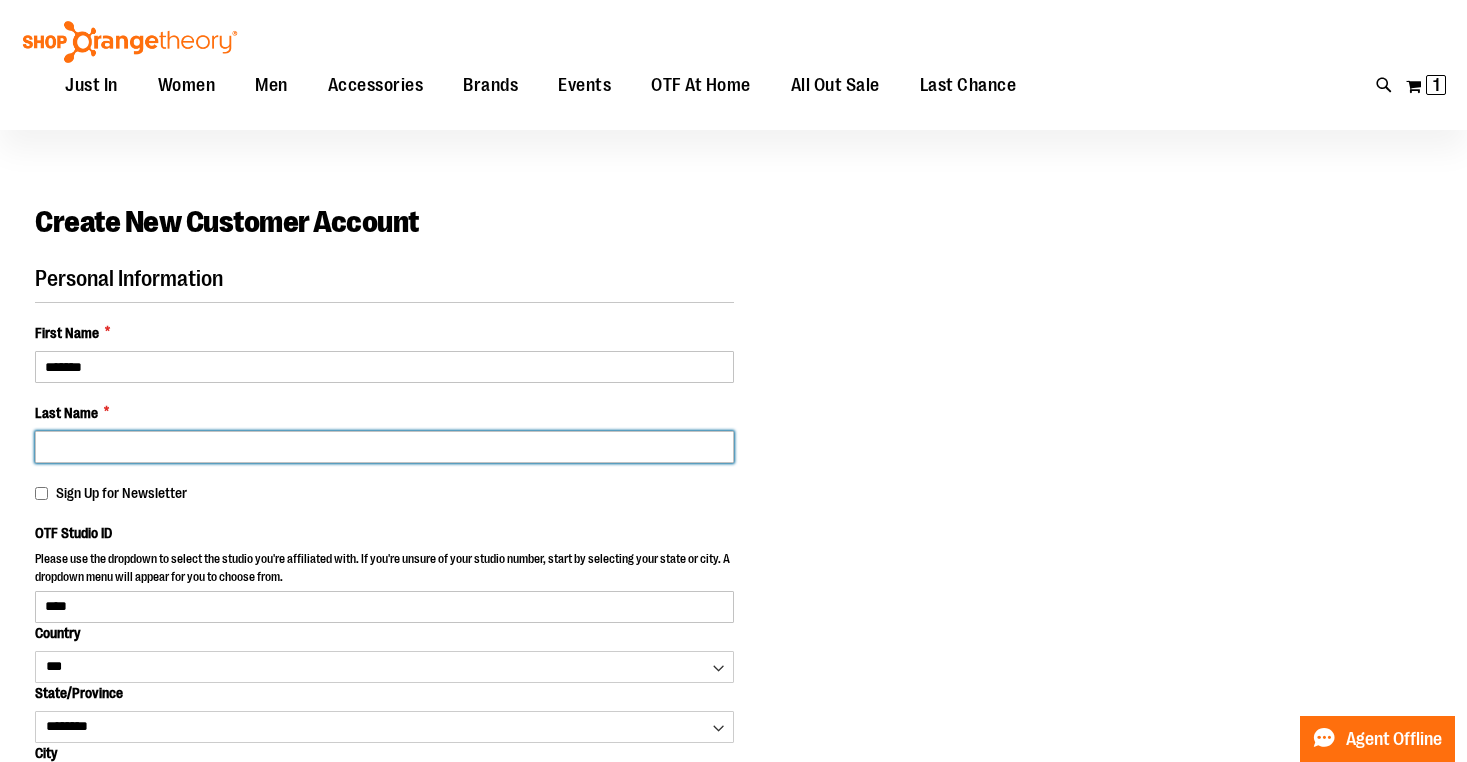 type on "********" 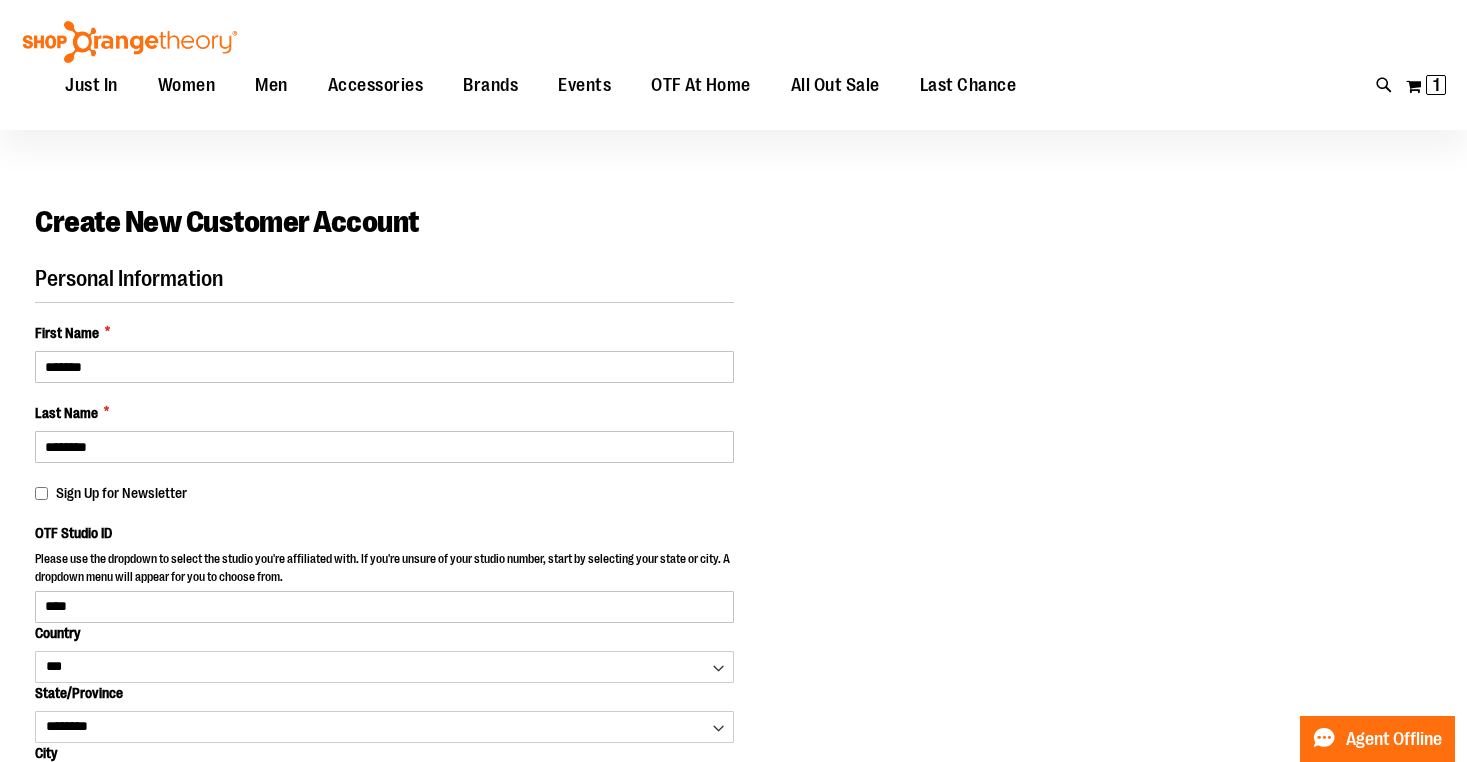type on "**********" 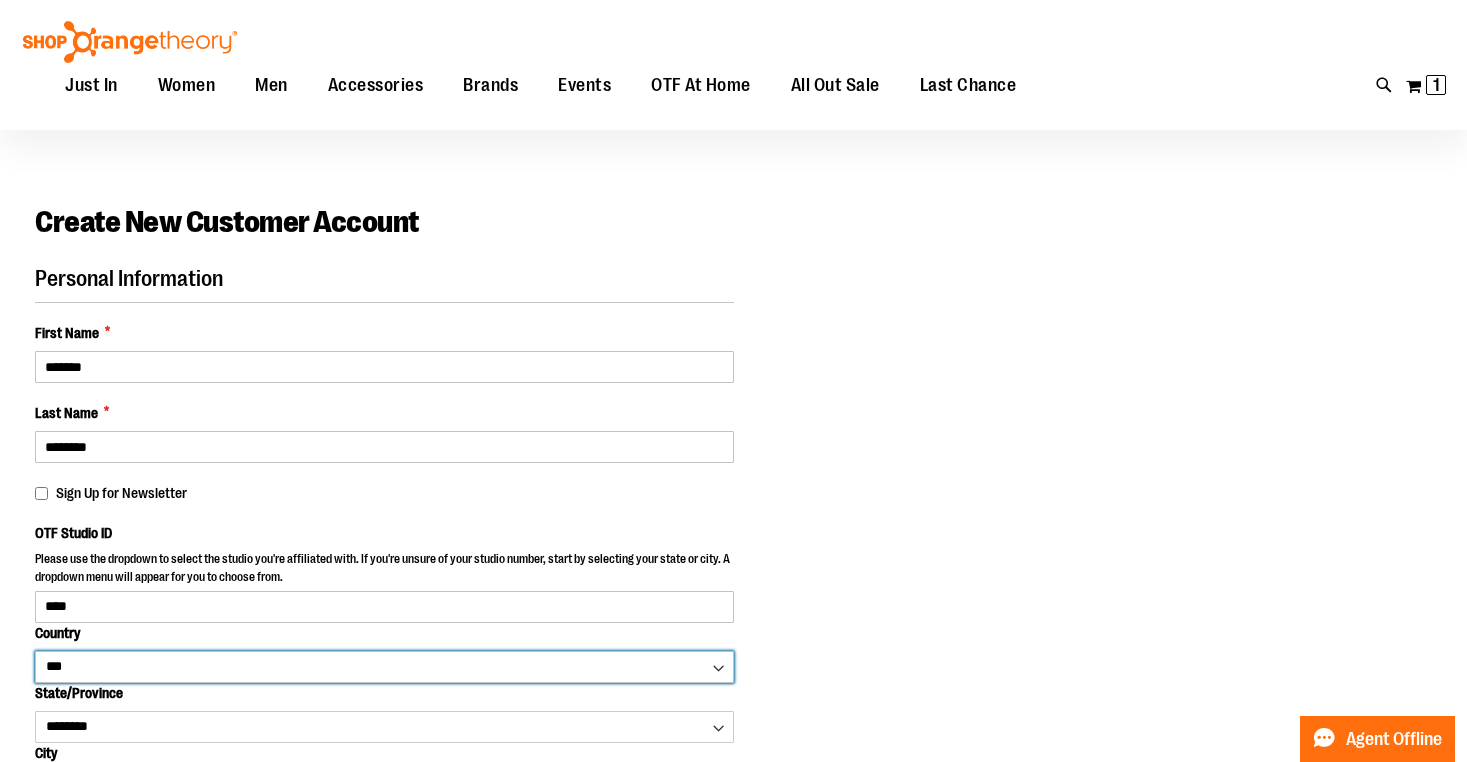 click on "***
***
*******
***
***
***
**
***
***
***
***
***
***
***
***
***
***
***
***
**
***
***
***
***" at bounding box center (384, 667) 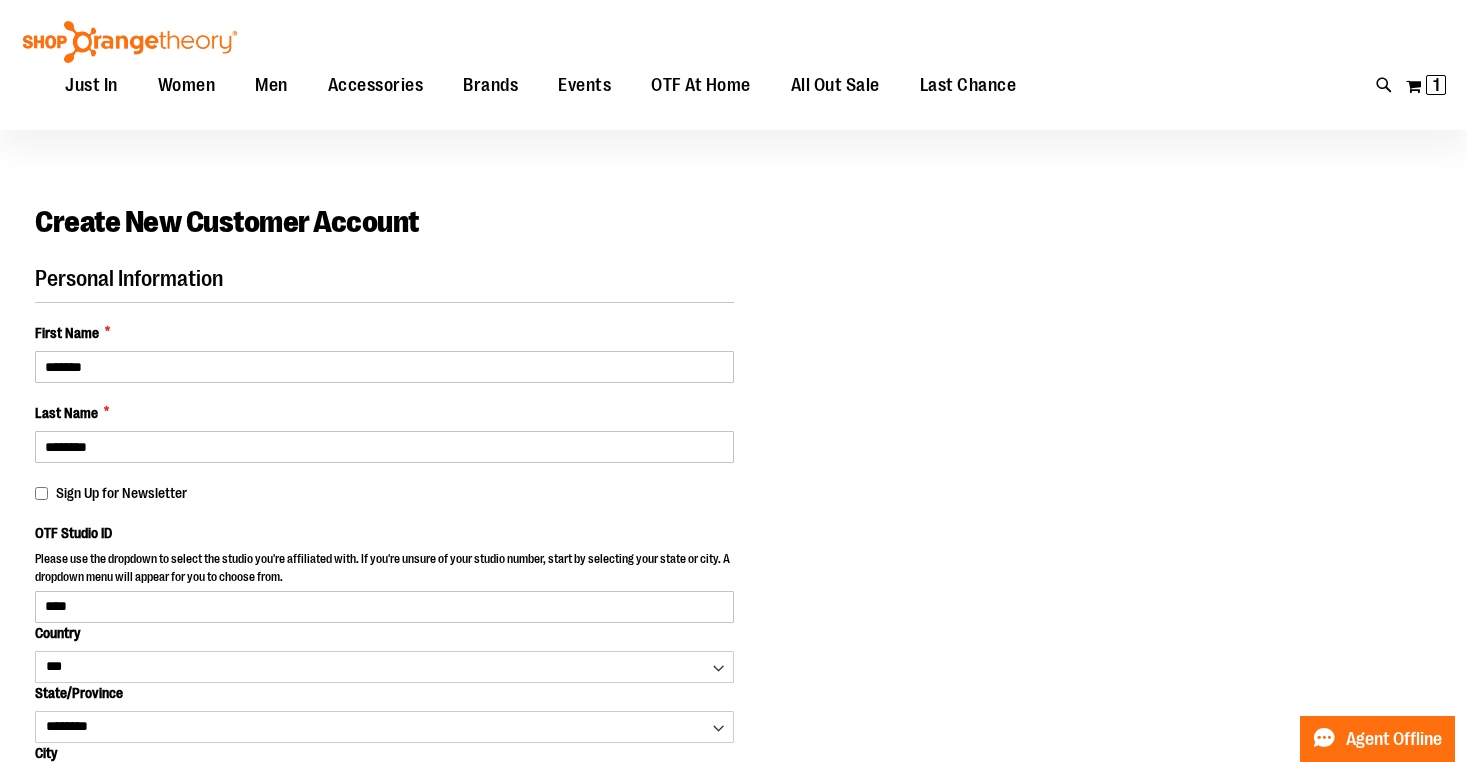 click on "Personal Information
First Name *
*******
Last Name *
********
Sign Up for Newsletter
OTF Studio ID
****
Country
***
*** *** **" at bounding box center (733, 933) 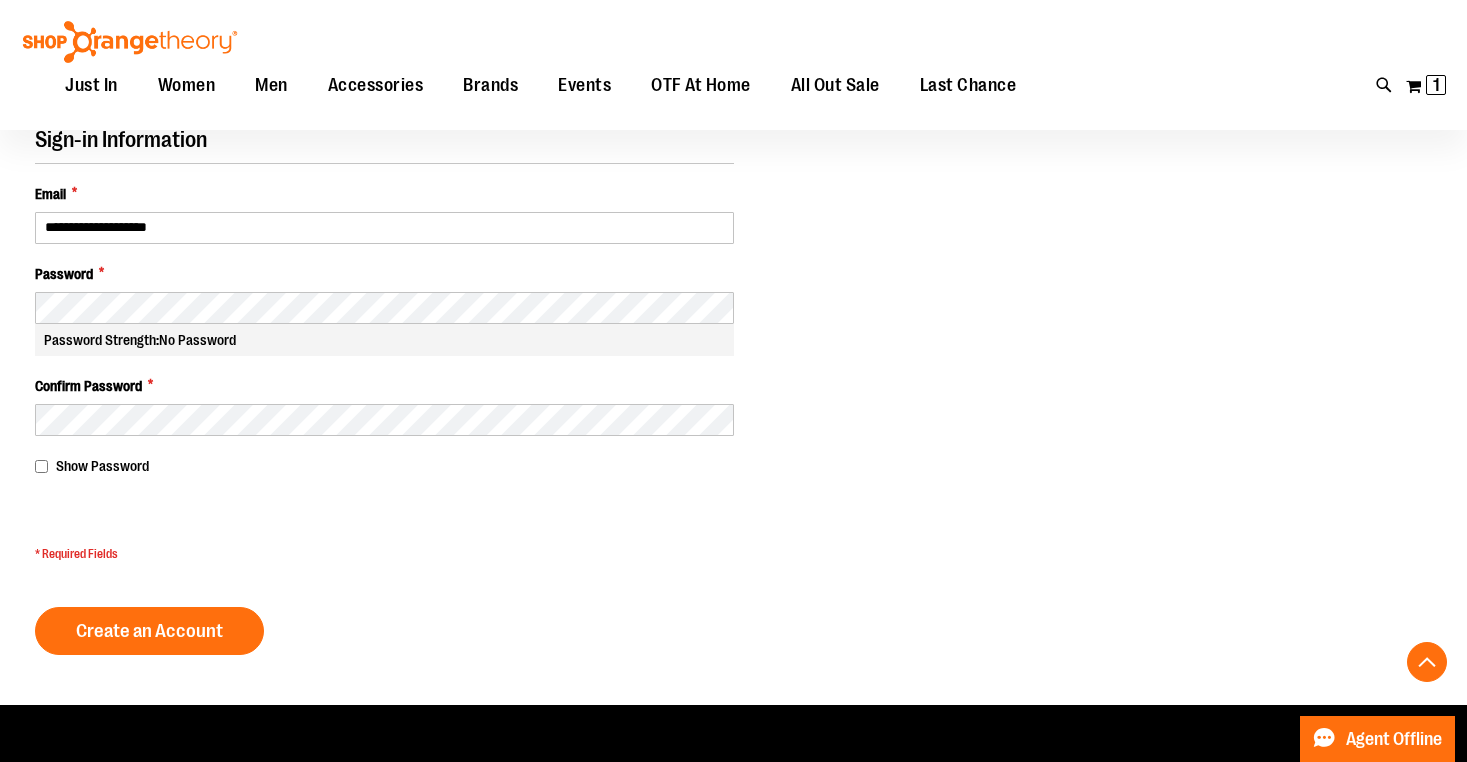 scroll, scrollTop: 905, scrollLeft: 0, axis: vertical 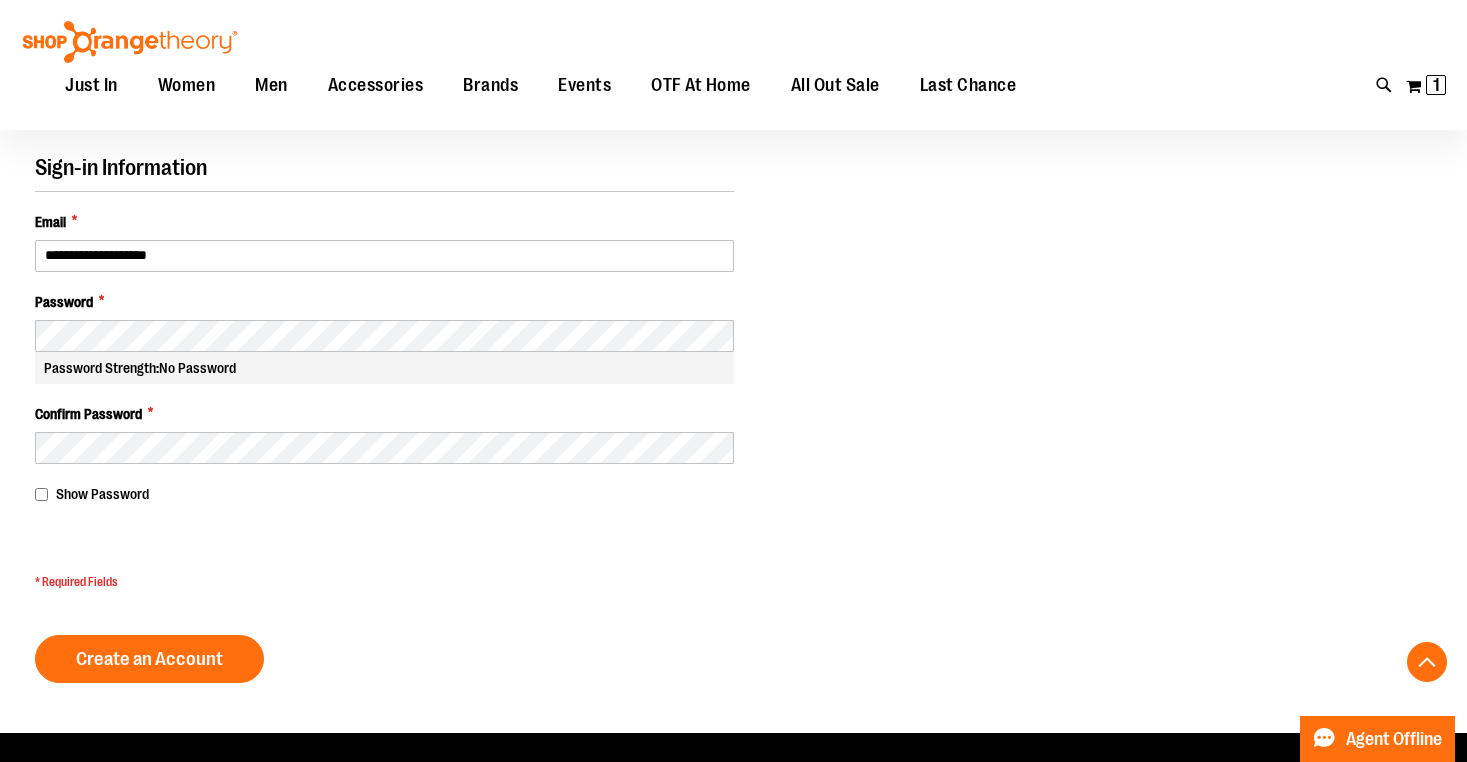 click on "Password Strength:
No Password" at bounding box center (384, 368) 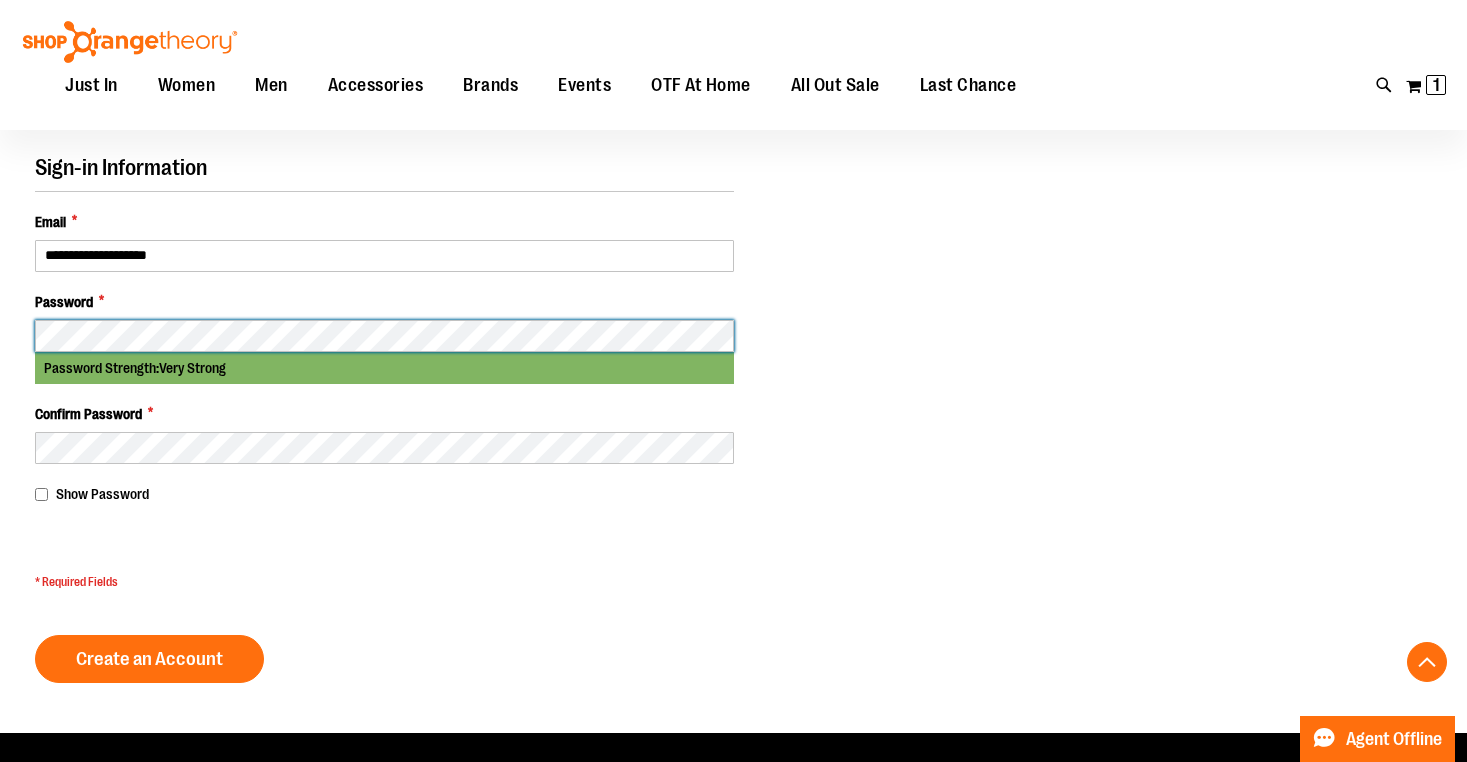 scroll, scrollTop: 902, scrollLeft: 0, axis: vertical 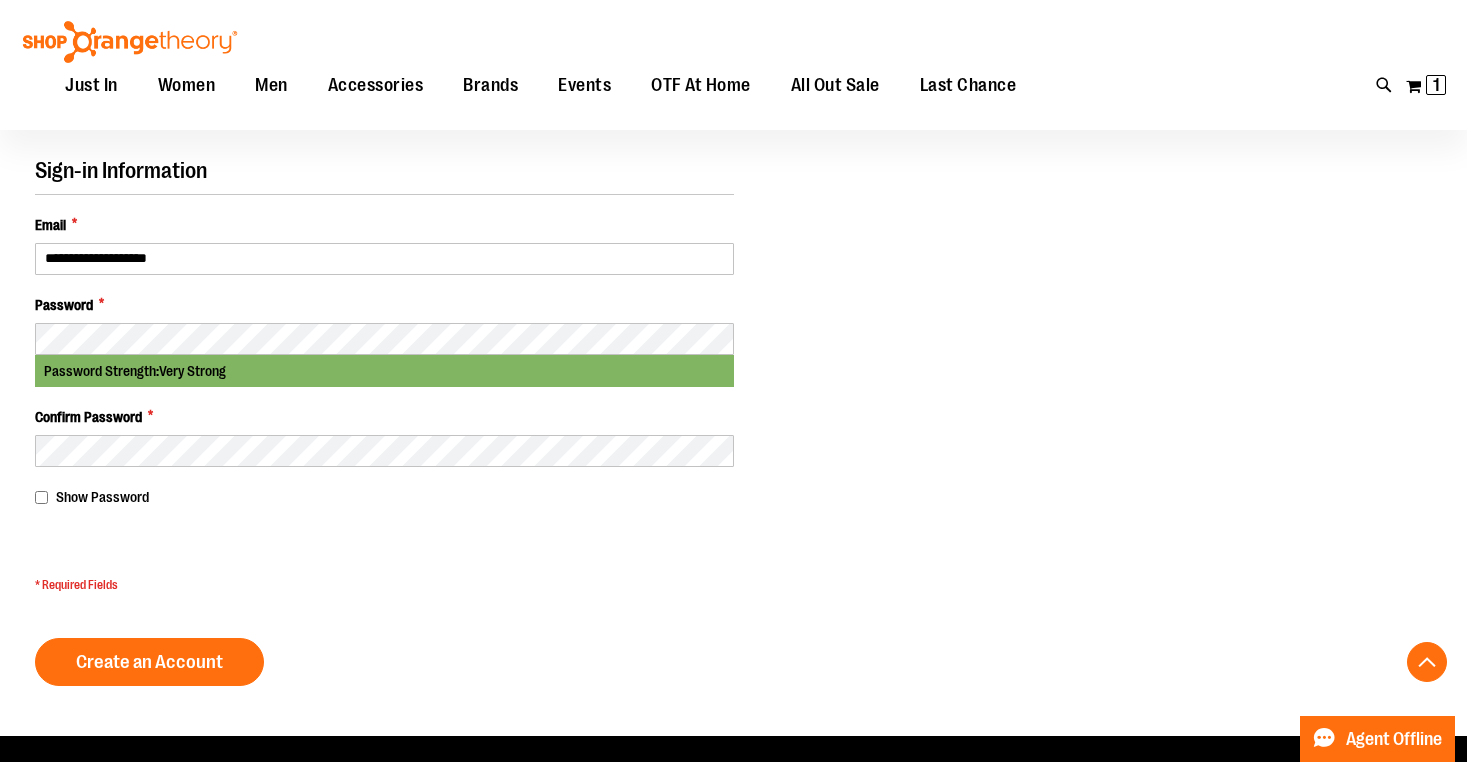 click on "**********" at bounding box center (384, 332) 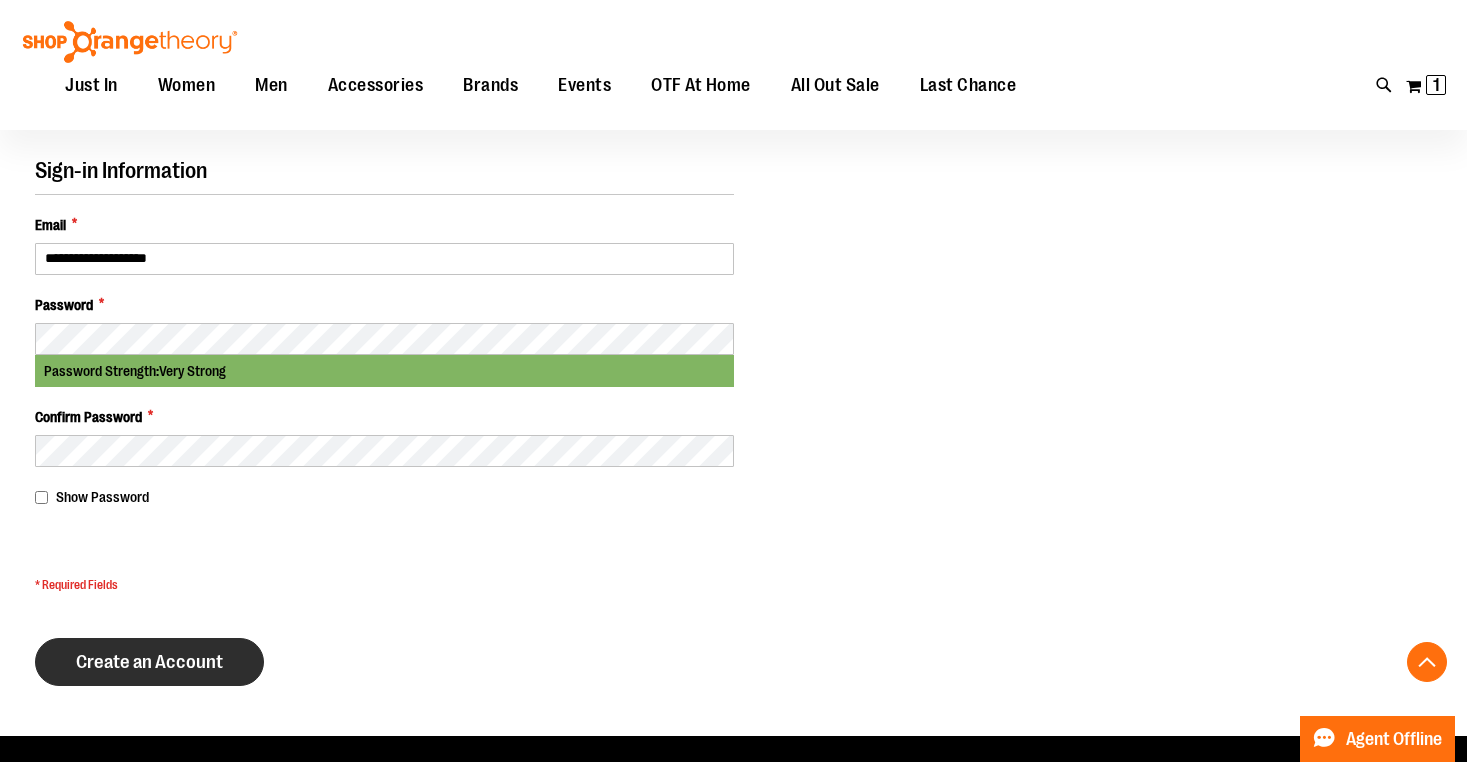 click on "Create an Account" at bounding box center (149, 662) 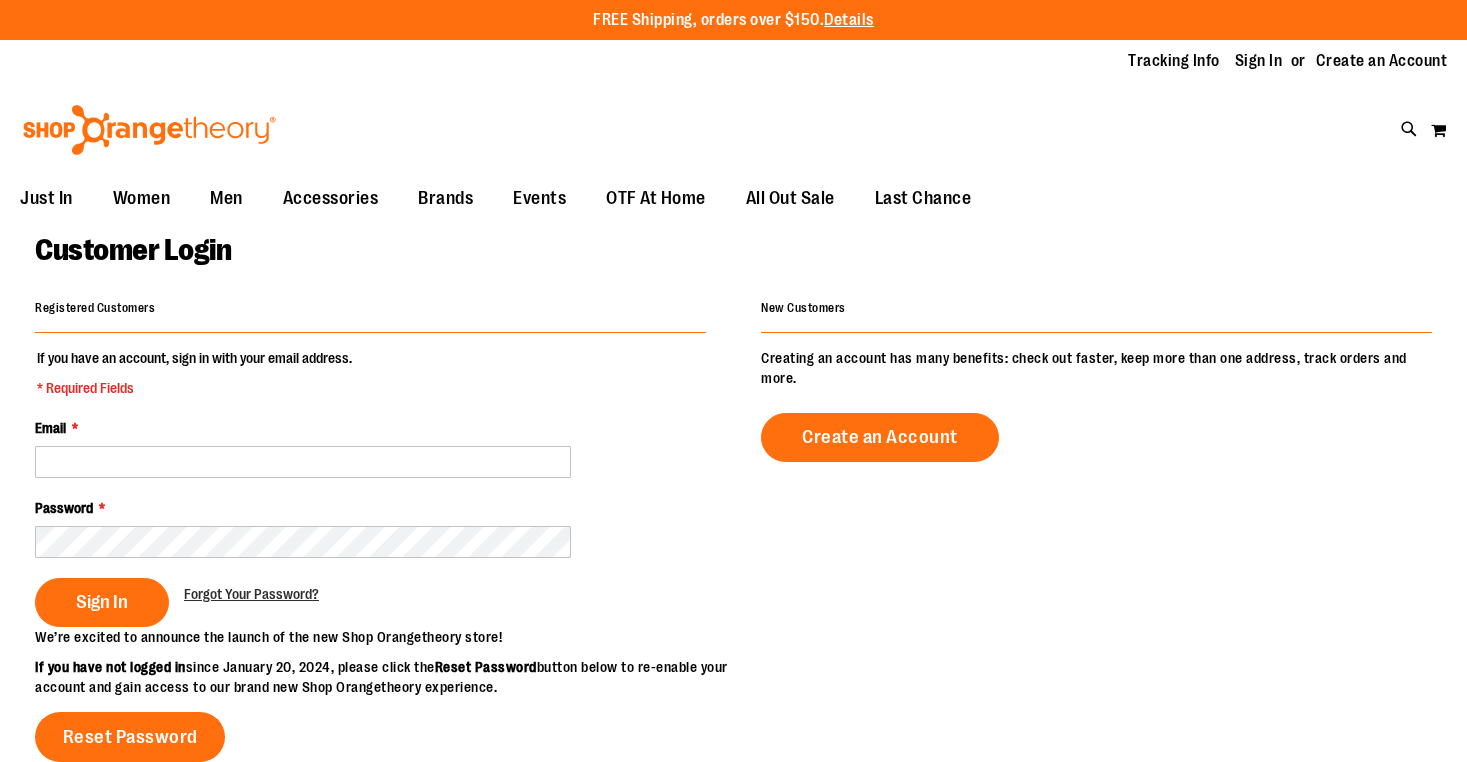 scroll, scrollTop: 0, scrollLeft: 0, axis: both 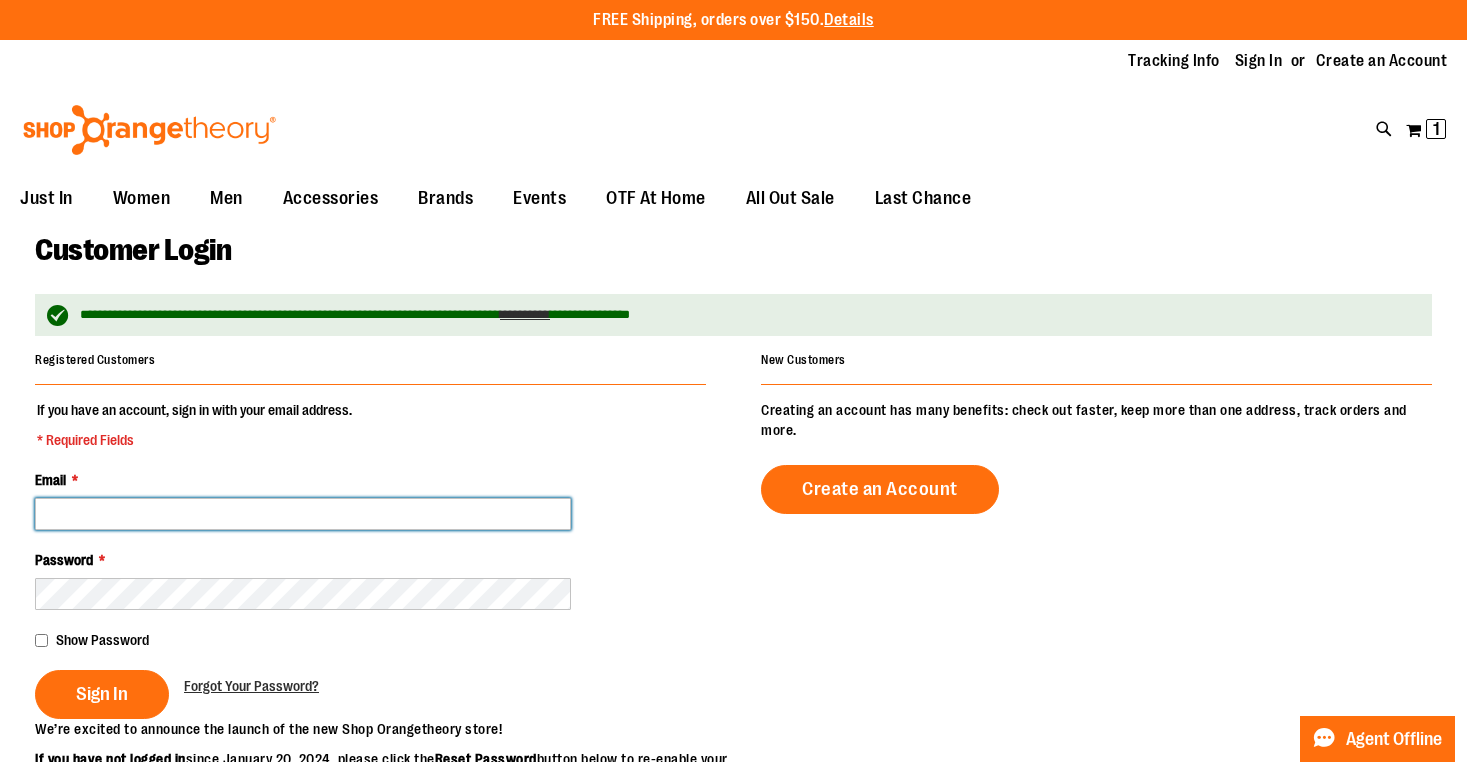 click on "Email *" at bounding box center (303, 514) 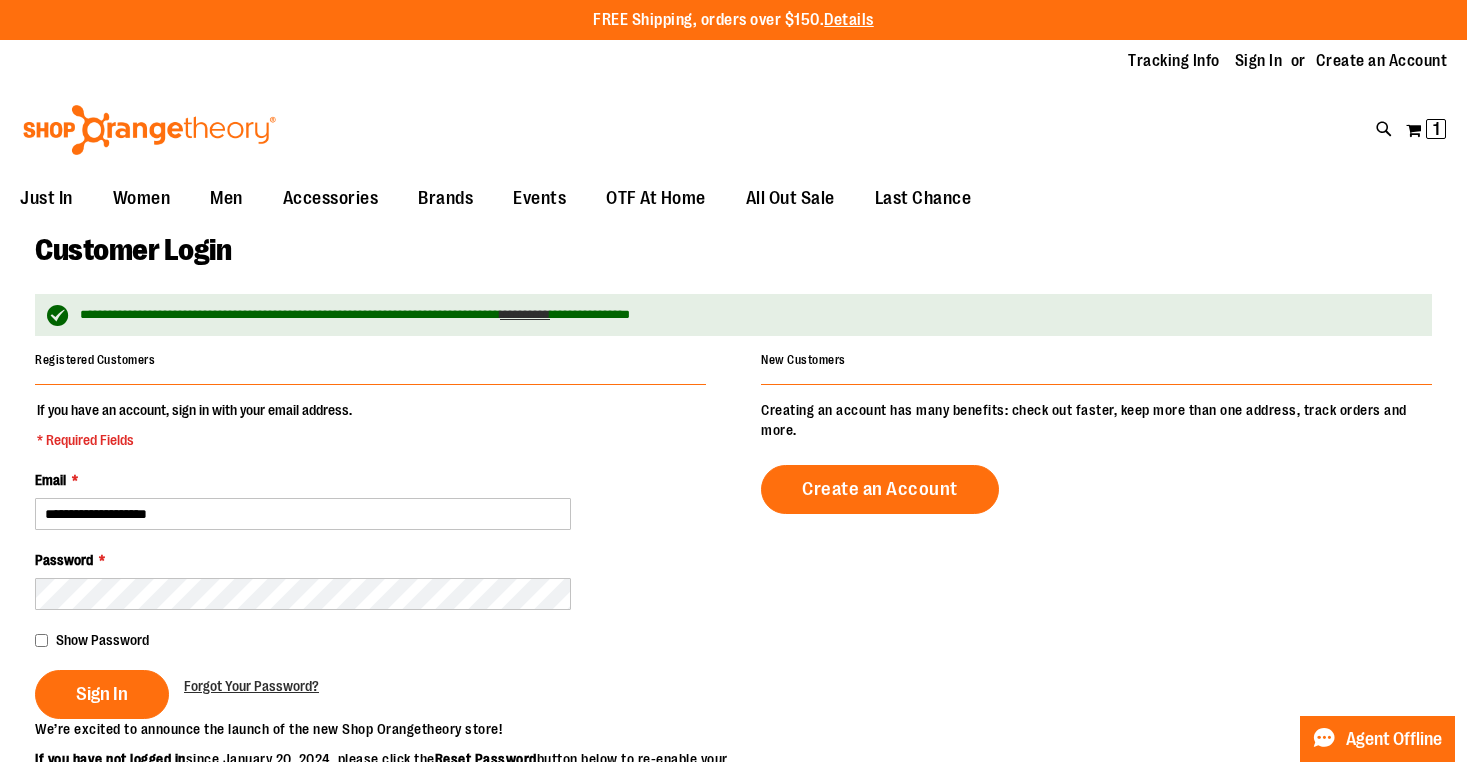 type on "**********" 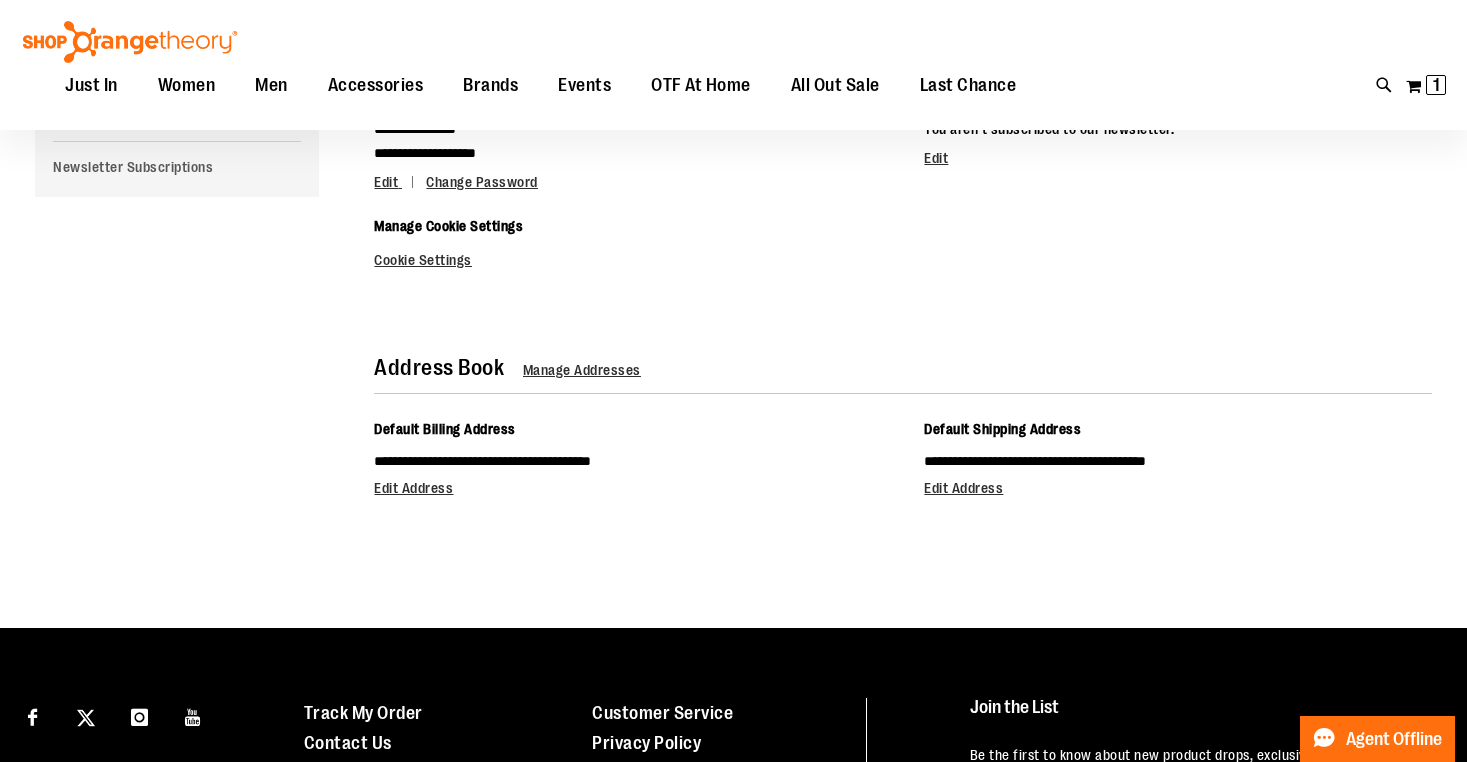 scroll, scrollTop: 0, scrollLeft: 0, axis: both 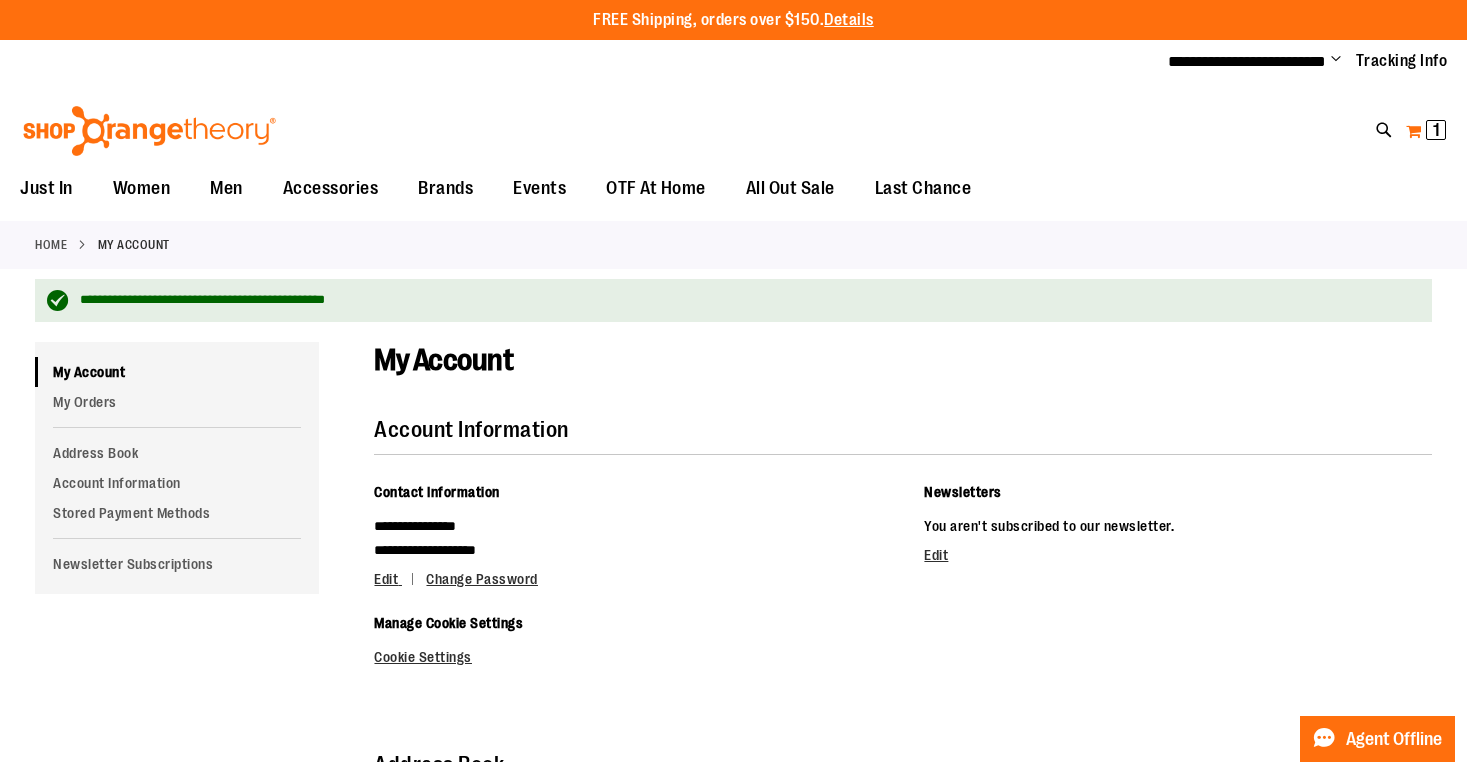 type on "**********" 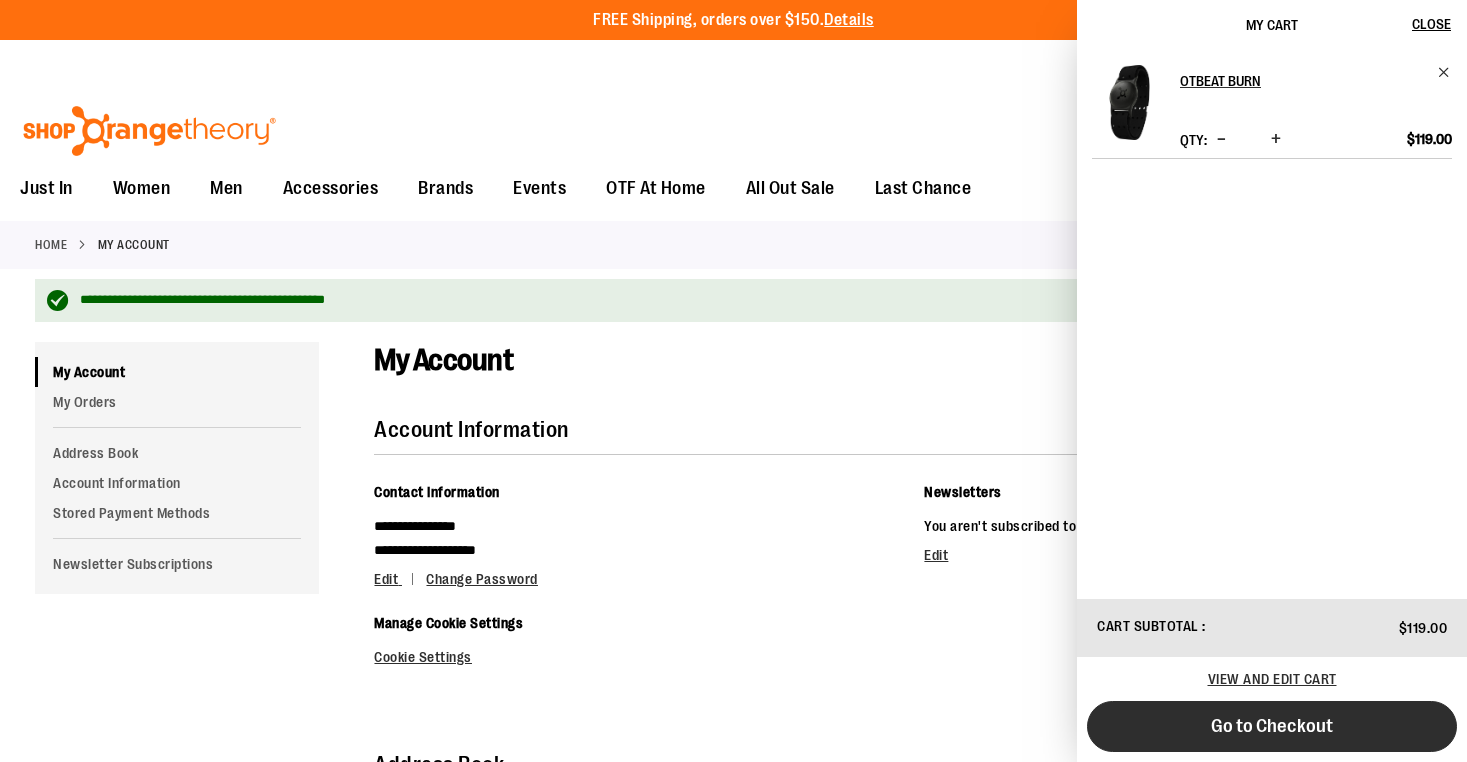 click on "Go to Checkout" at bounding box center (1272, 726) 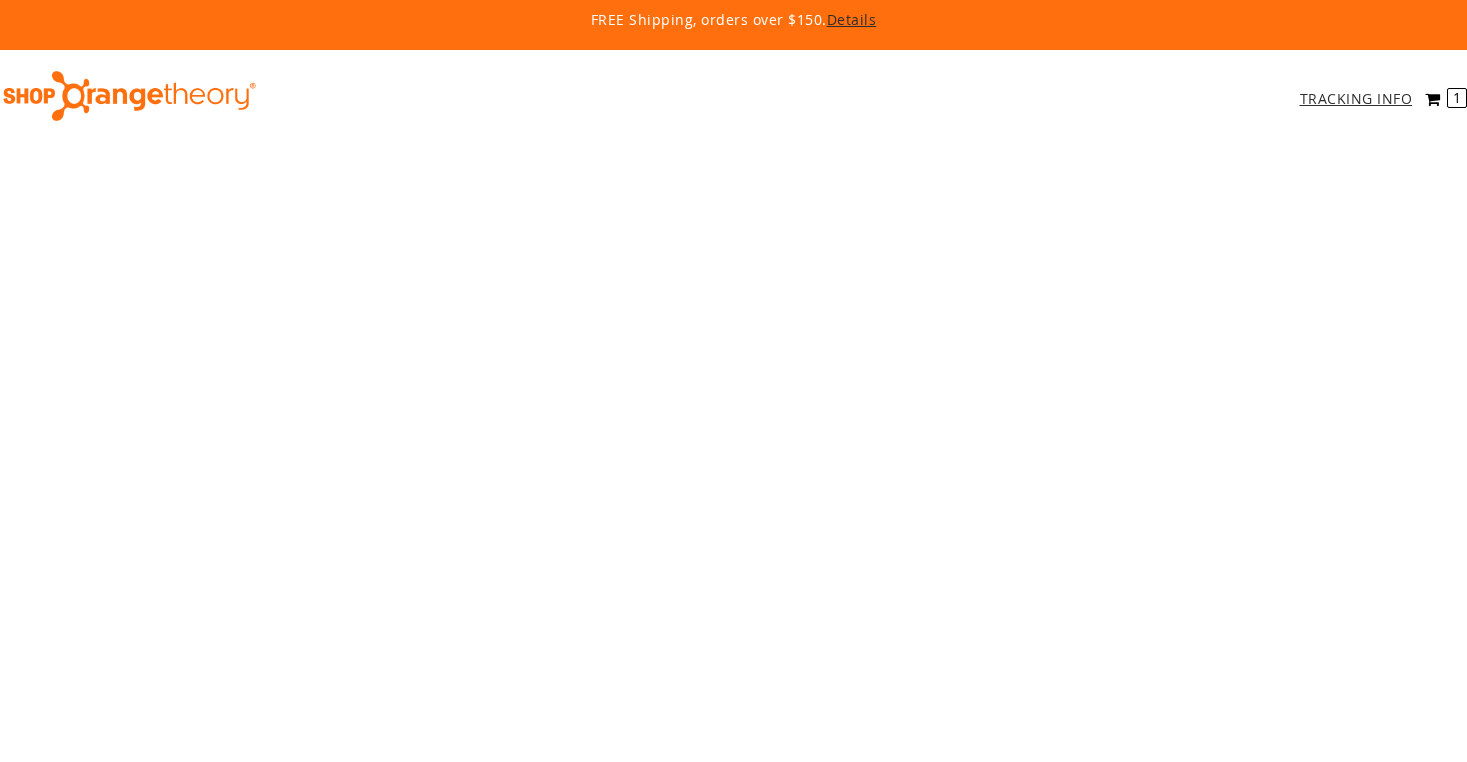 scroll, scrollTop: 0, scrollLeft: 0, axis: both 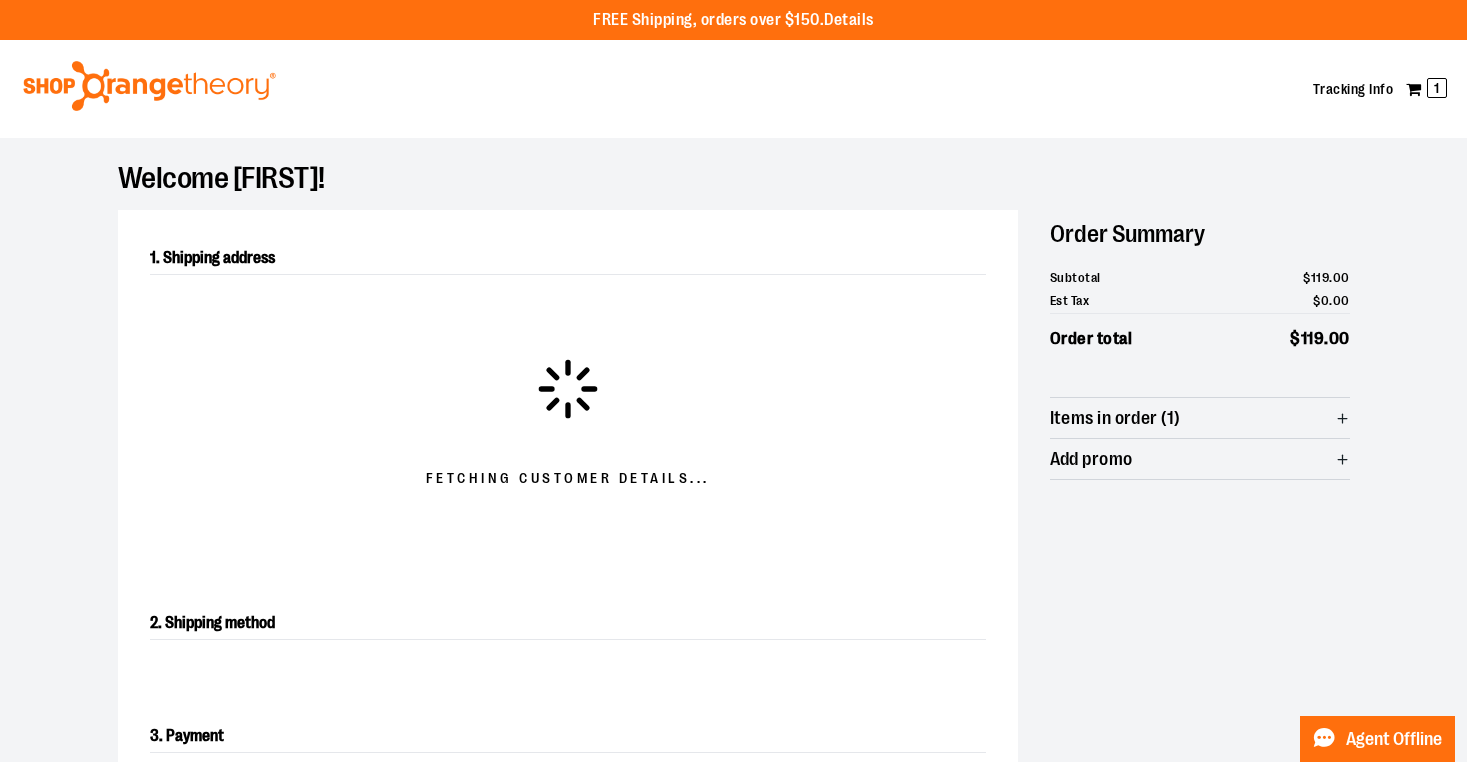 select on "**" 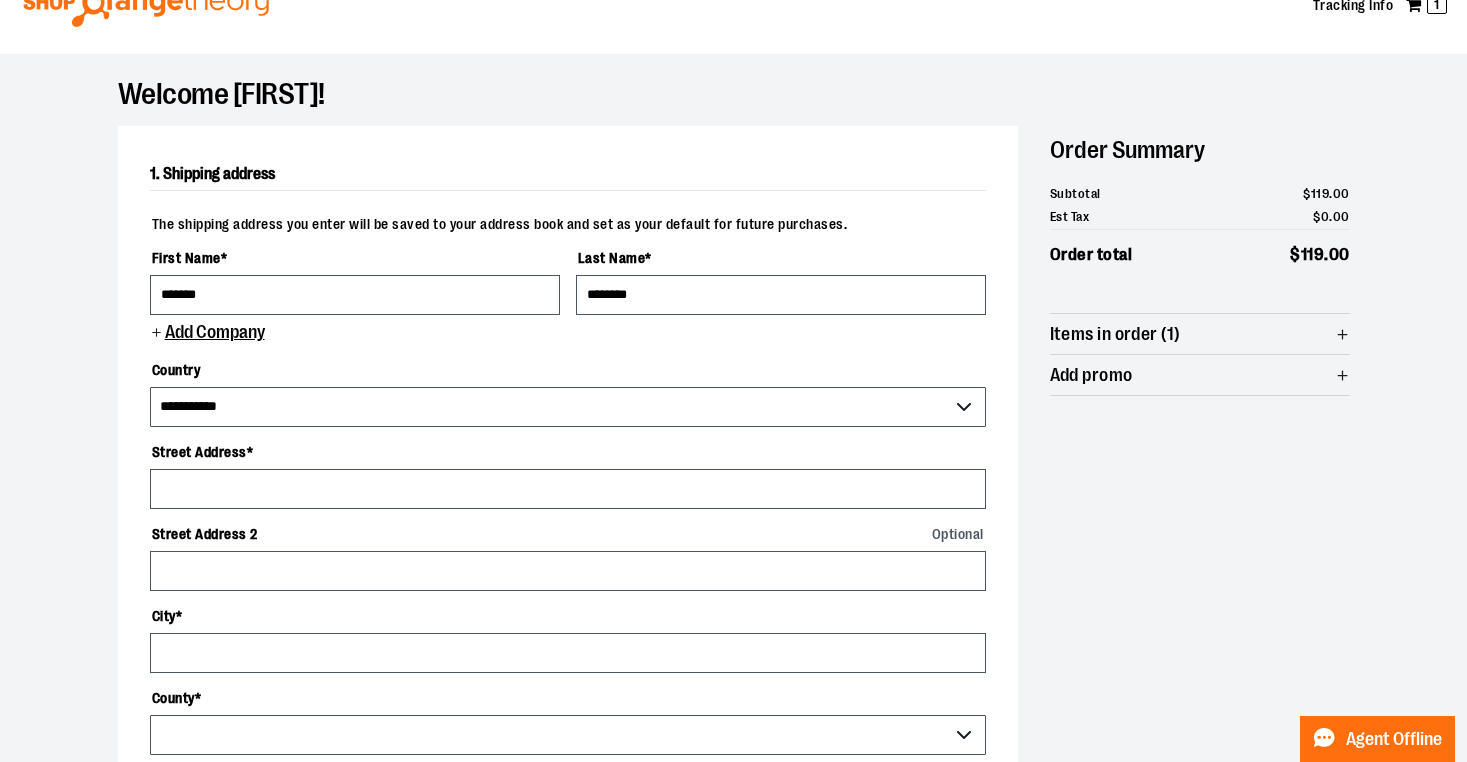 scroll, scrollTop: 73, scrollLeft: 0, axis: vertical 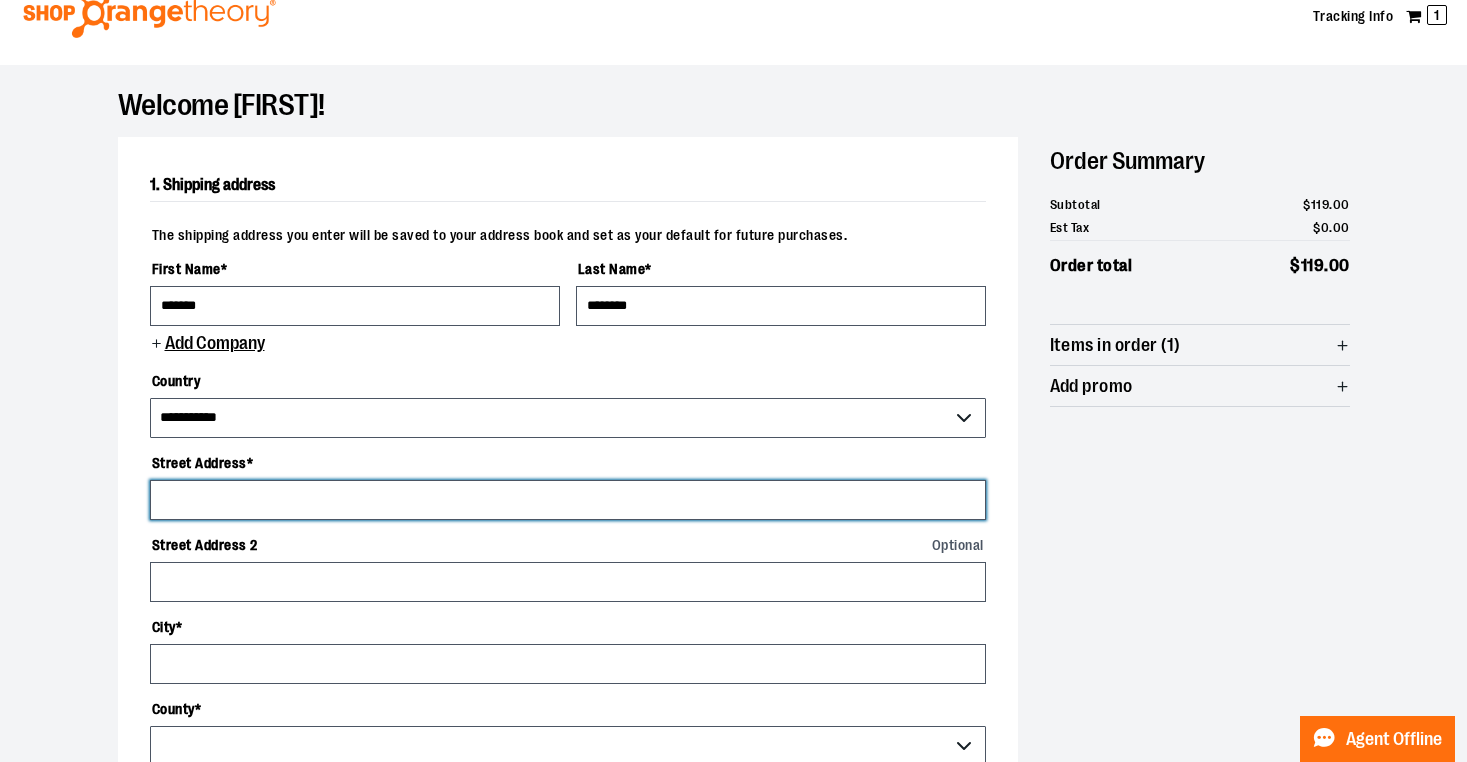 click on "Street Address *" at bounding box center (568, 500) 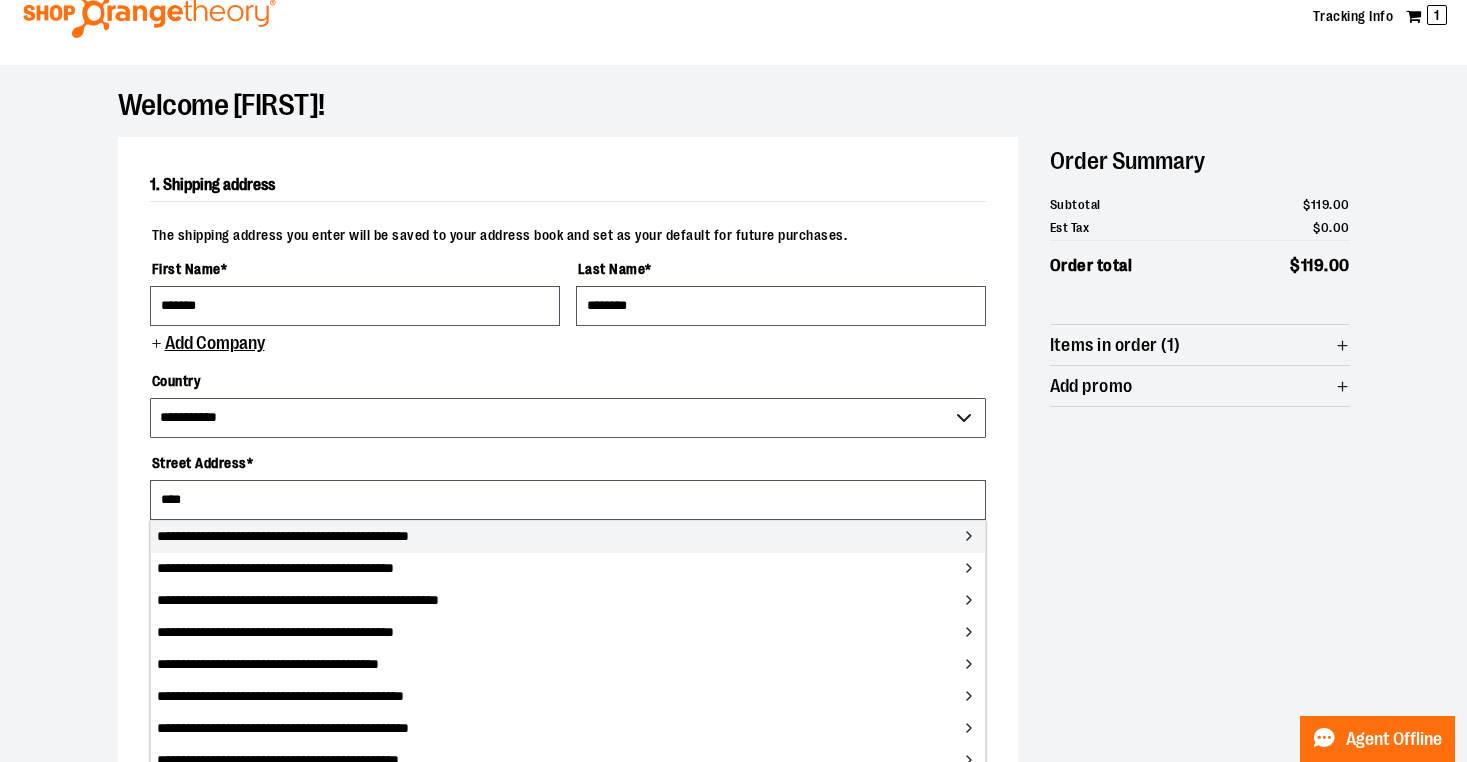 click on "**********" at bounding box center (568, 537) 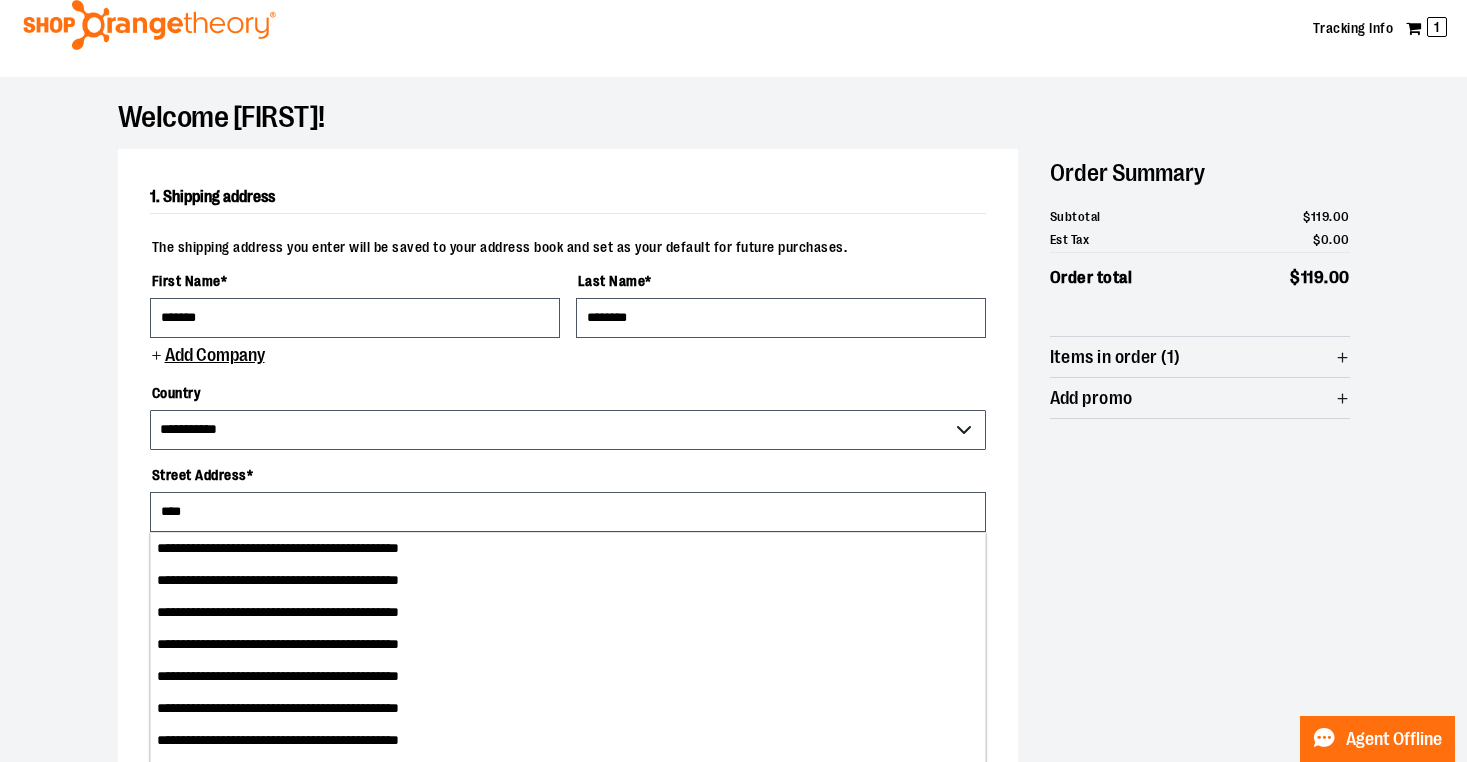 scroll, scrollTop: 43, scrollLeft: 0, axis: vertical 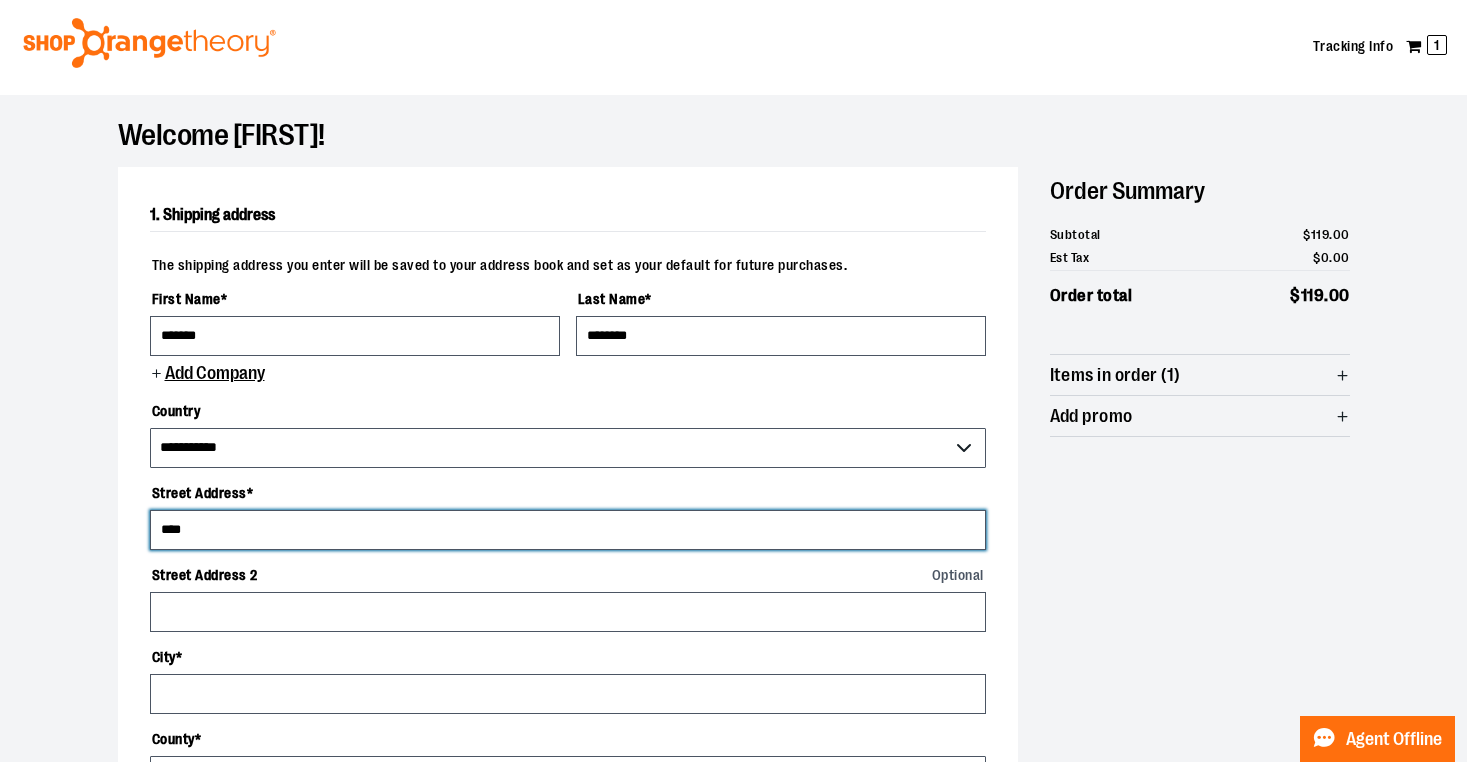 click on "****" at bounding box center (568, 530) 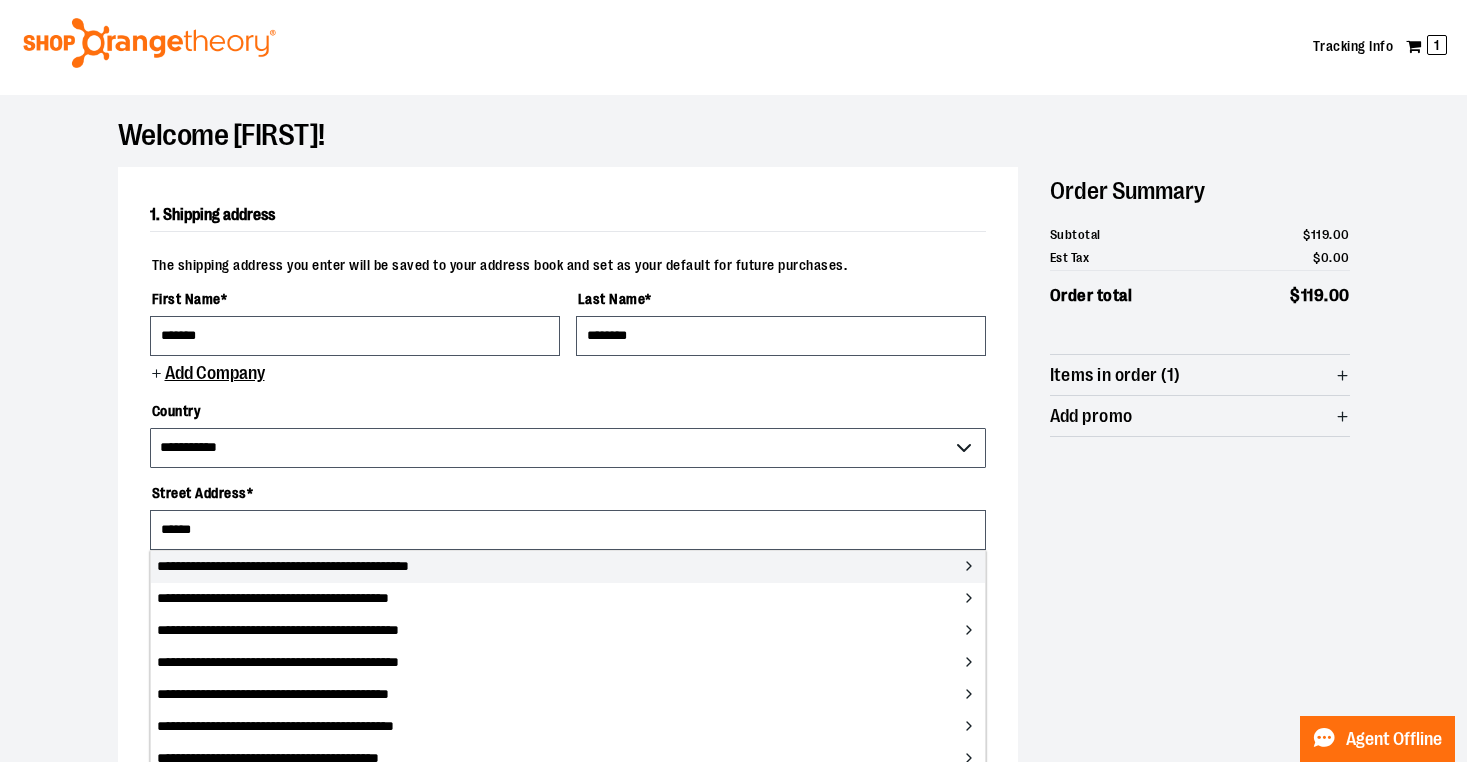 click 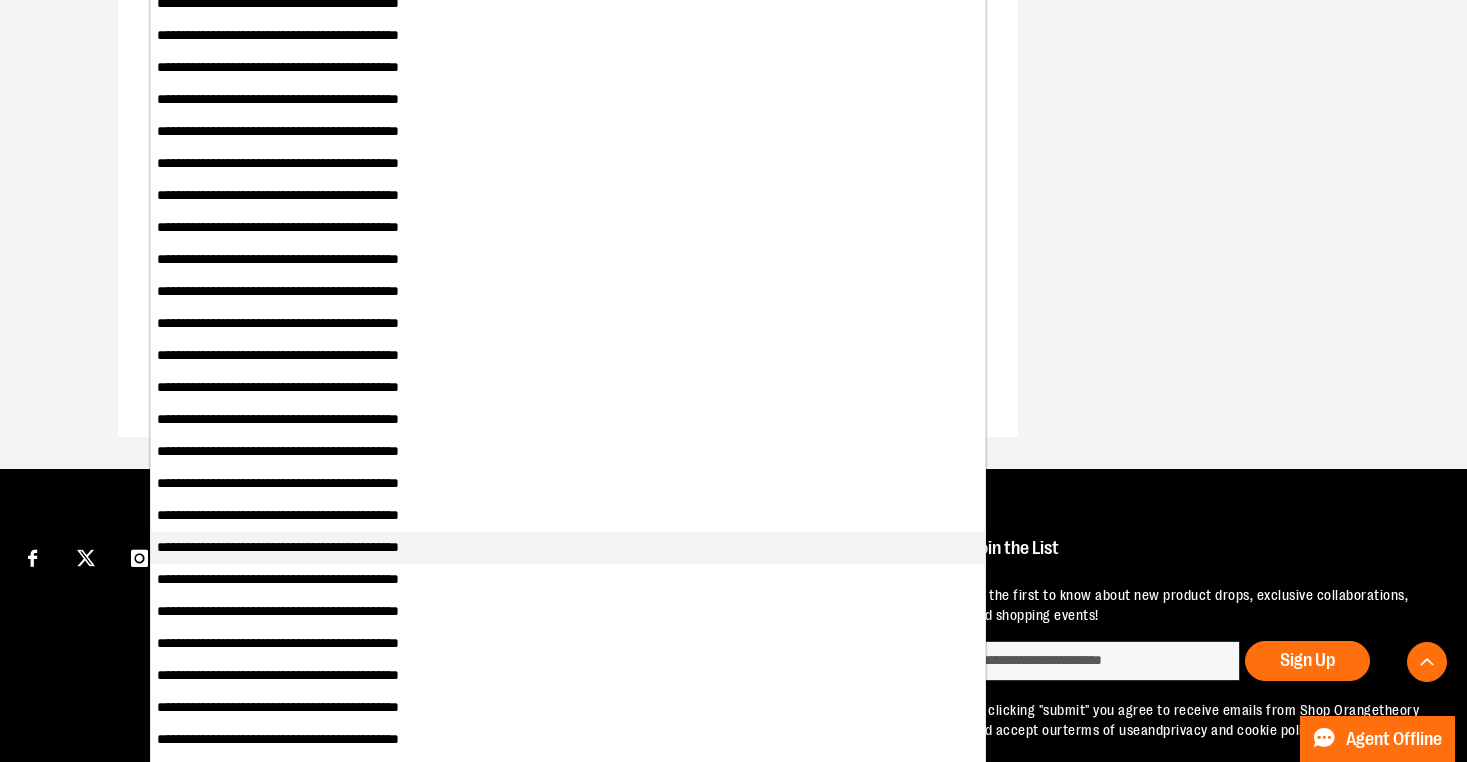 scroll, scrollTop: 1185, scrollLeft: 0, axis: vertical 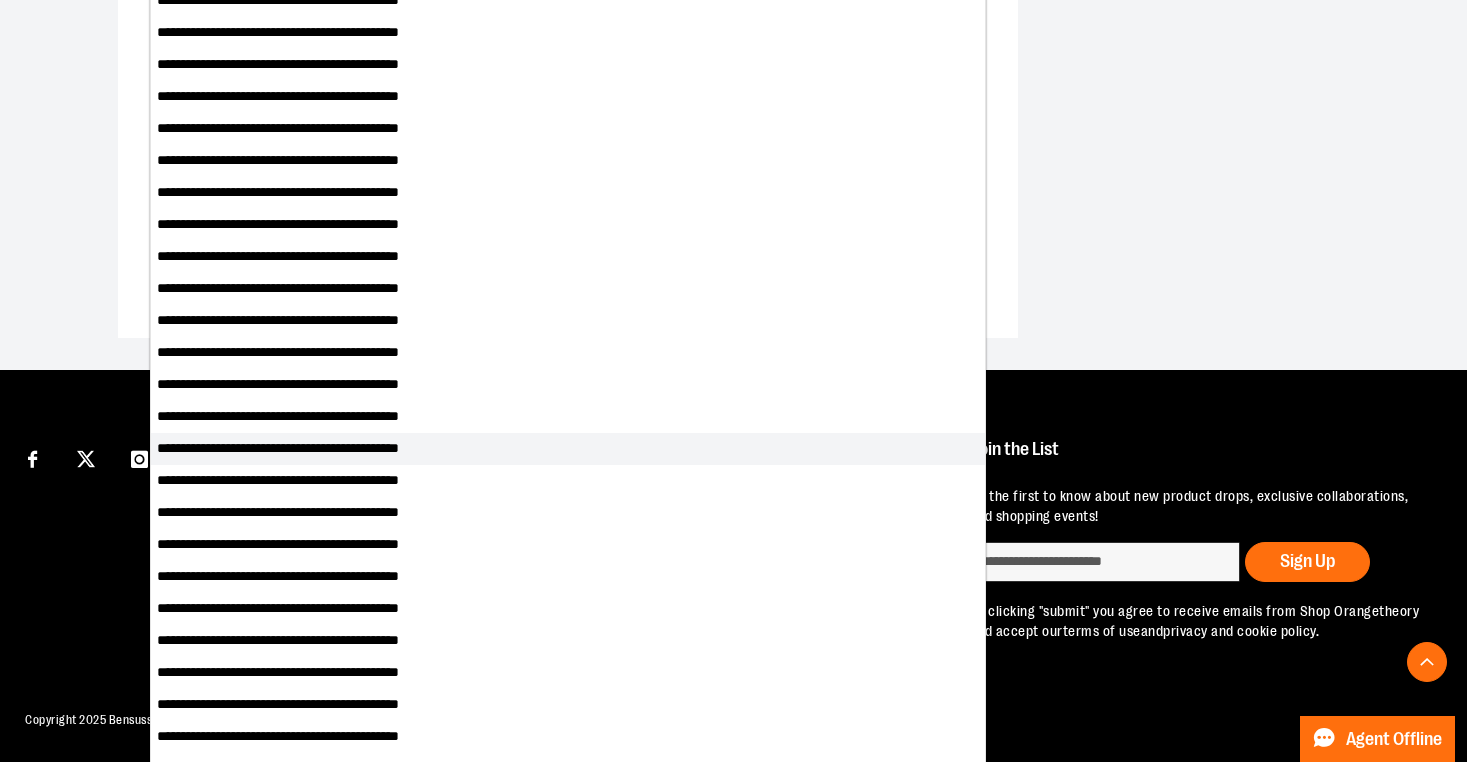 click on "**********" at bounding box center [568, 737] 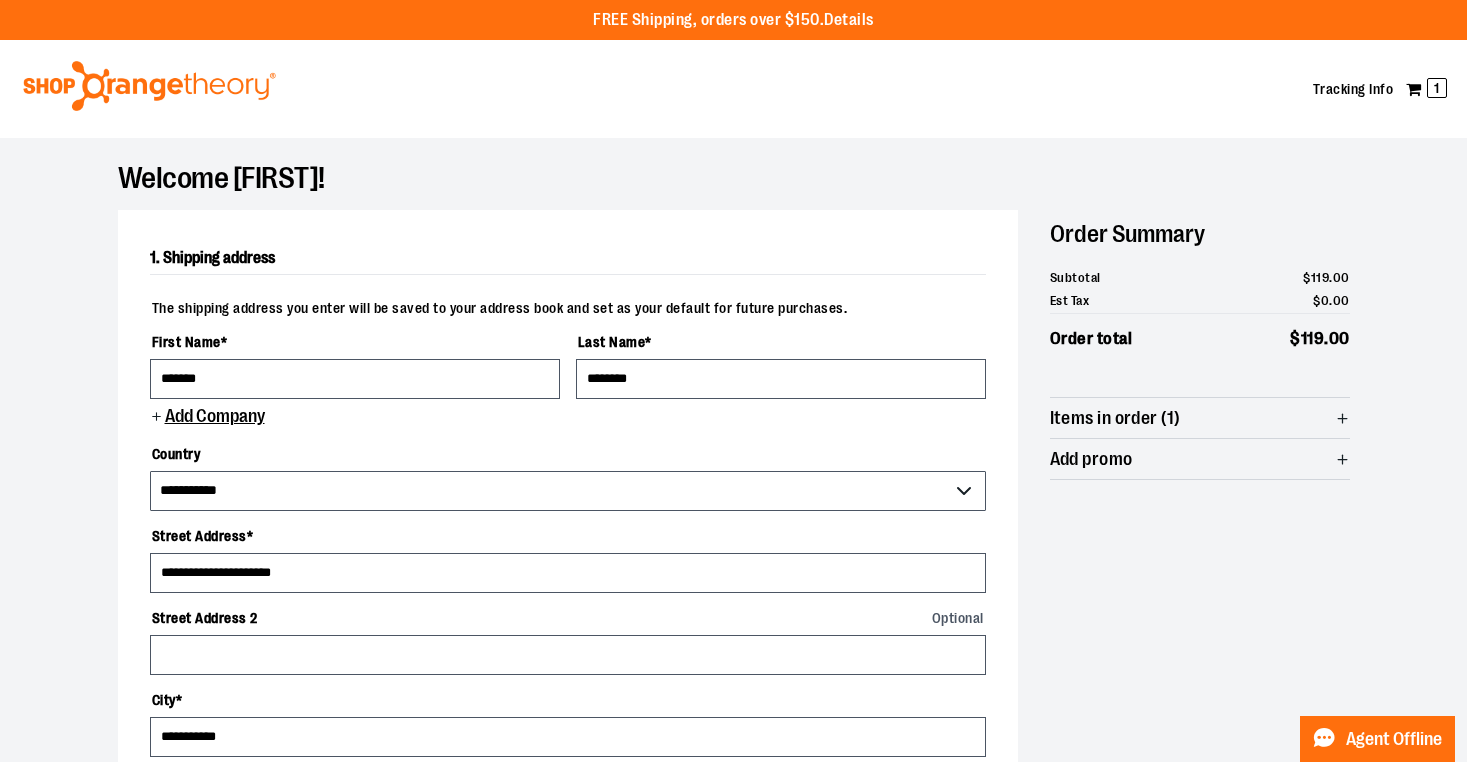 select on "*******" 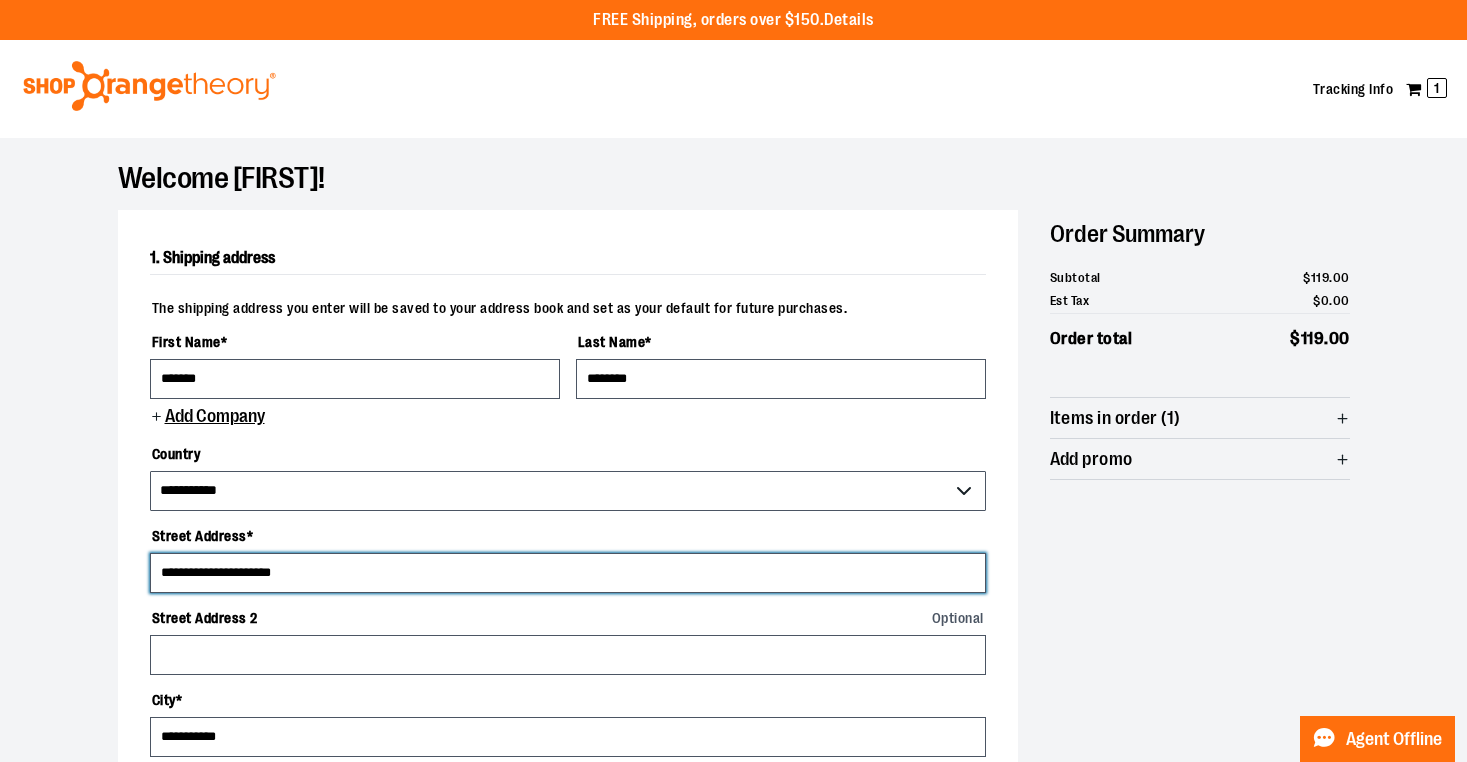 click on "**********" at bounding box center [568, 573] 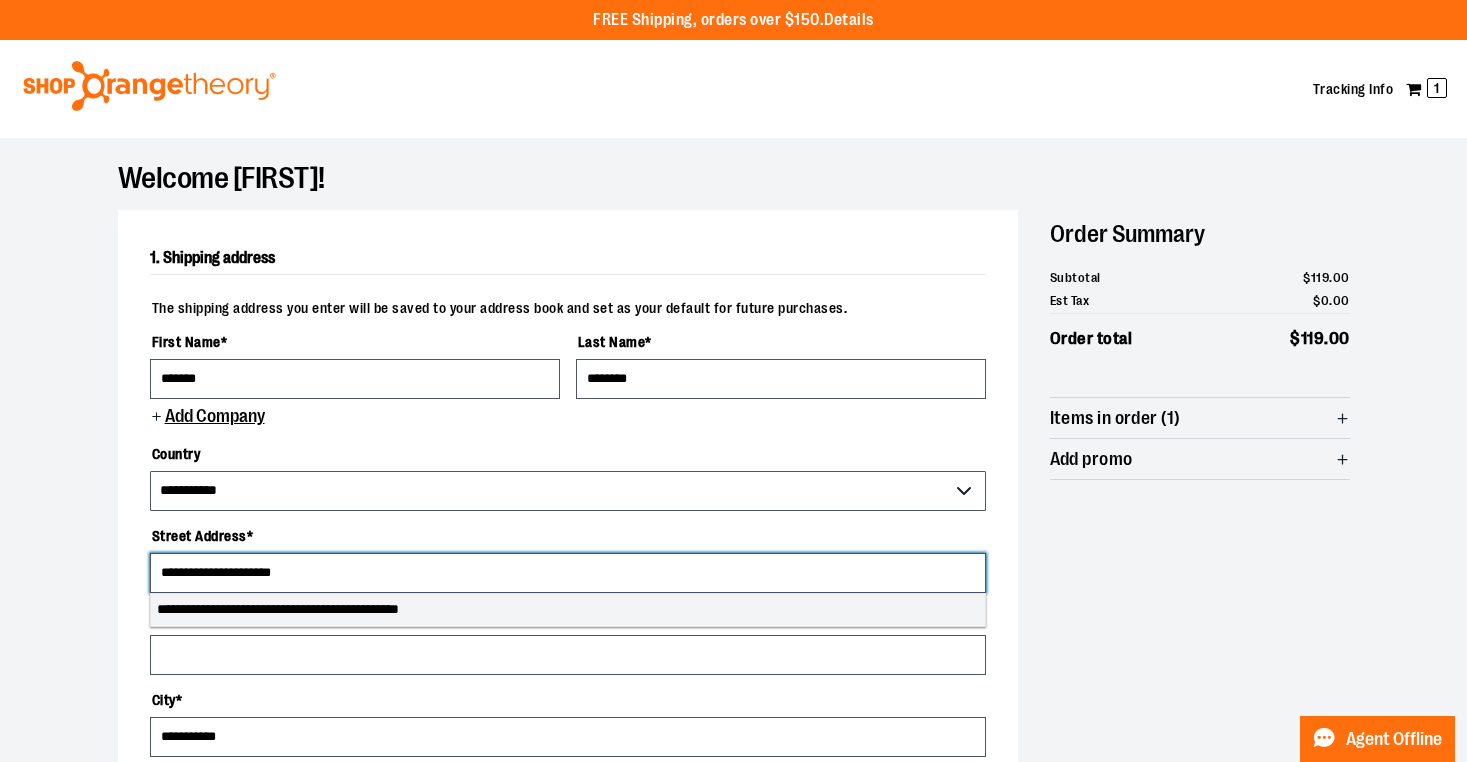 type on "**********" 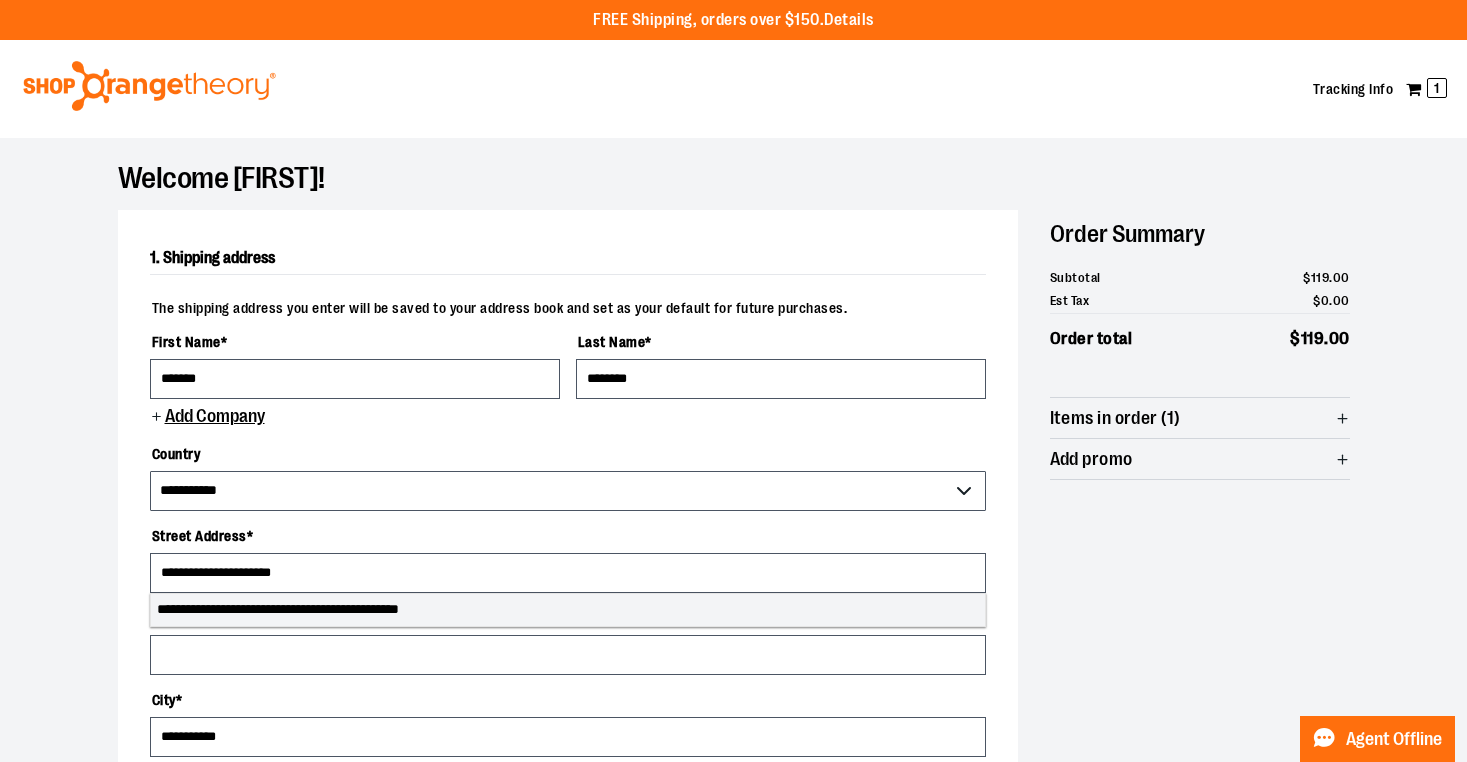 click on "**********" at bounding box center [568, 610] 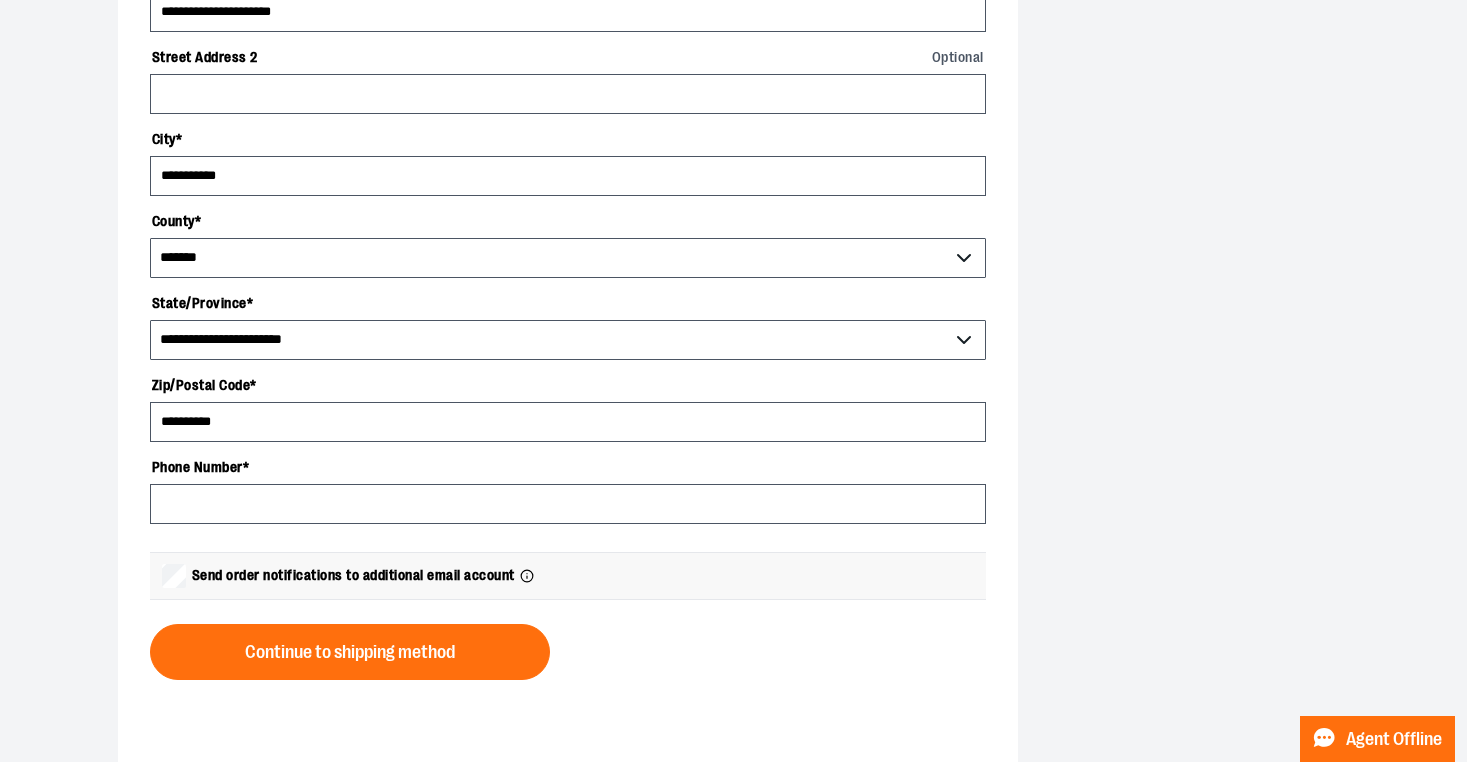 scroll, scrollTop: 565, scrollLeft: 0, axis: vertical 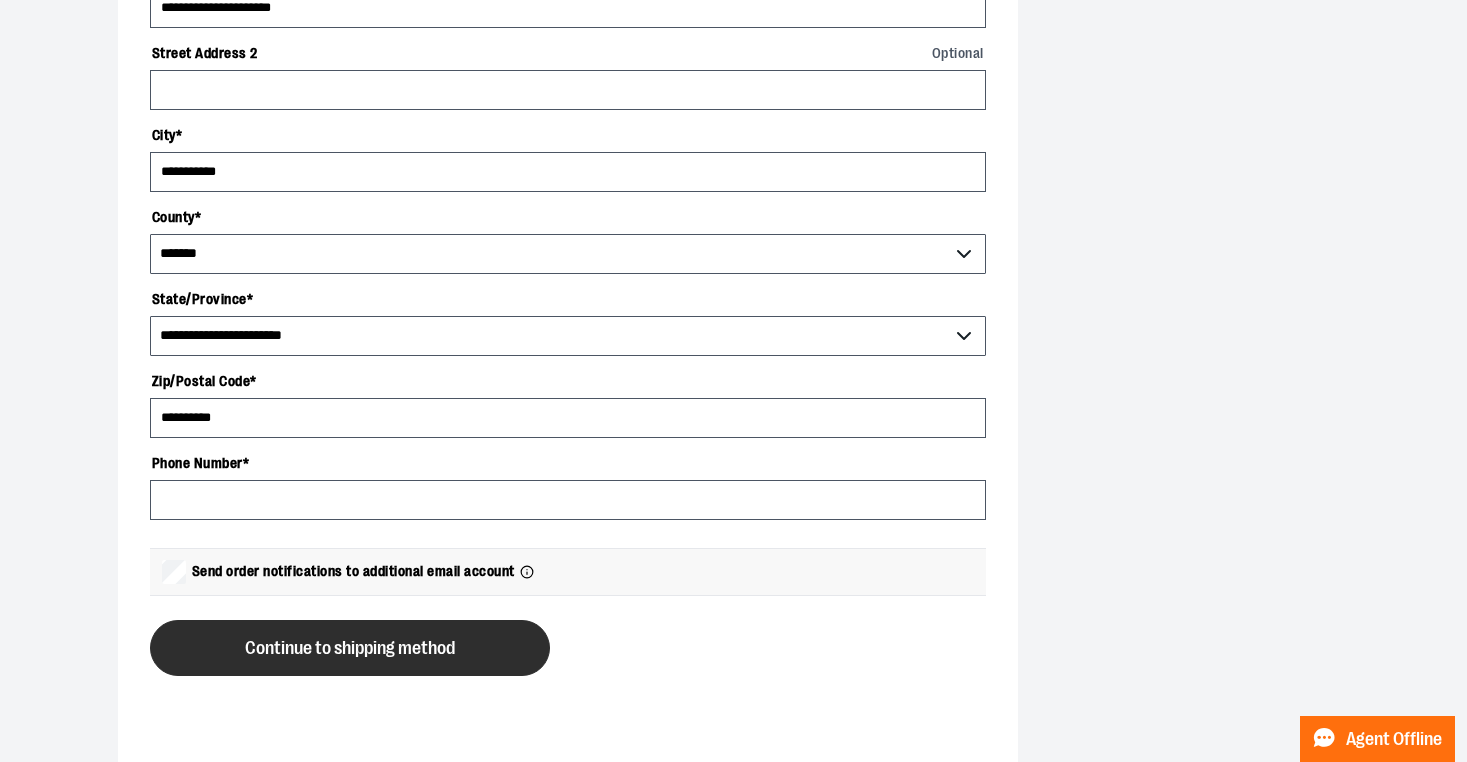 click on "**********" at bounding box center (568, 201) 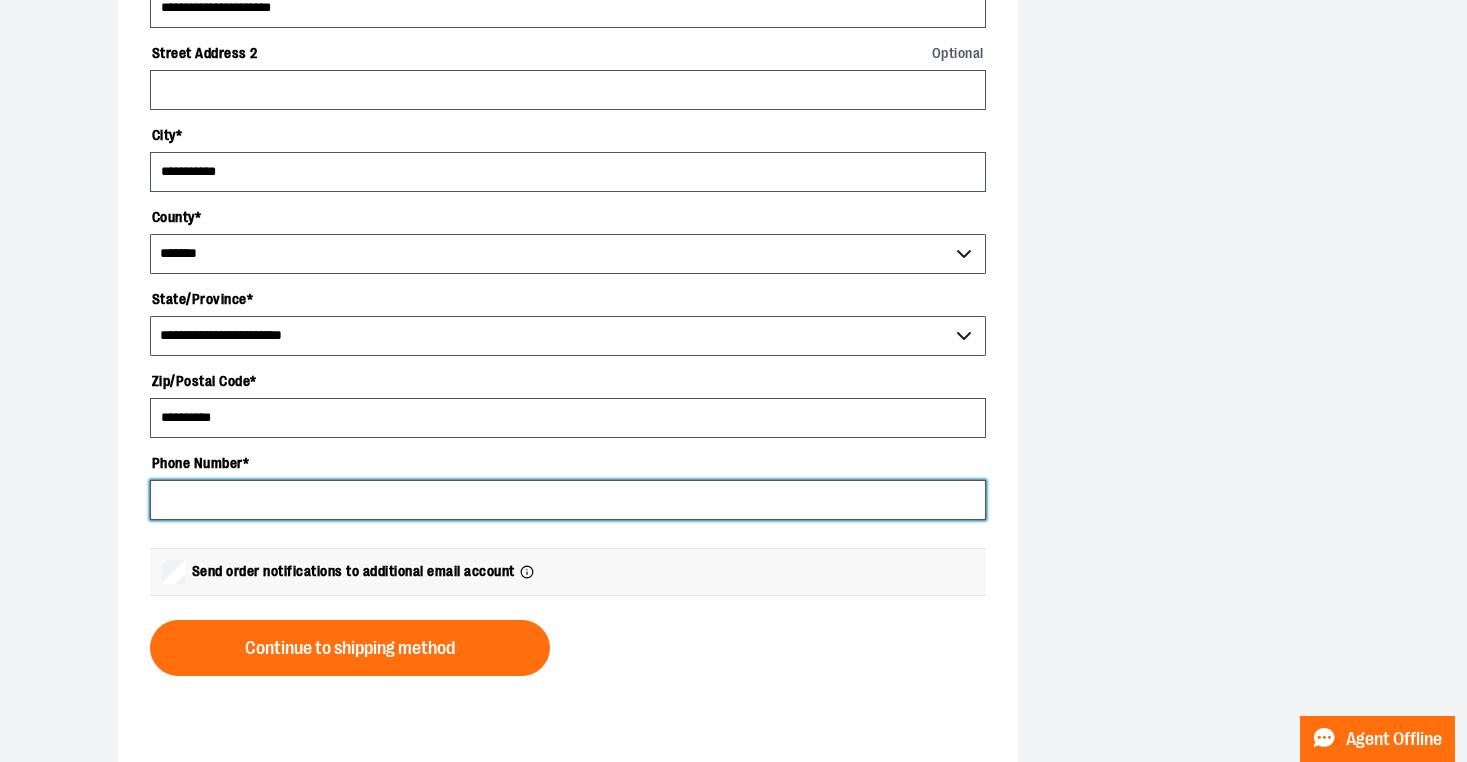 click on "Phone Number *" at bounding box center (568, 500) 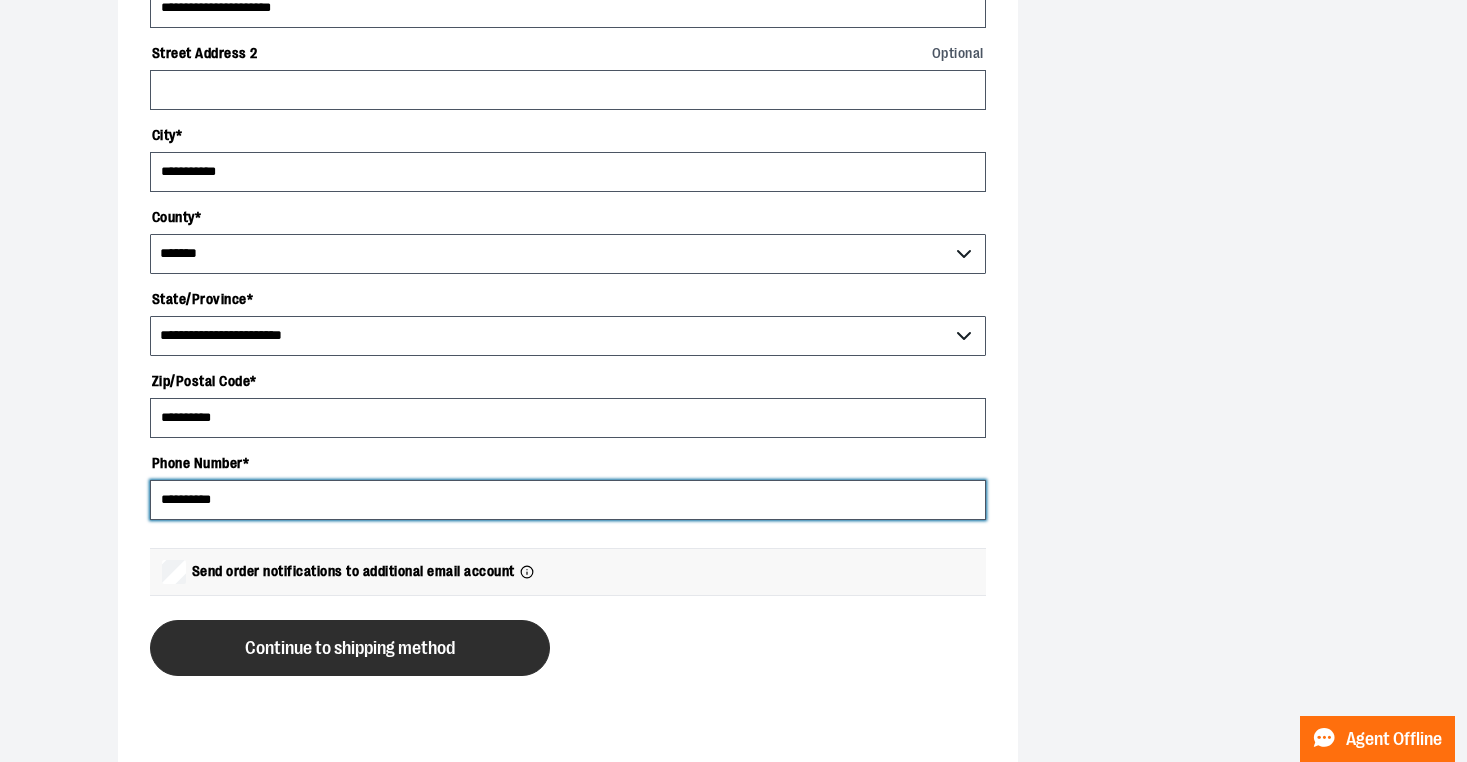 type on "**********" 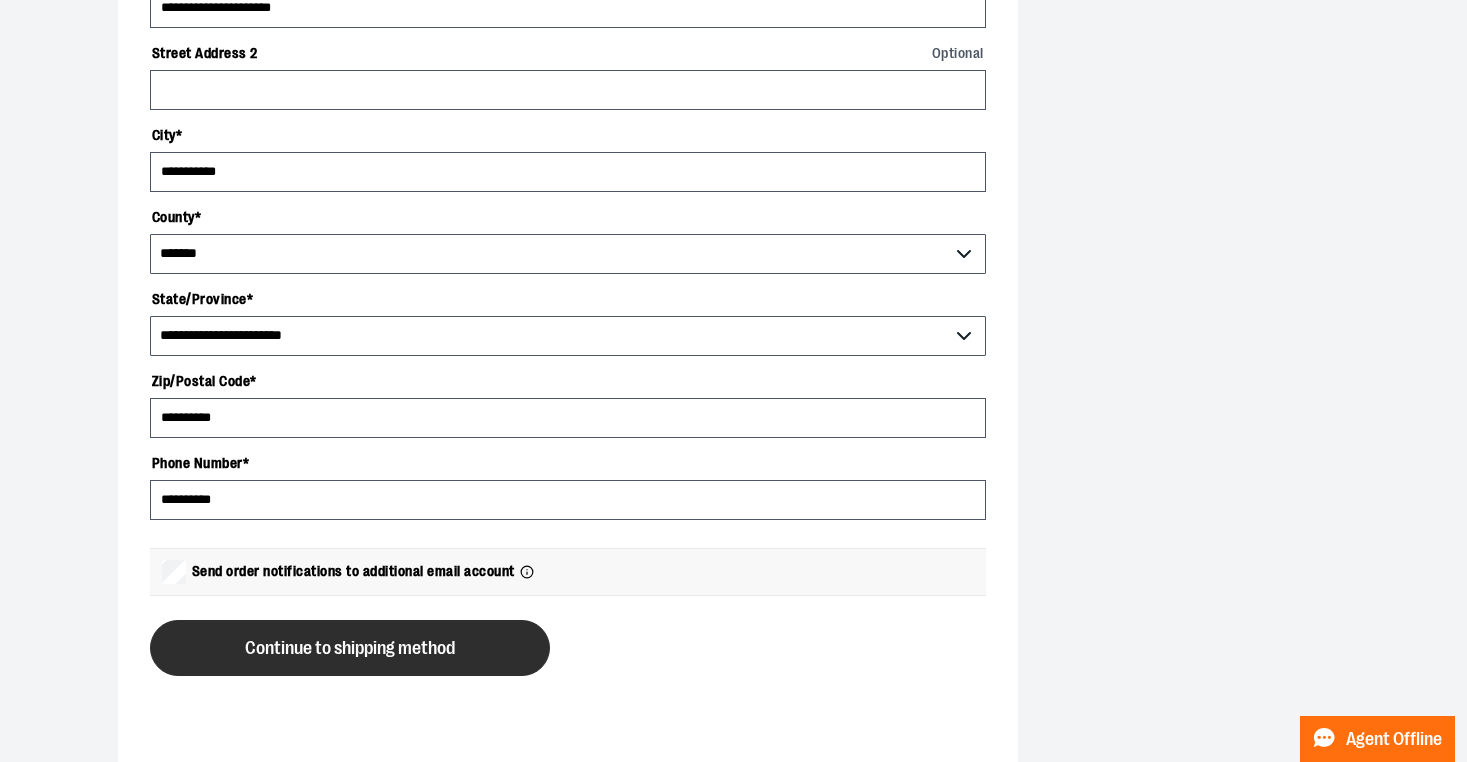 click on "Continue to shipping method" at bounding box center (350, 648) 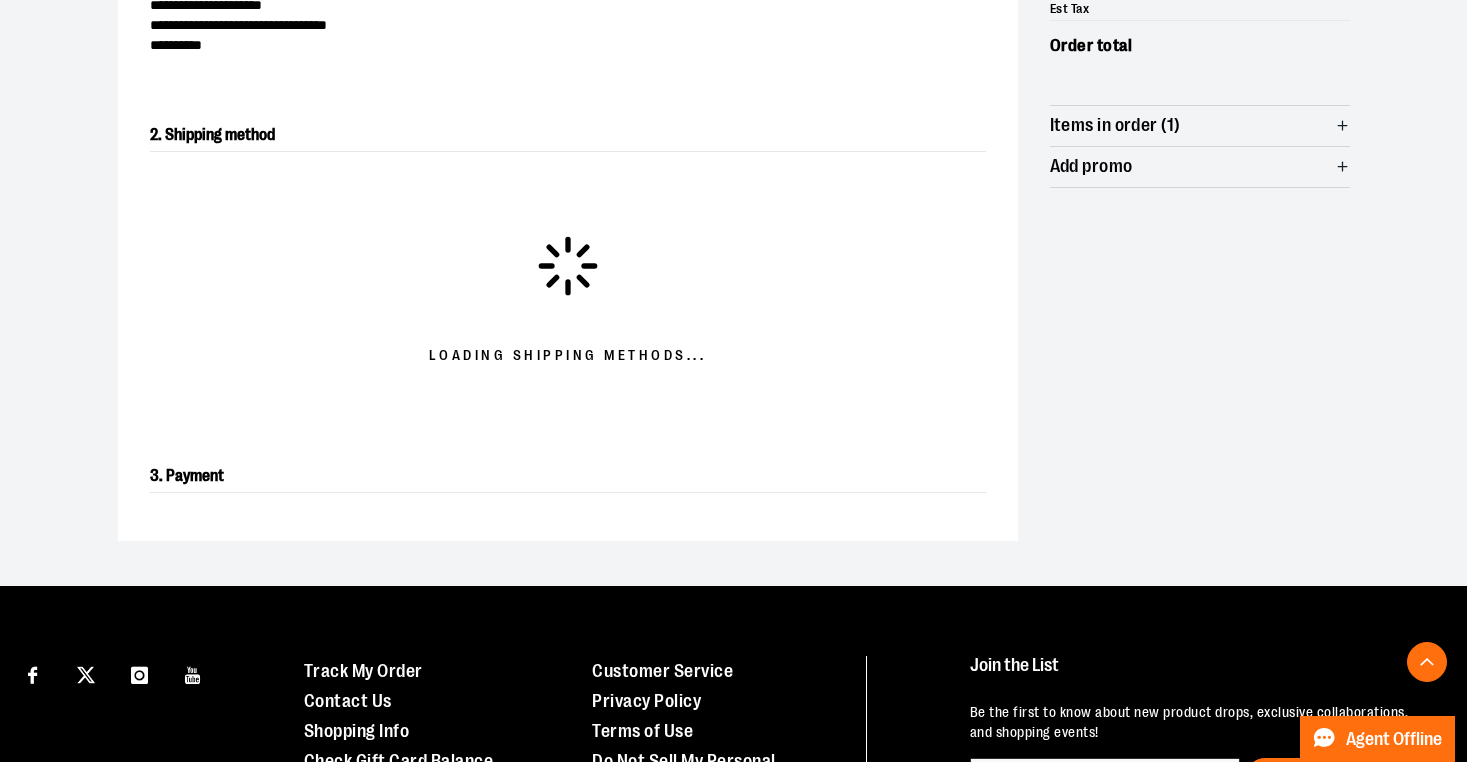 scroll, scrollTop: 321, scrollLeft: 0, axis: vertical 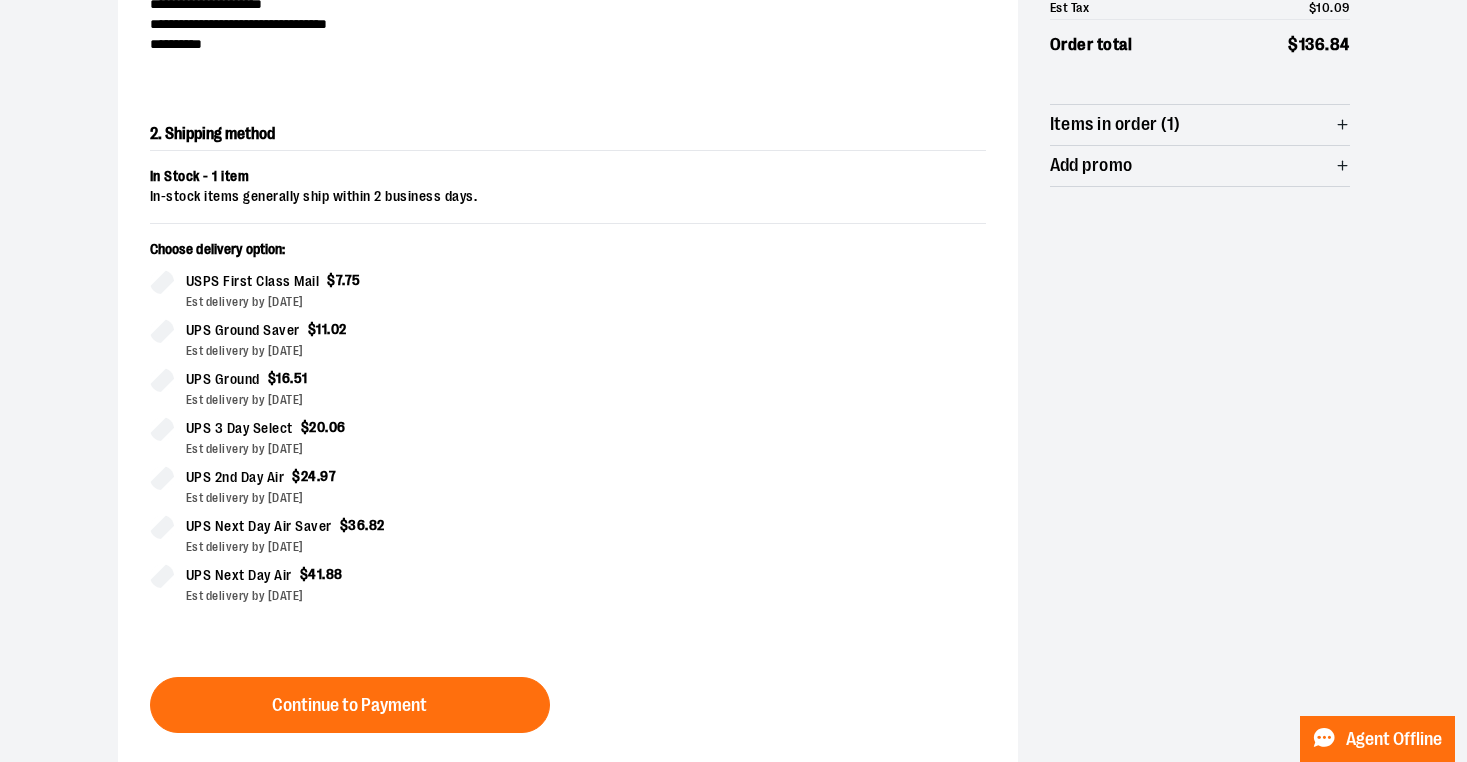 click on "UPS Ground Saver $ 11 . 02" at bounding box center (369, 330) 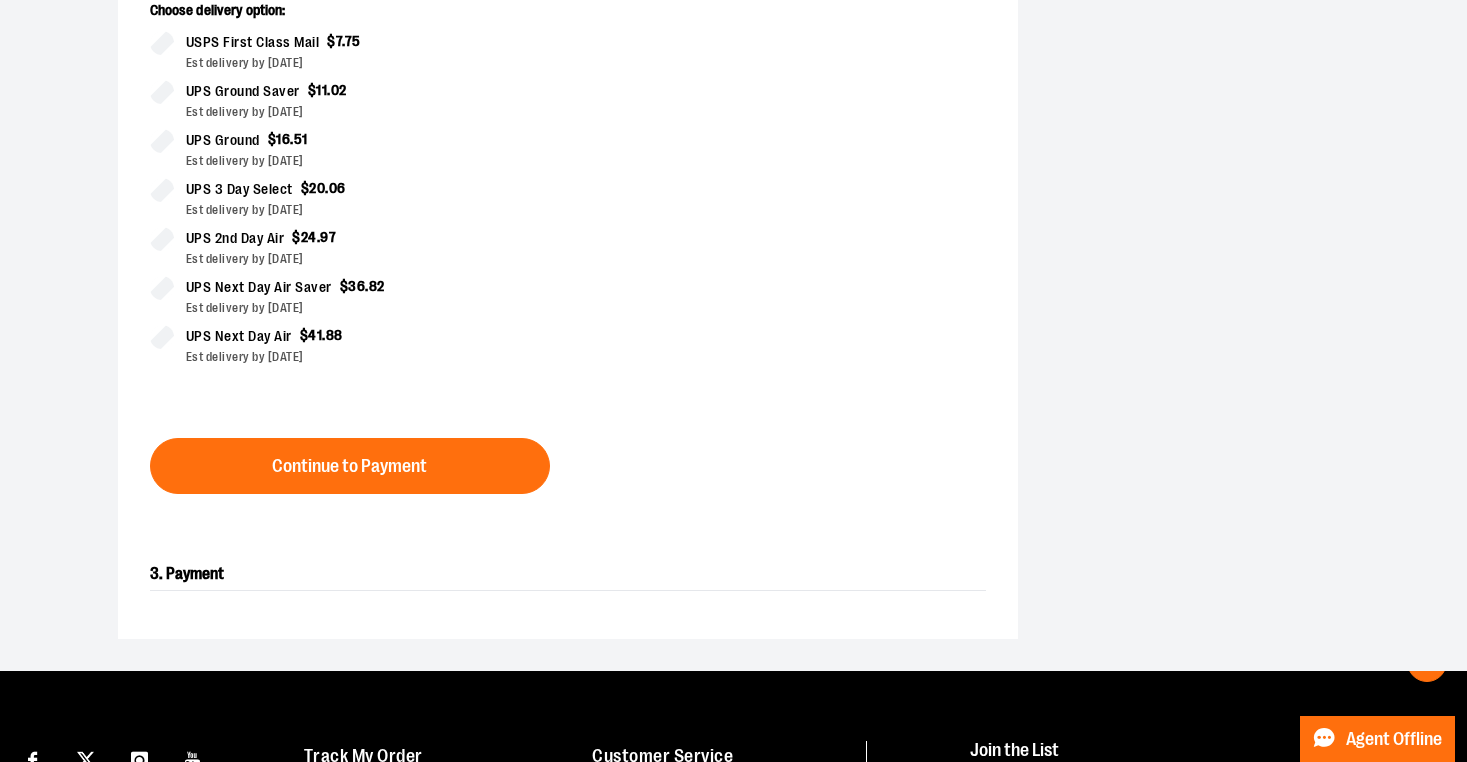 scroll, scrollTop: 732, scrollLeft: 0, axis: vertical 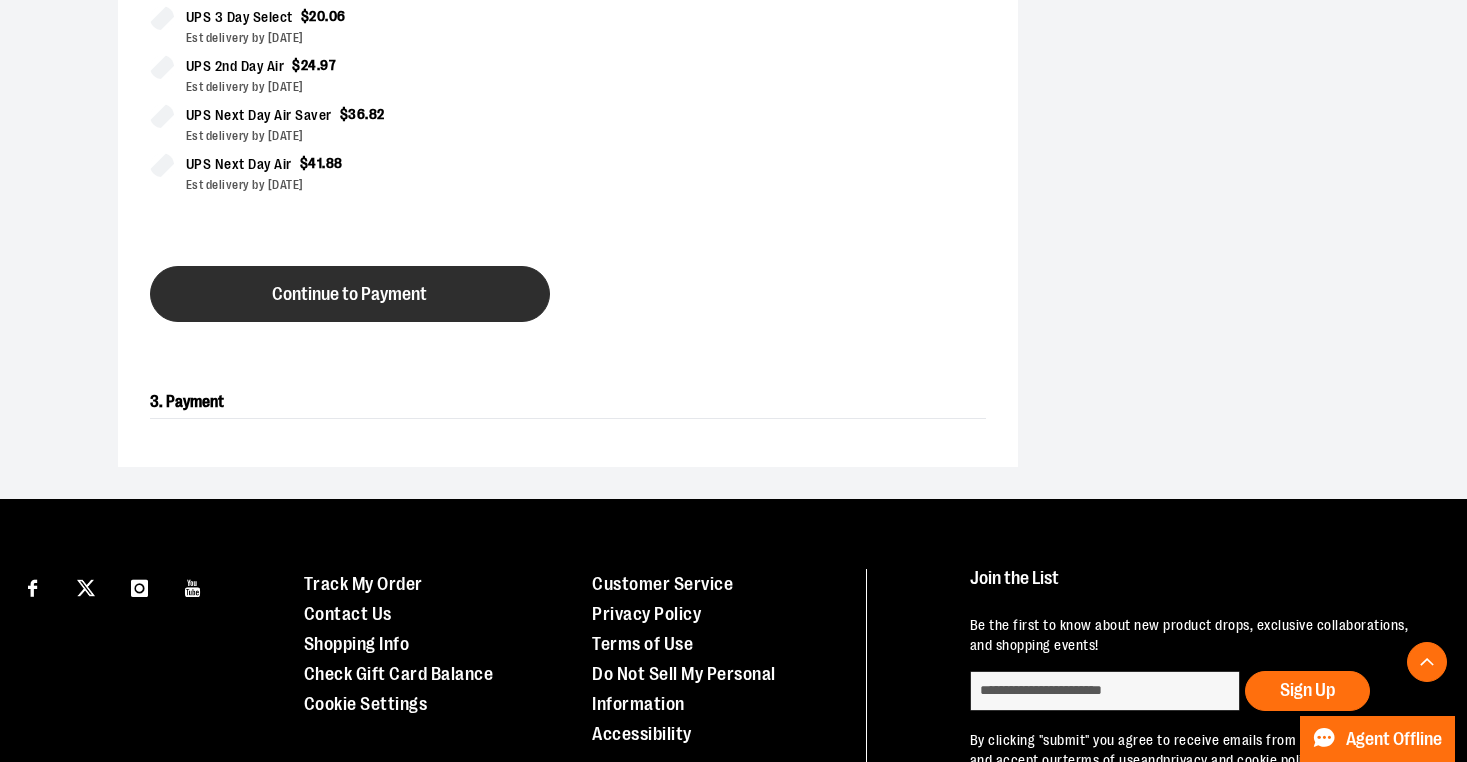 click on "Continue to Payment" at bounding box center [350, 294] 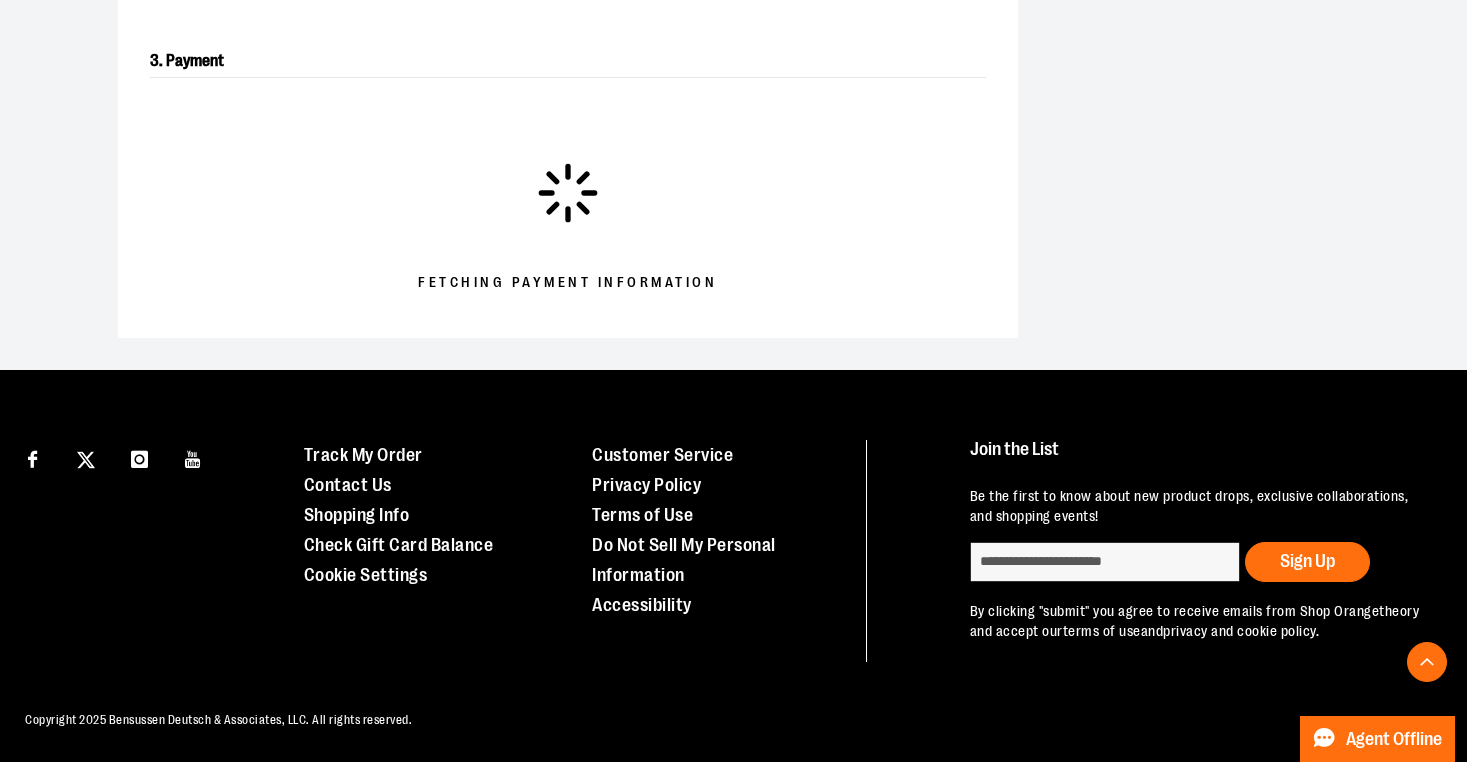 scroll, scrollTop: 681, scrollLeft: 0, axis: vertical 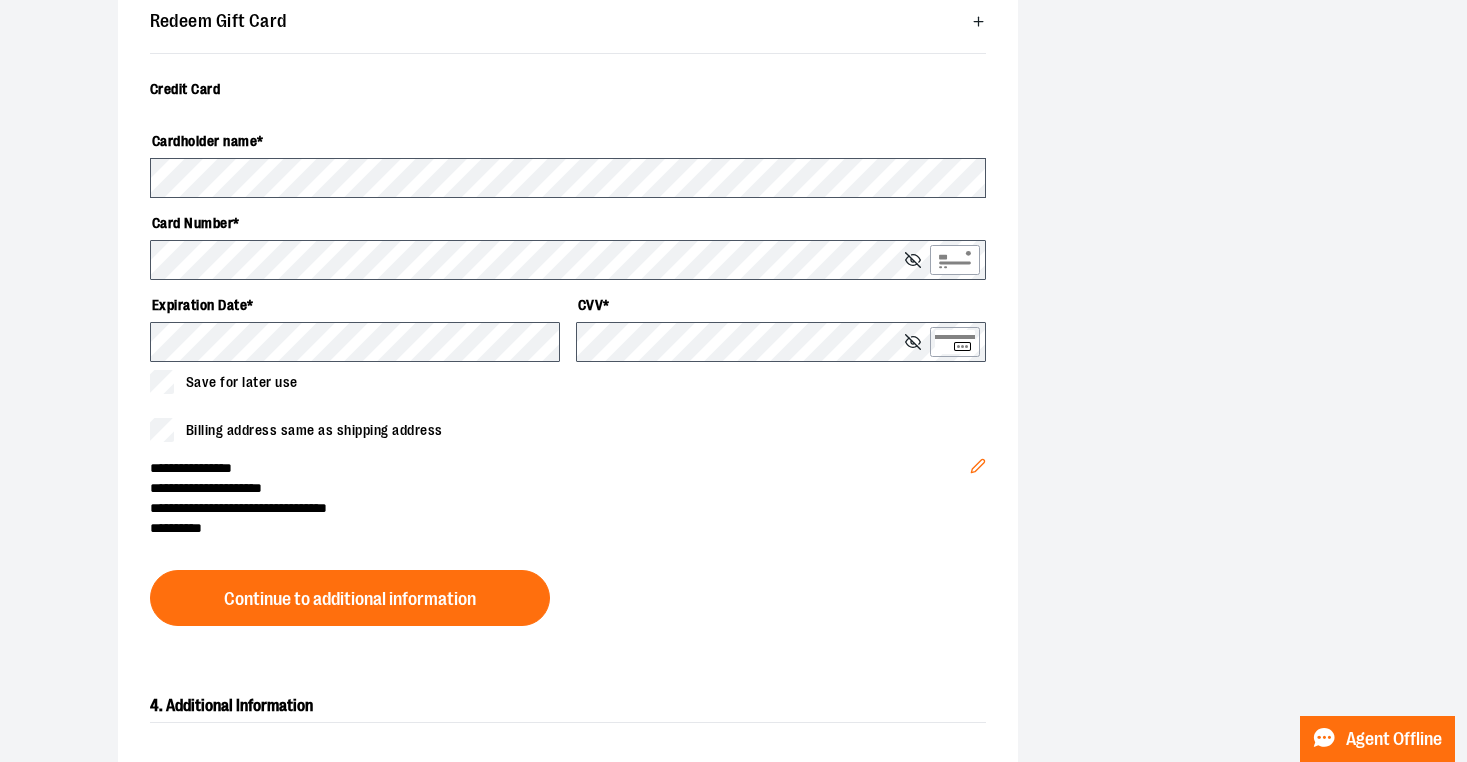 click on "Cardholder name *" at bounding box center [568, 141] 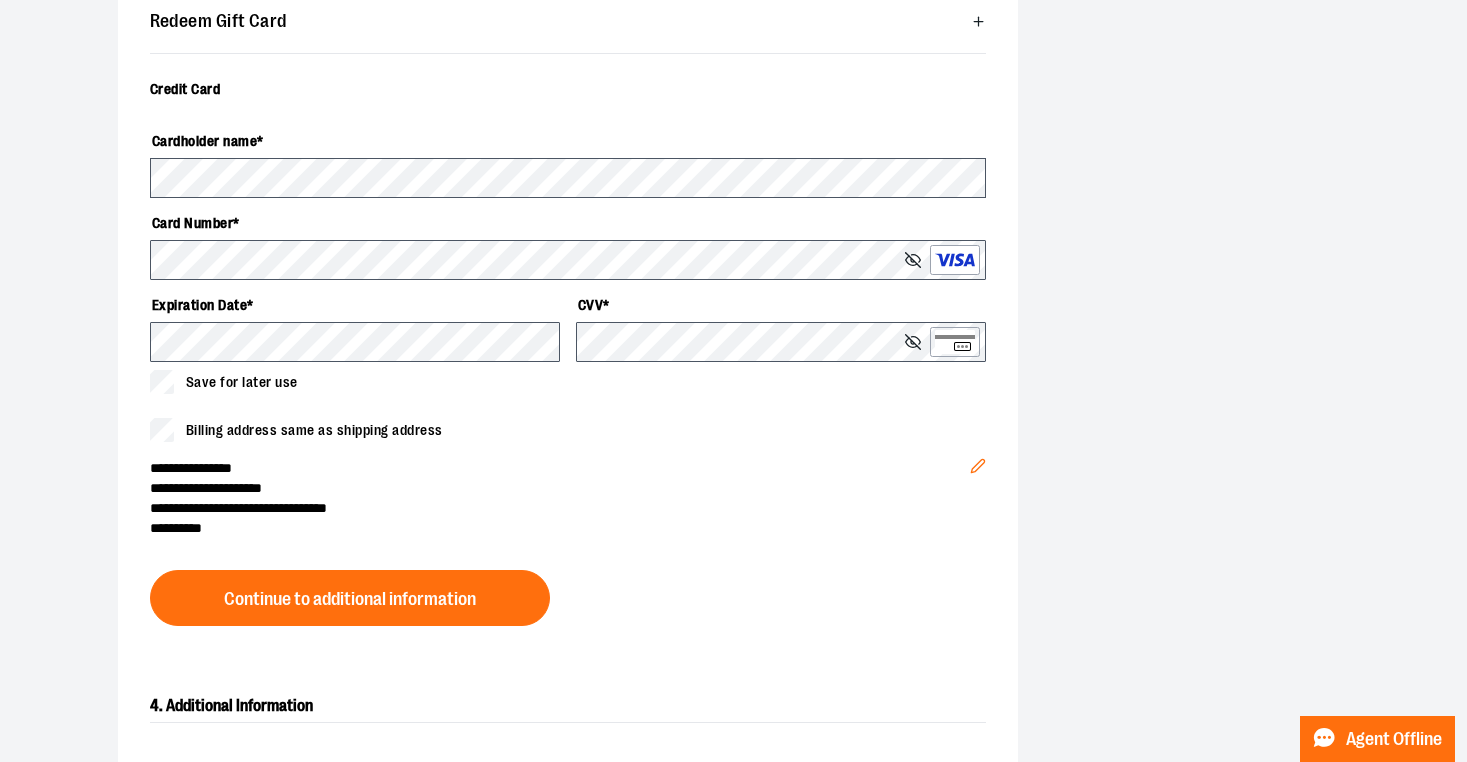 click on "Billing address same as shipping address" at bounding box center [296, 430] 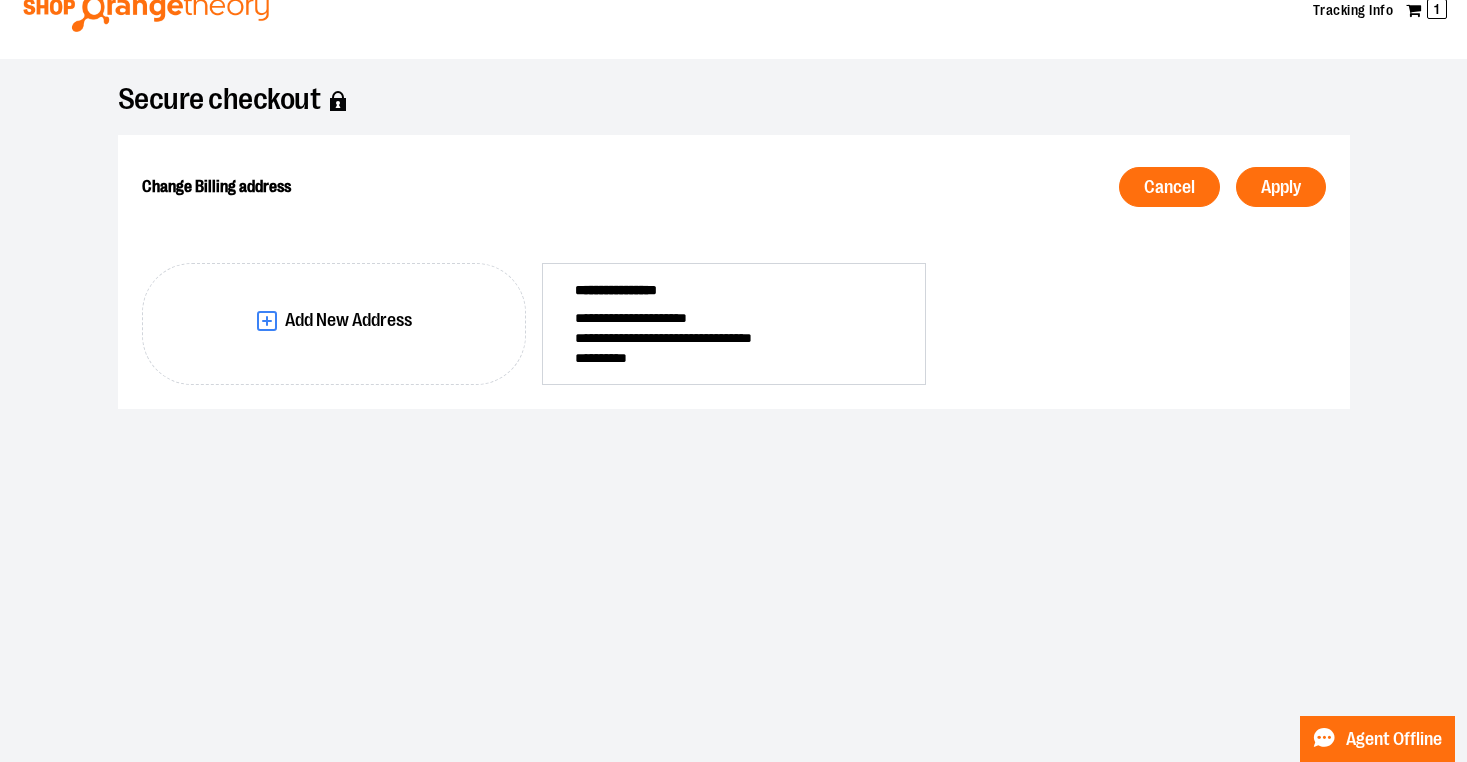 scroll, scrollTop: 52, scrollLeft: 0, axis: vertical 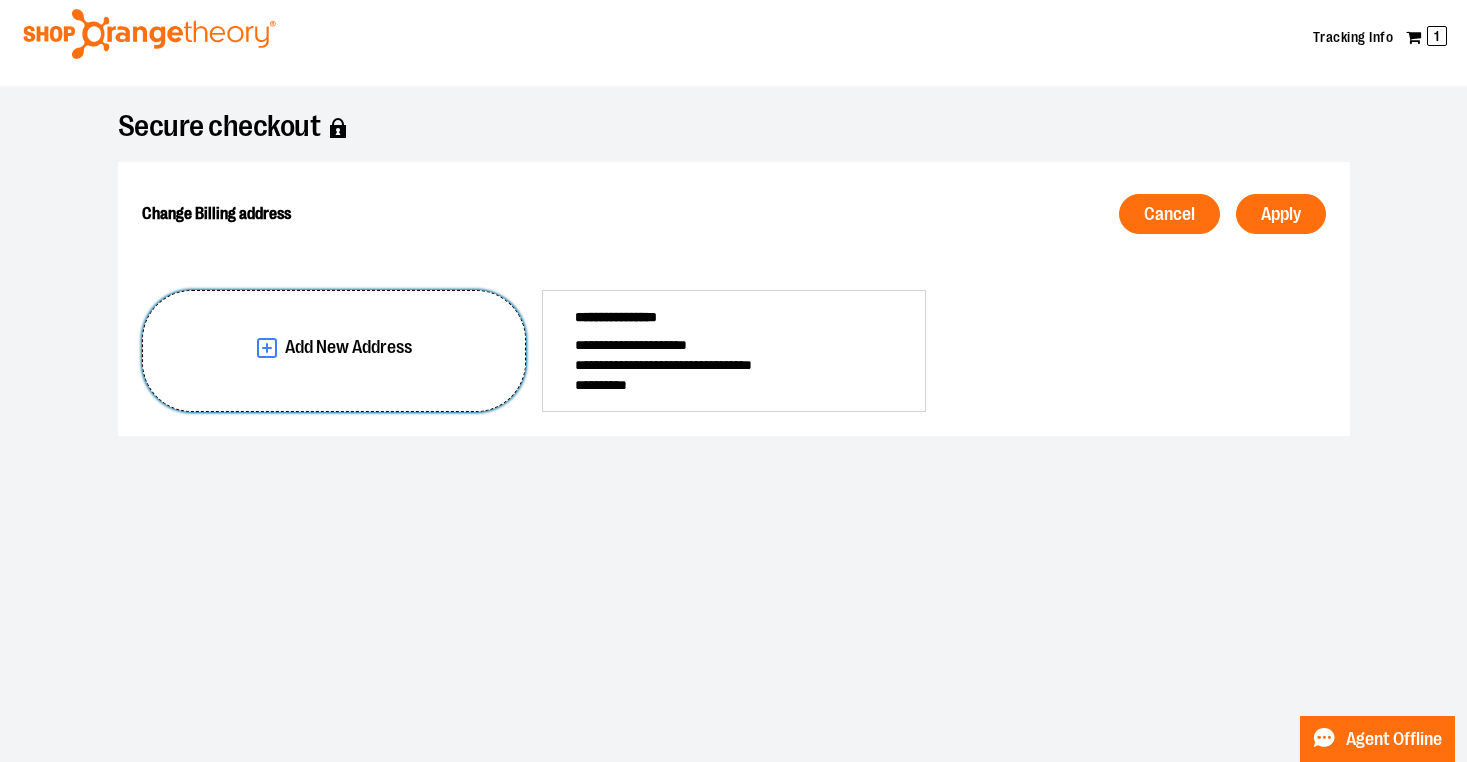 click on "Add New Address" at bounding box center [334, 351] 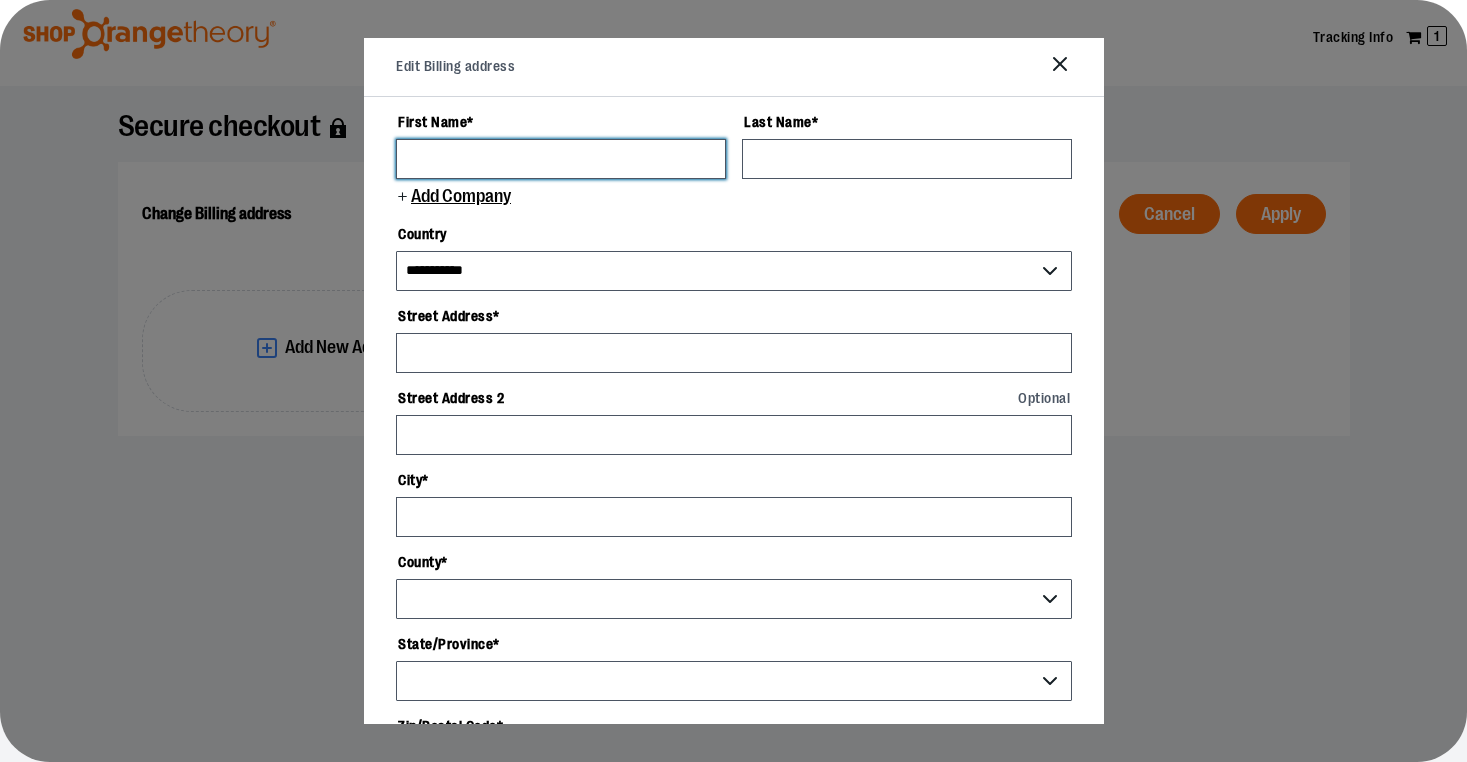 click on "First Name *" at bounding box center [561, 159] 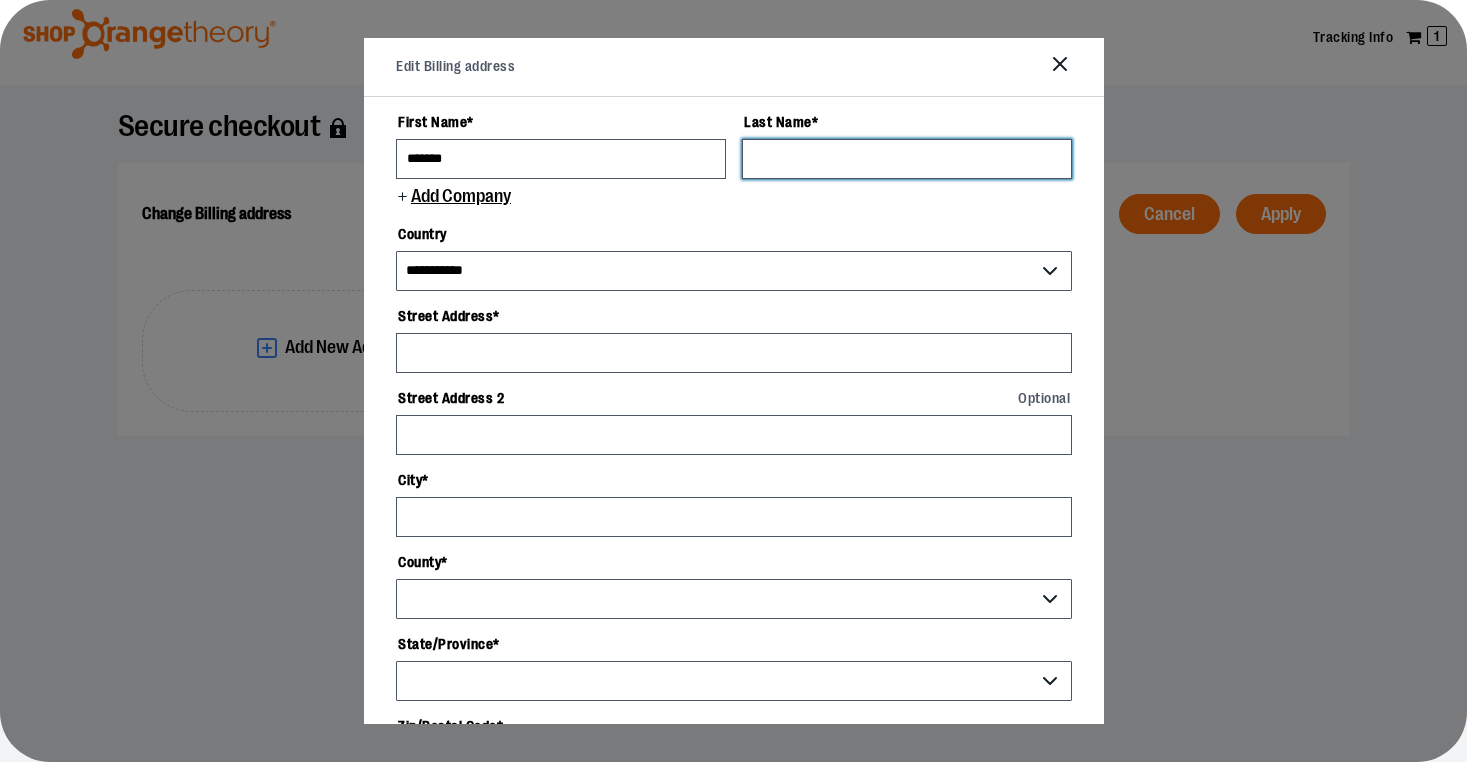 type on "********" 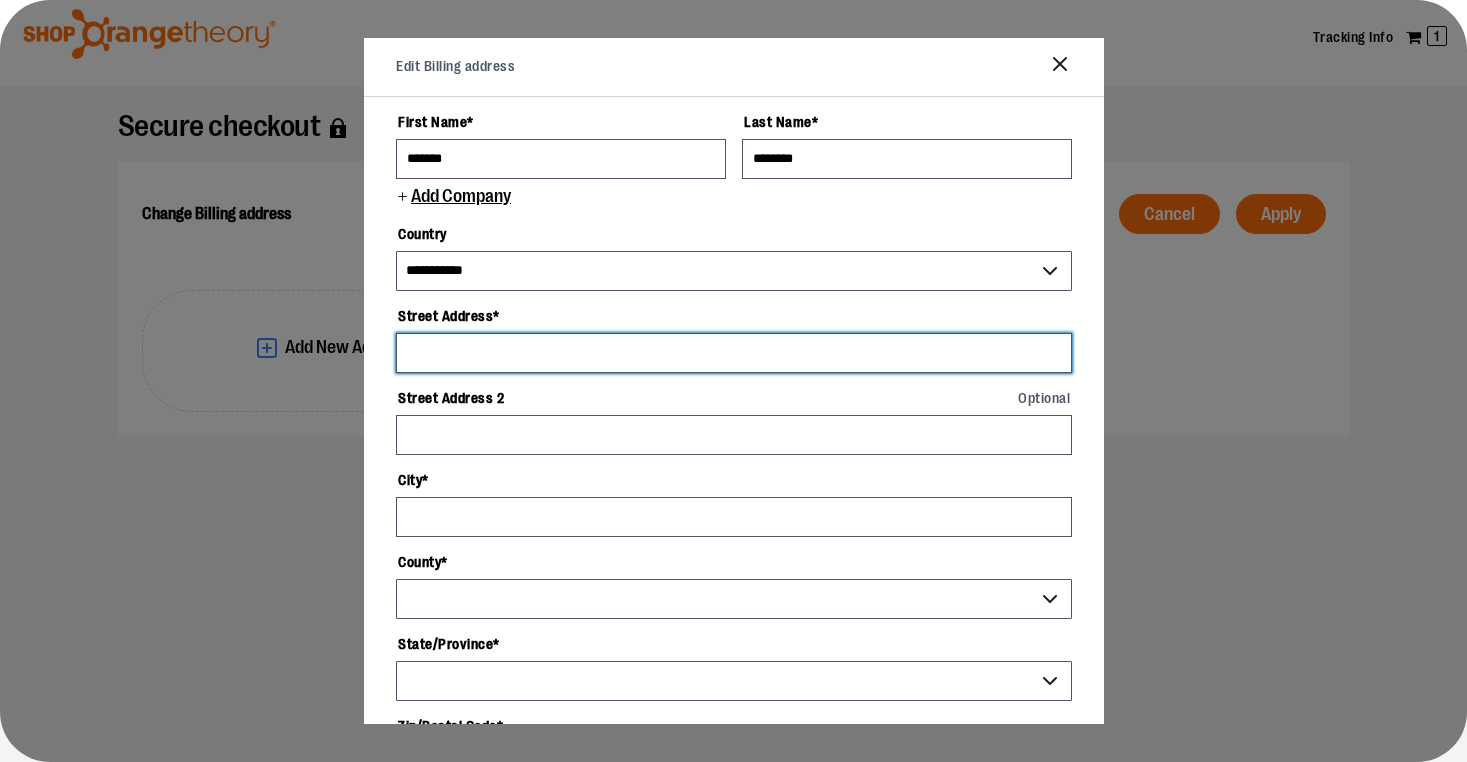 type on "**********" 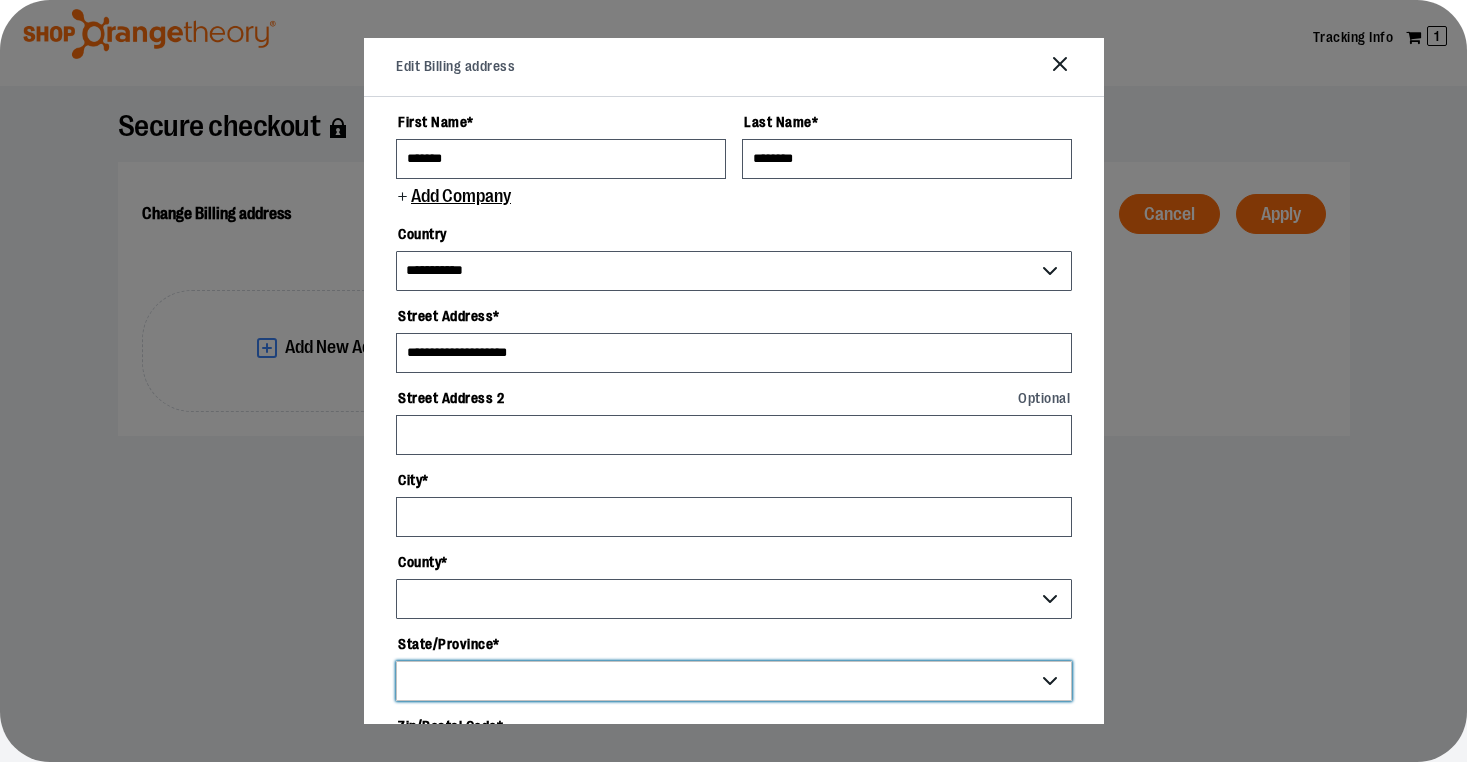 select on "**" 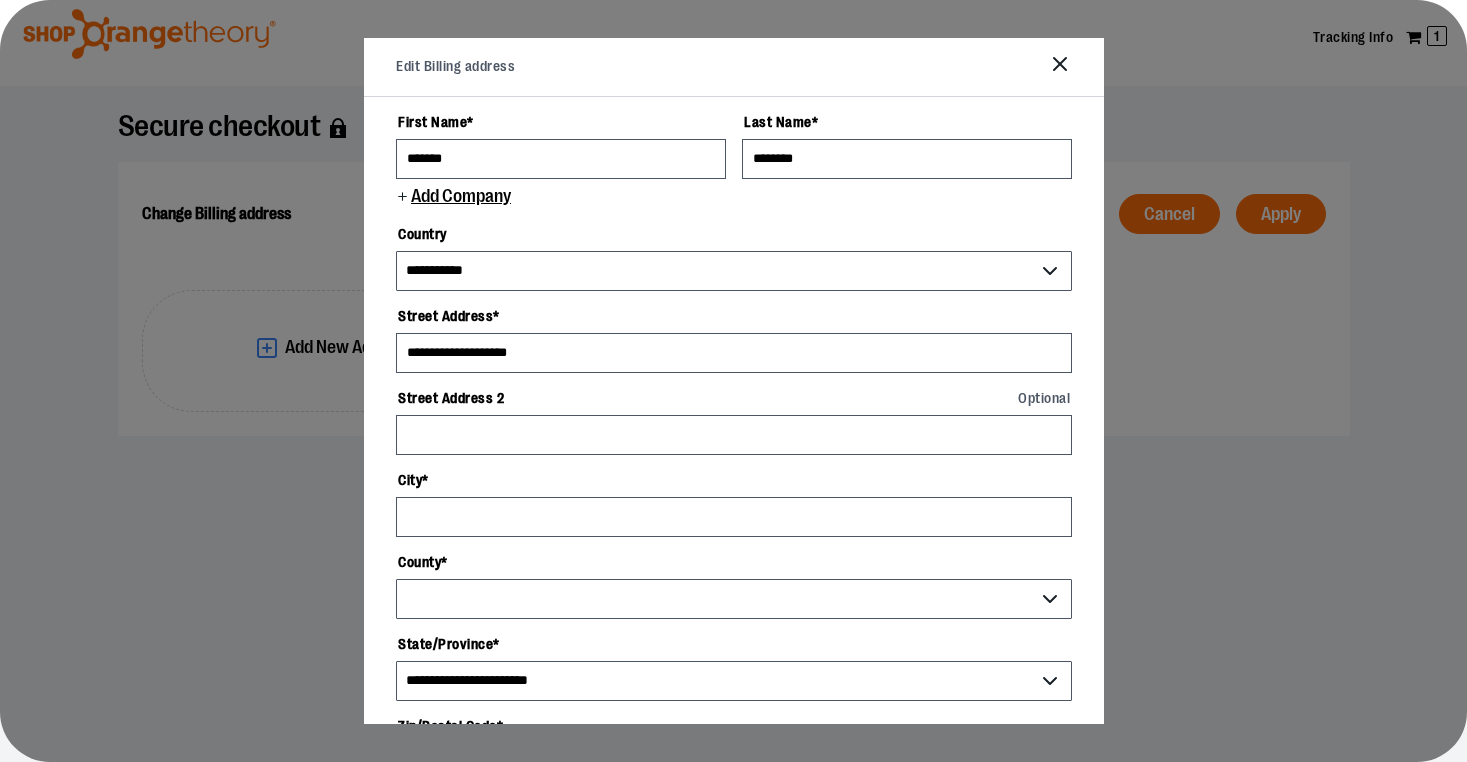 type on "*****" 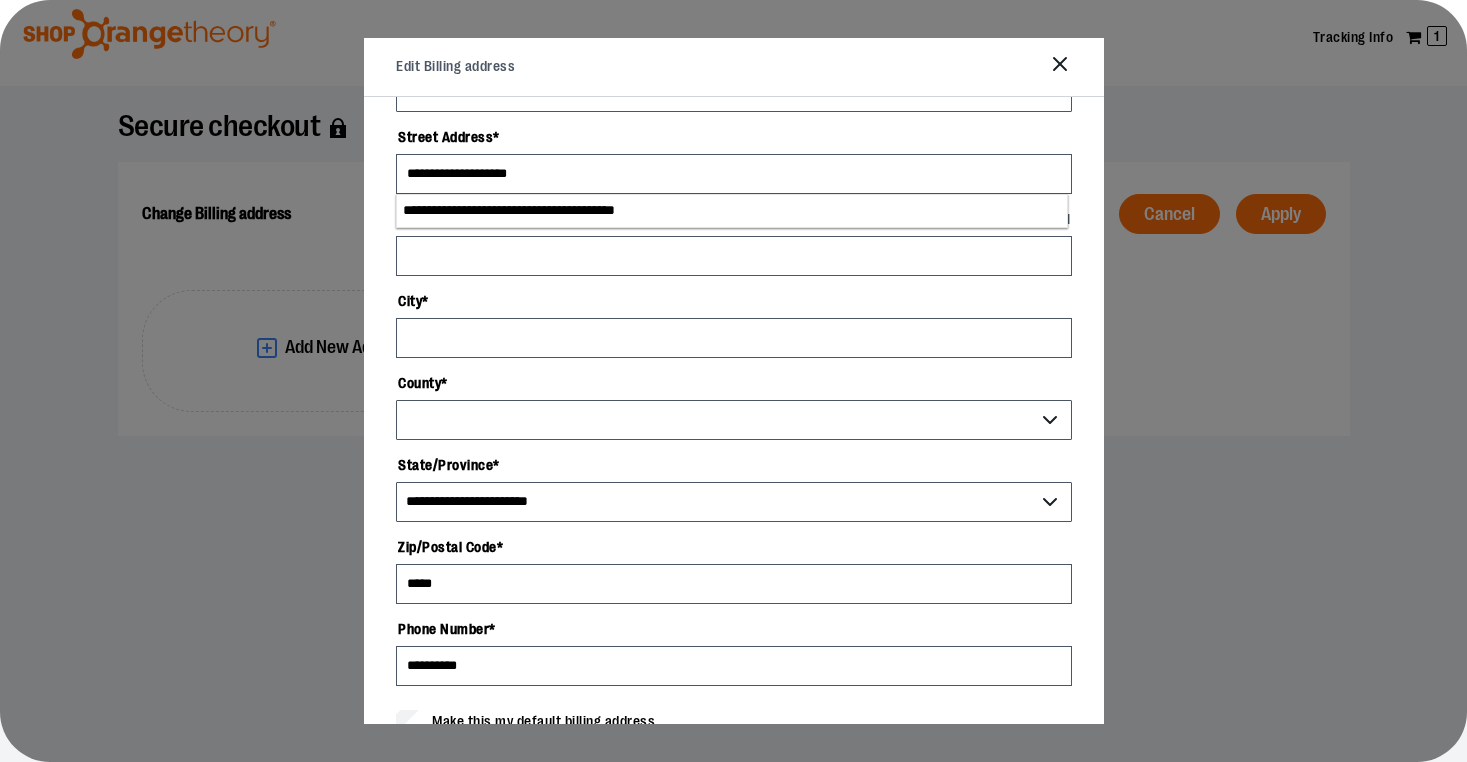select on "**********" 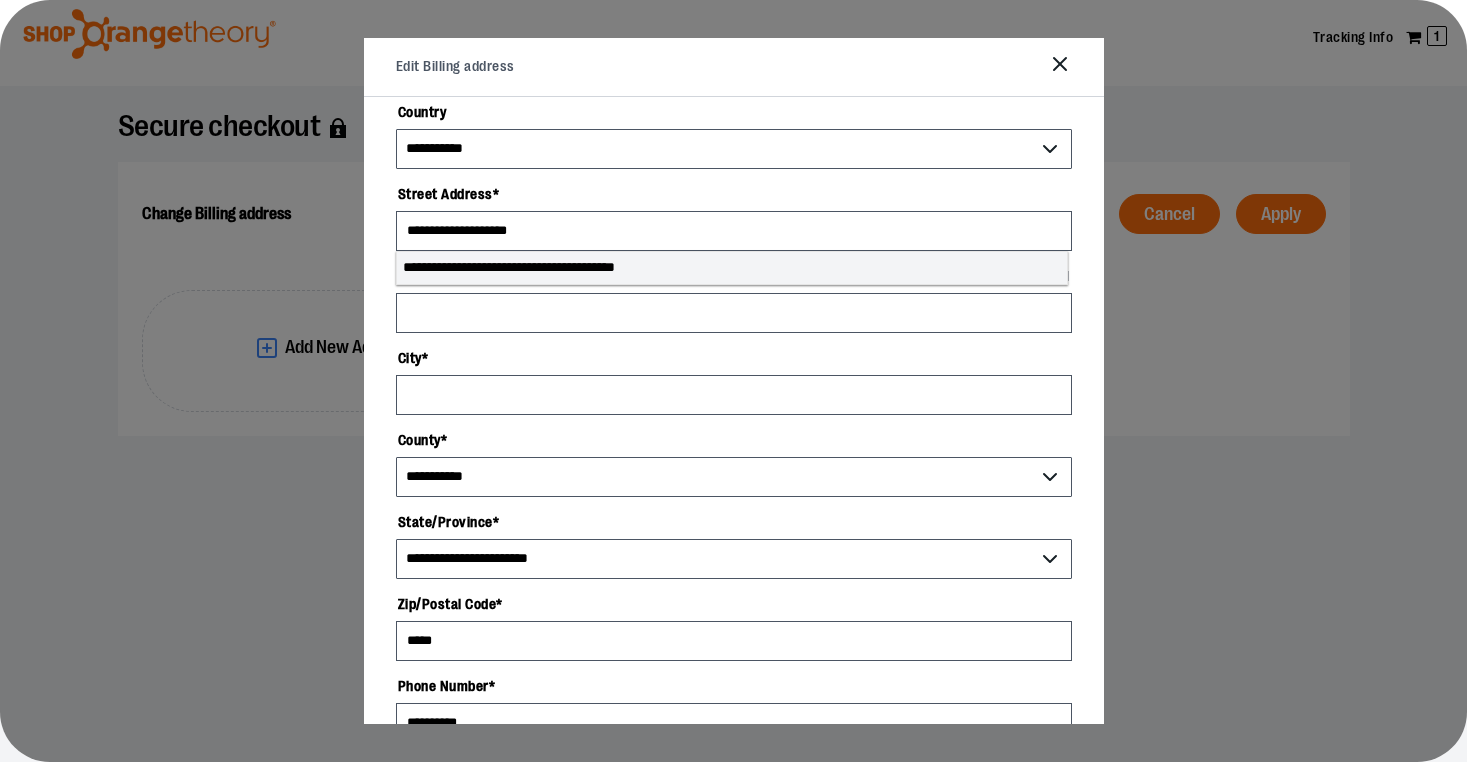 click on "**********" at bounding box center (732, 268) 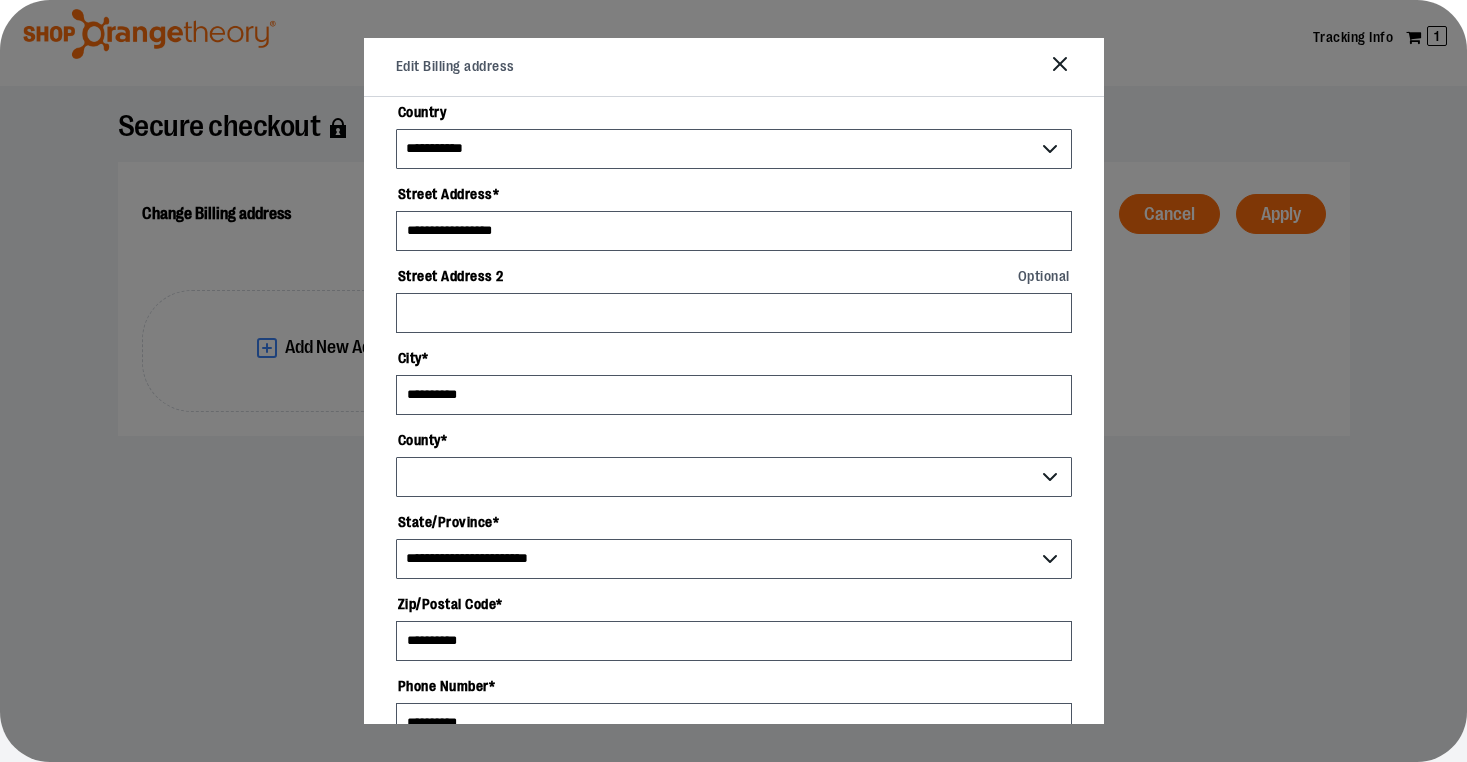 scroll, scrollTop: 376, scrollLeft: 0, axis: vertical 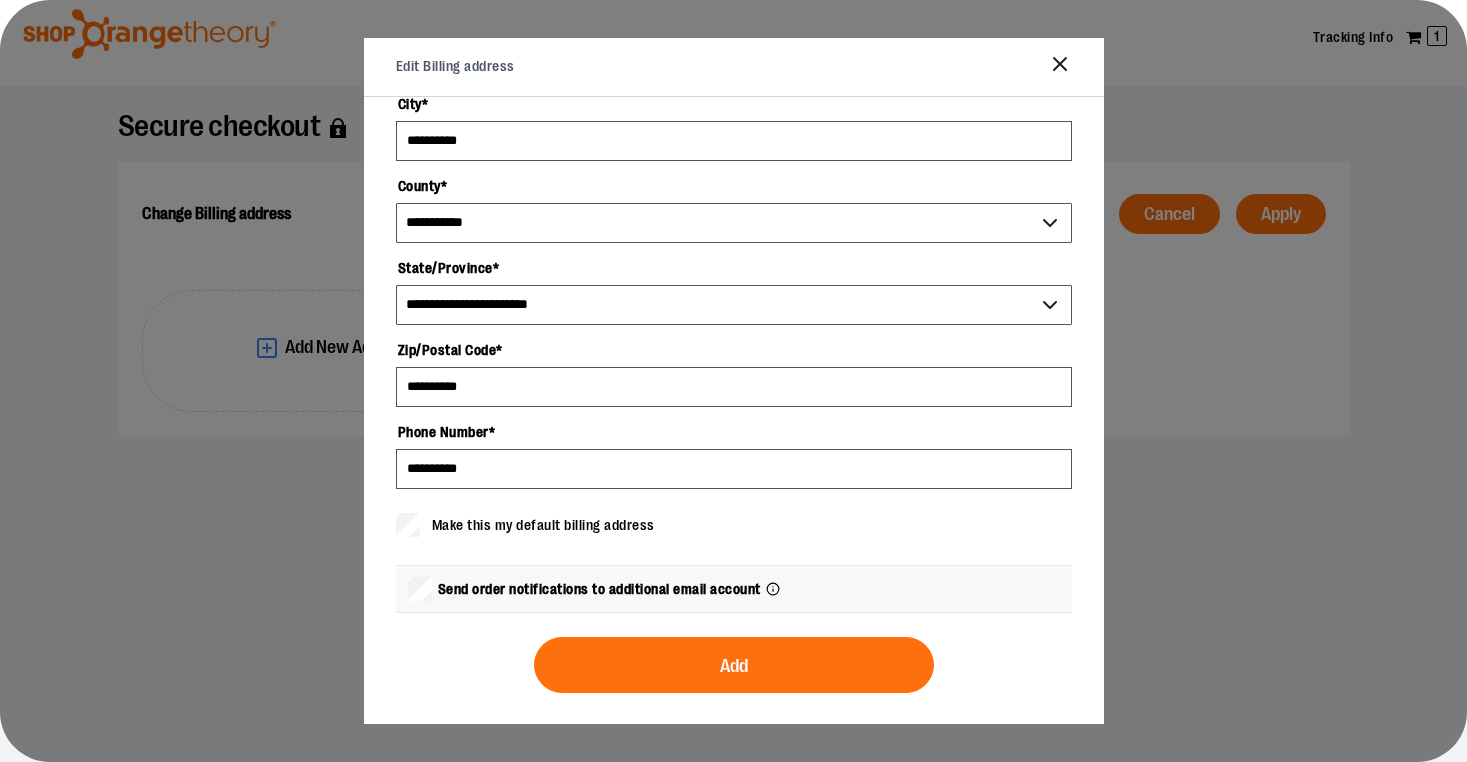 click on "Make this my default billing address" at bounding box center [734, 525] 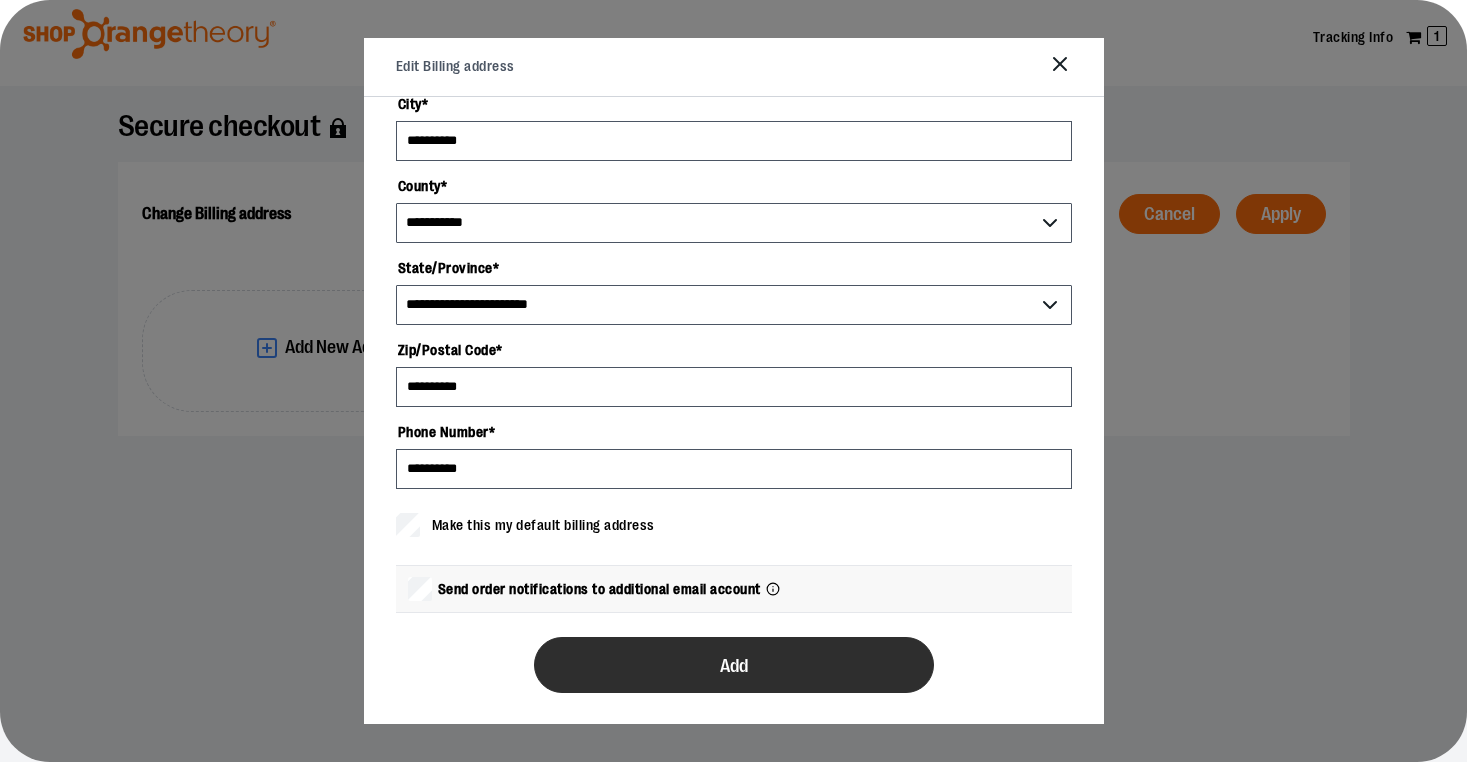 click on "Add" at bounding box center (734, 665) 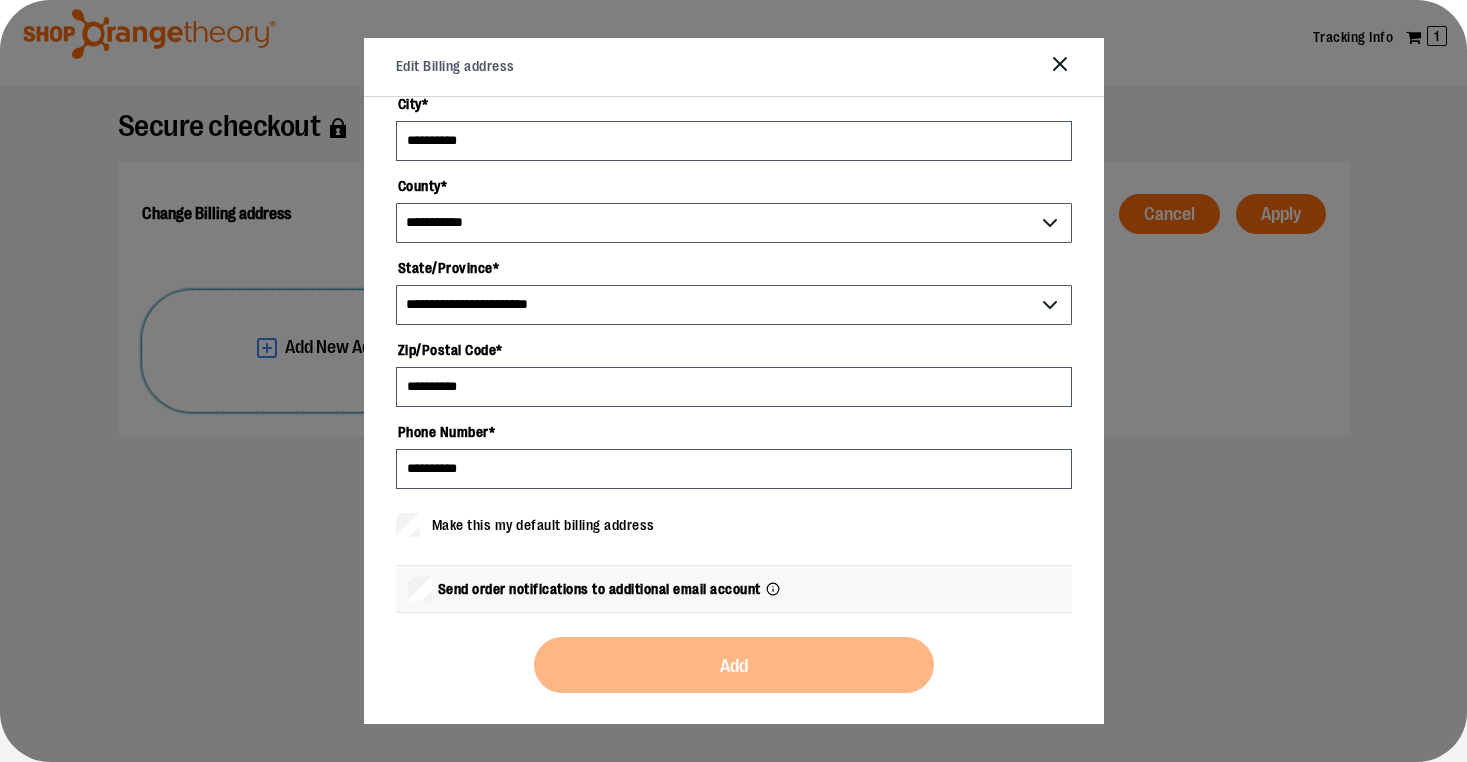scroll, scrollTop: 0, scrollLeft: 0, axis: both 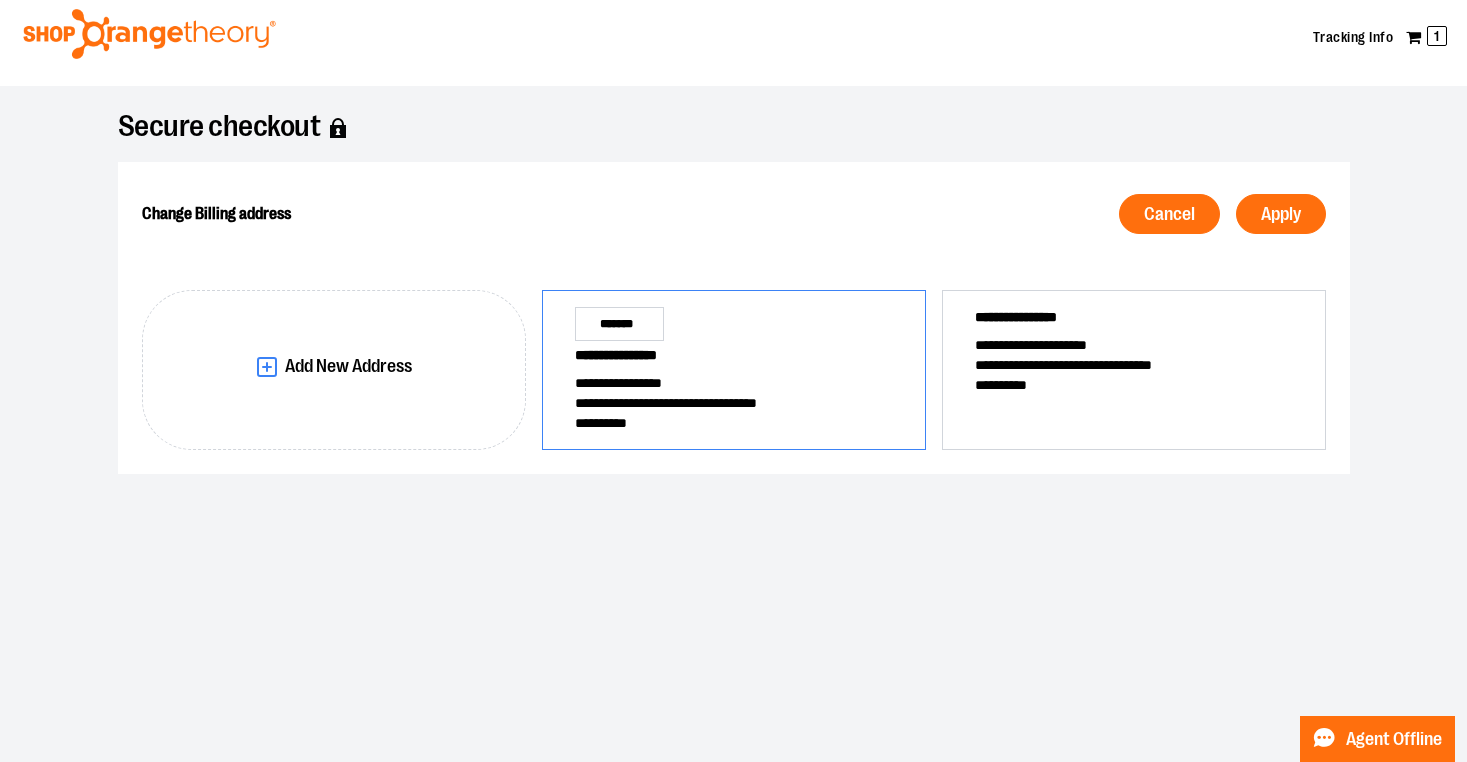 click on "**********" at bounding box center (734, 383) 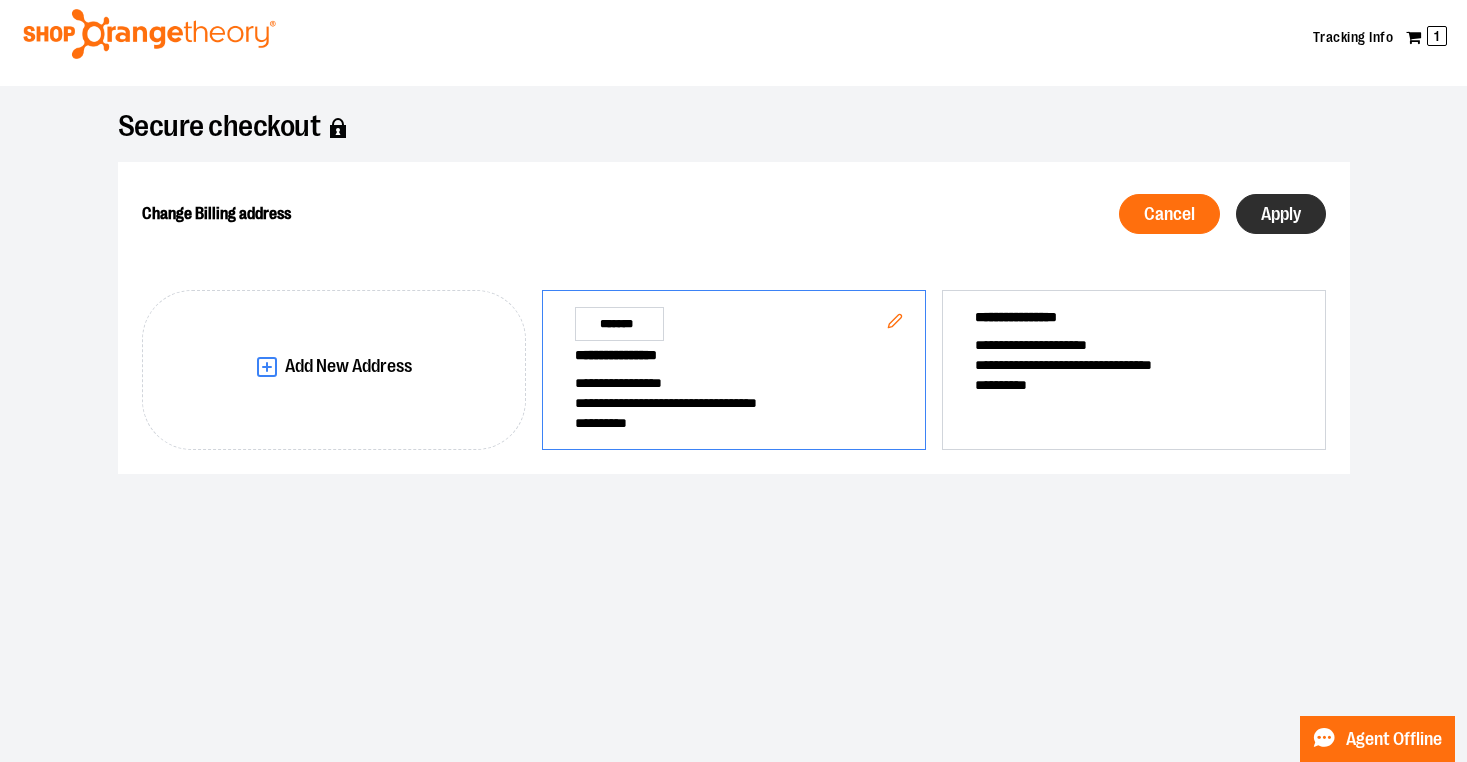click on "Apply" at bounding box center (1281, 214) 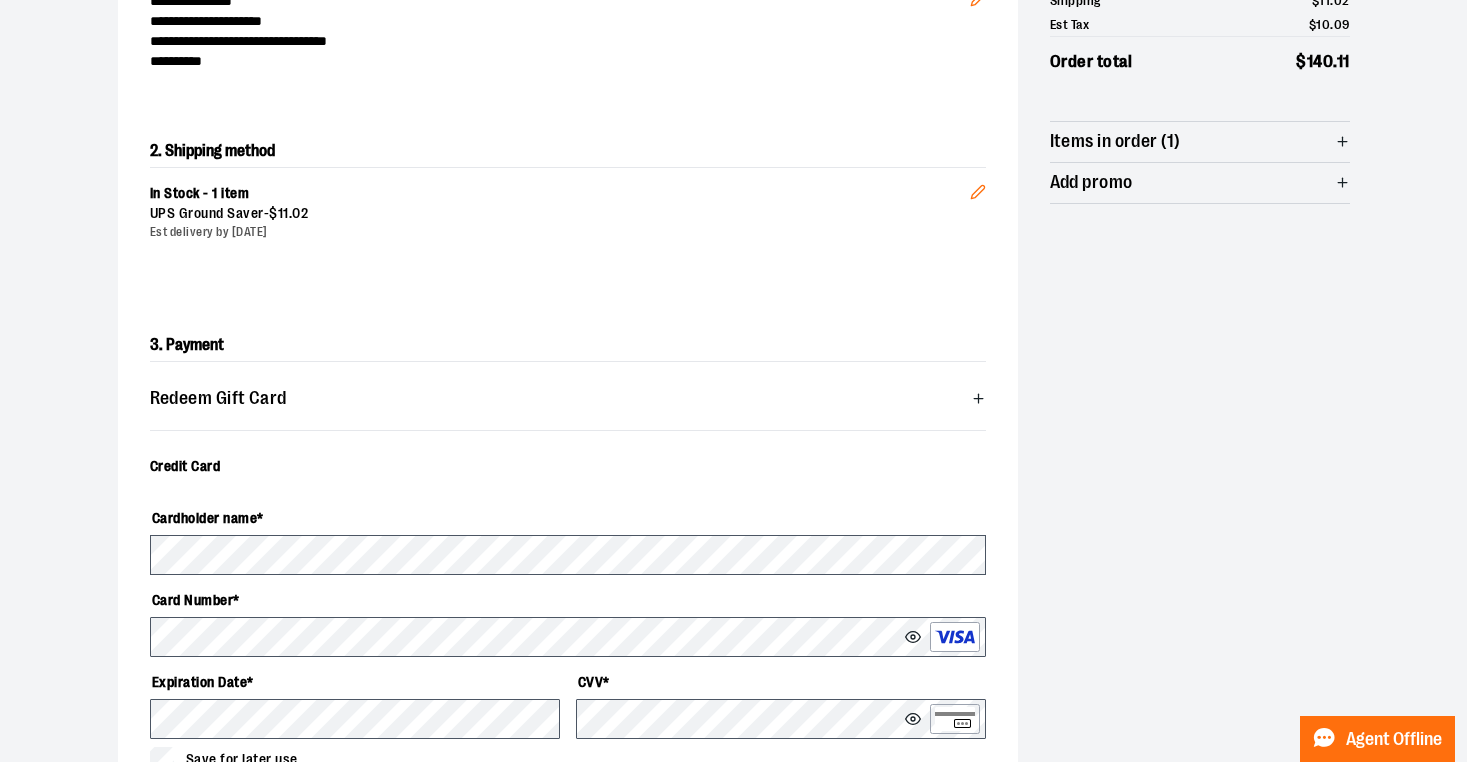 scroll, scrollTop: 609, scrollLeft: 0, axis: vertical 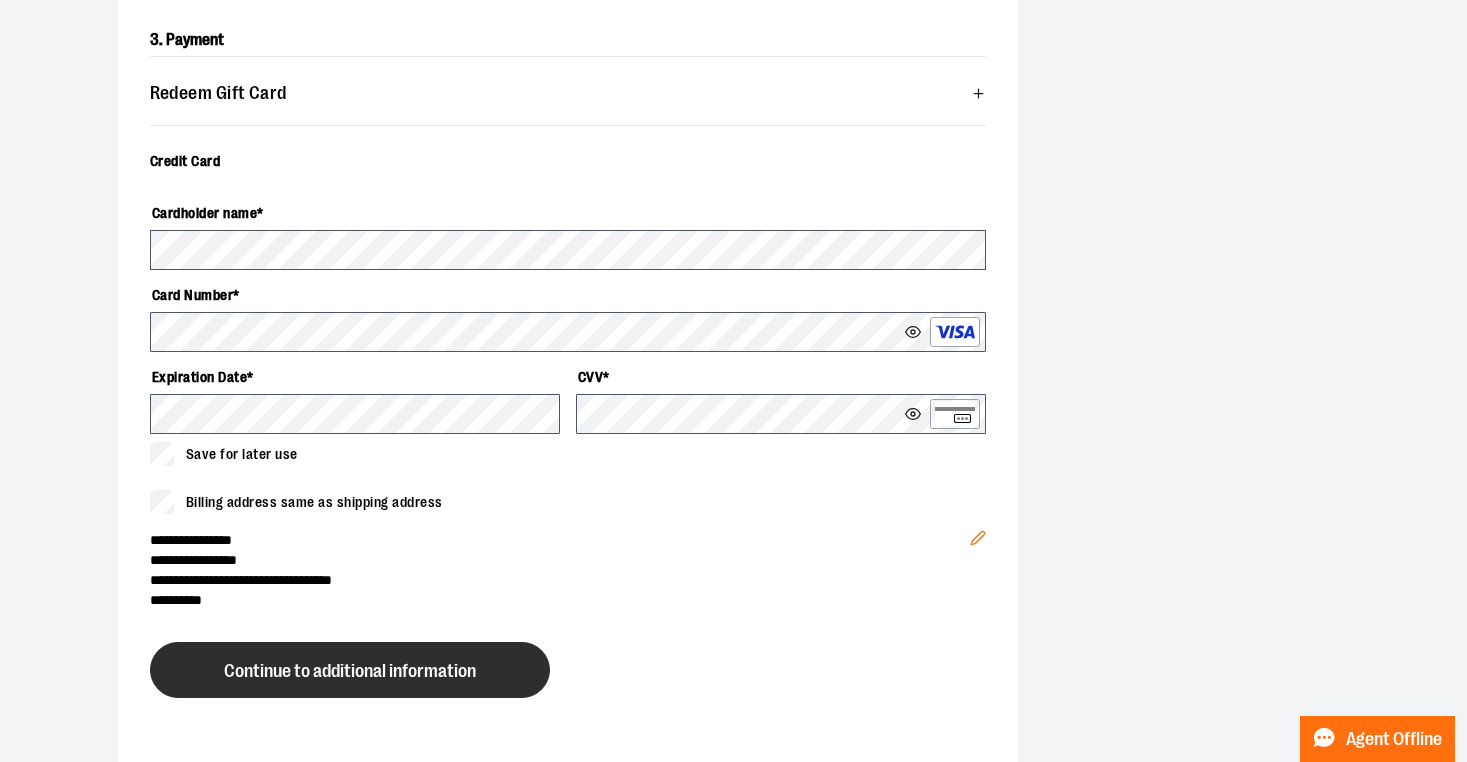 click on "Continue to additional information" at bounding box center [350, 670] 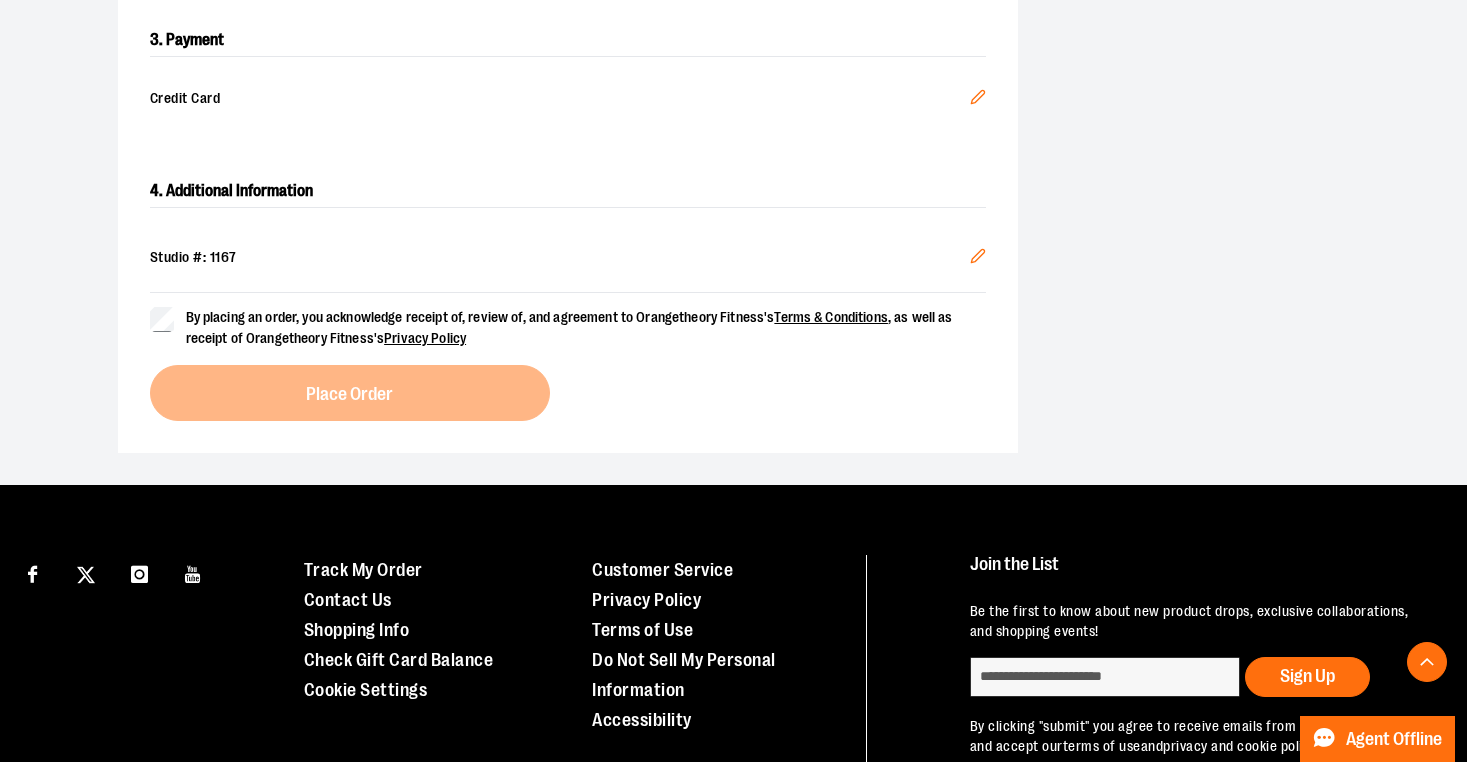click on "By placing an order, you acknowledge receipt of, review of, and agreement to Orangetheory Fitness's  Terms & Conditions ,  as well as receipt of Orangetheory Fitness's  Privacy Policy" at bounding box center (569, 327) 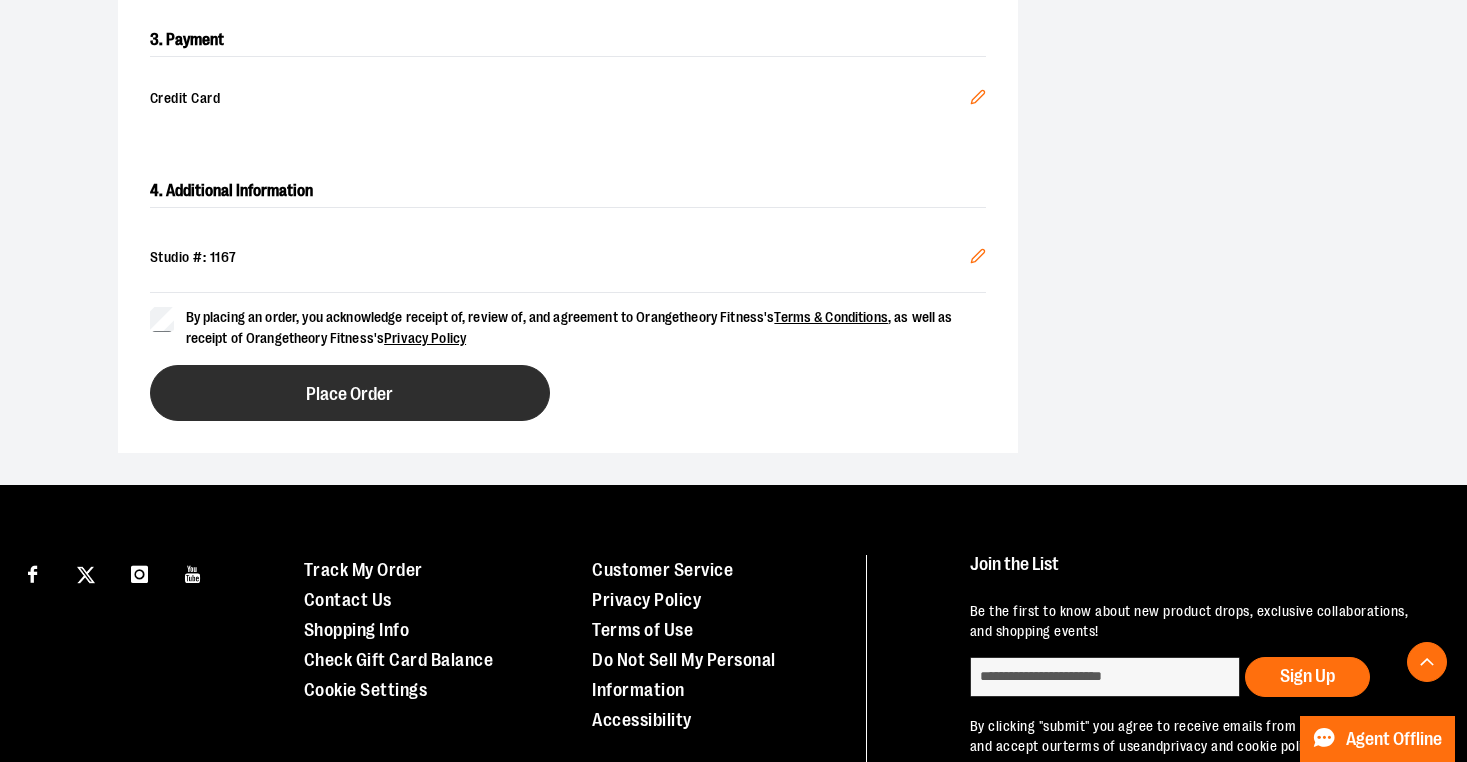 click on "Place Order" at bounding box center (350, 393) 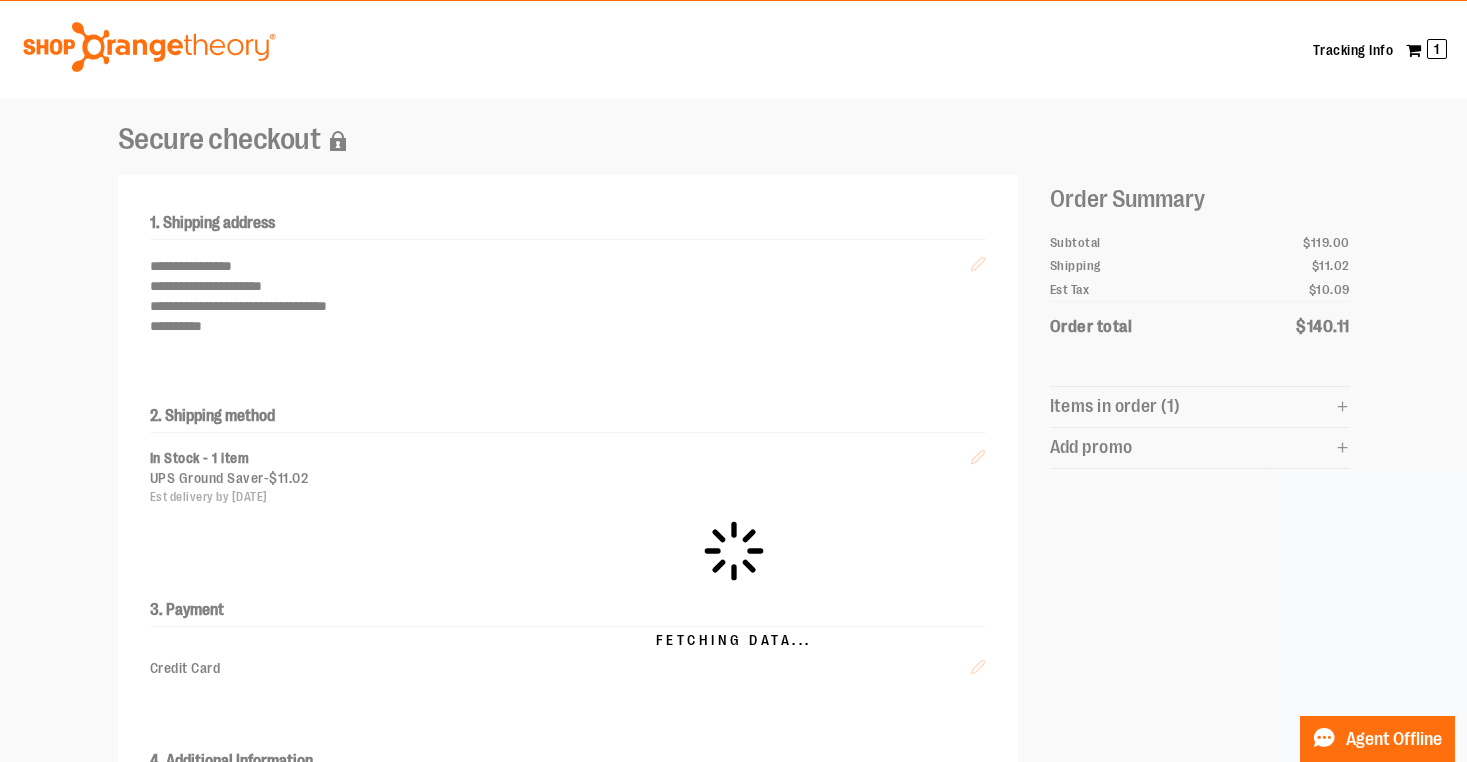 scroll, scrollTop: 0, scrollLeft: 0, axis: both 